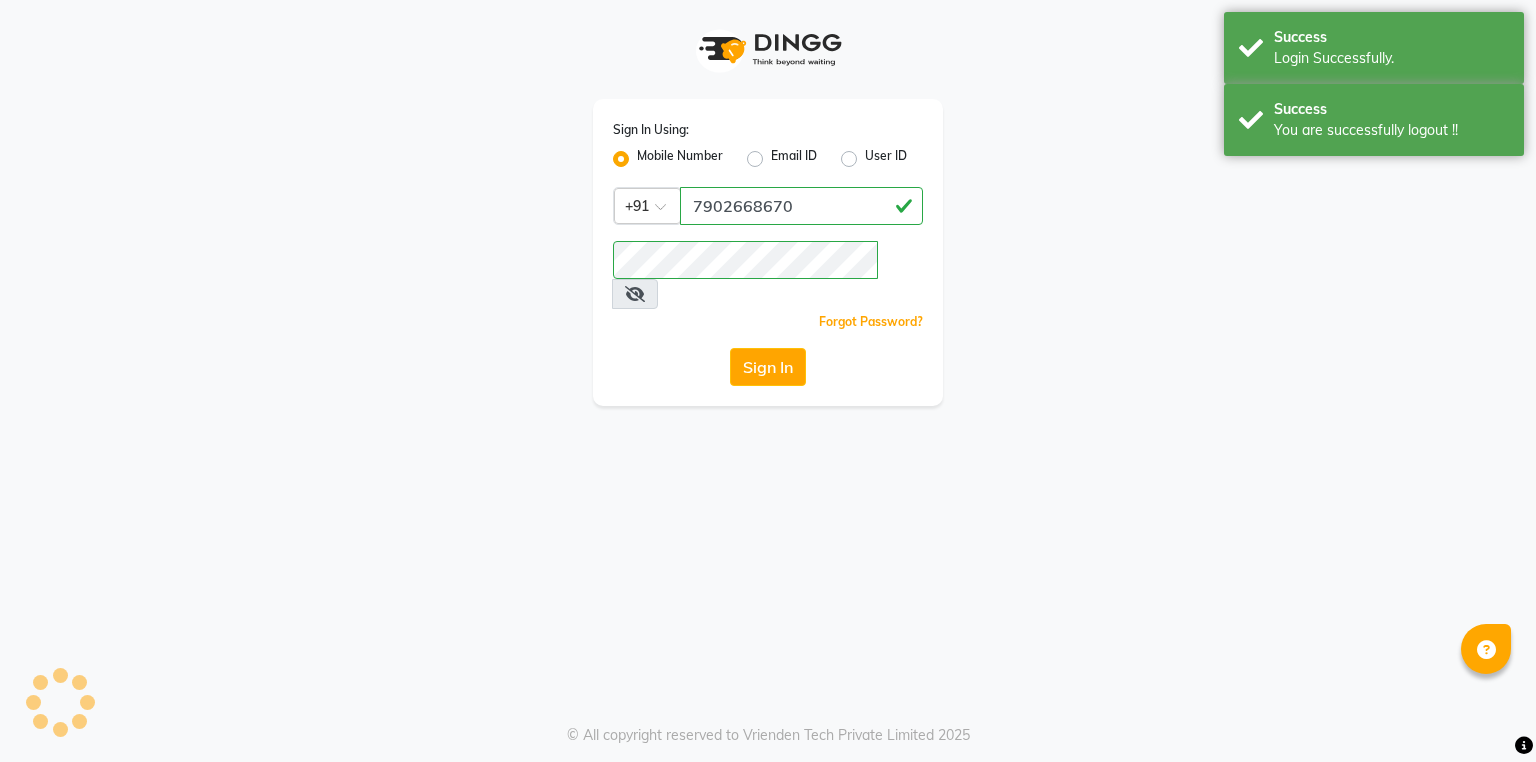 scroll, scrollTop: 0, scrollLeft: 0, axis: both 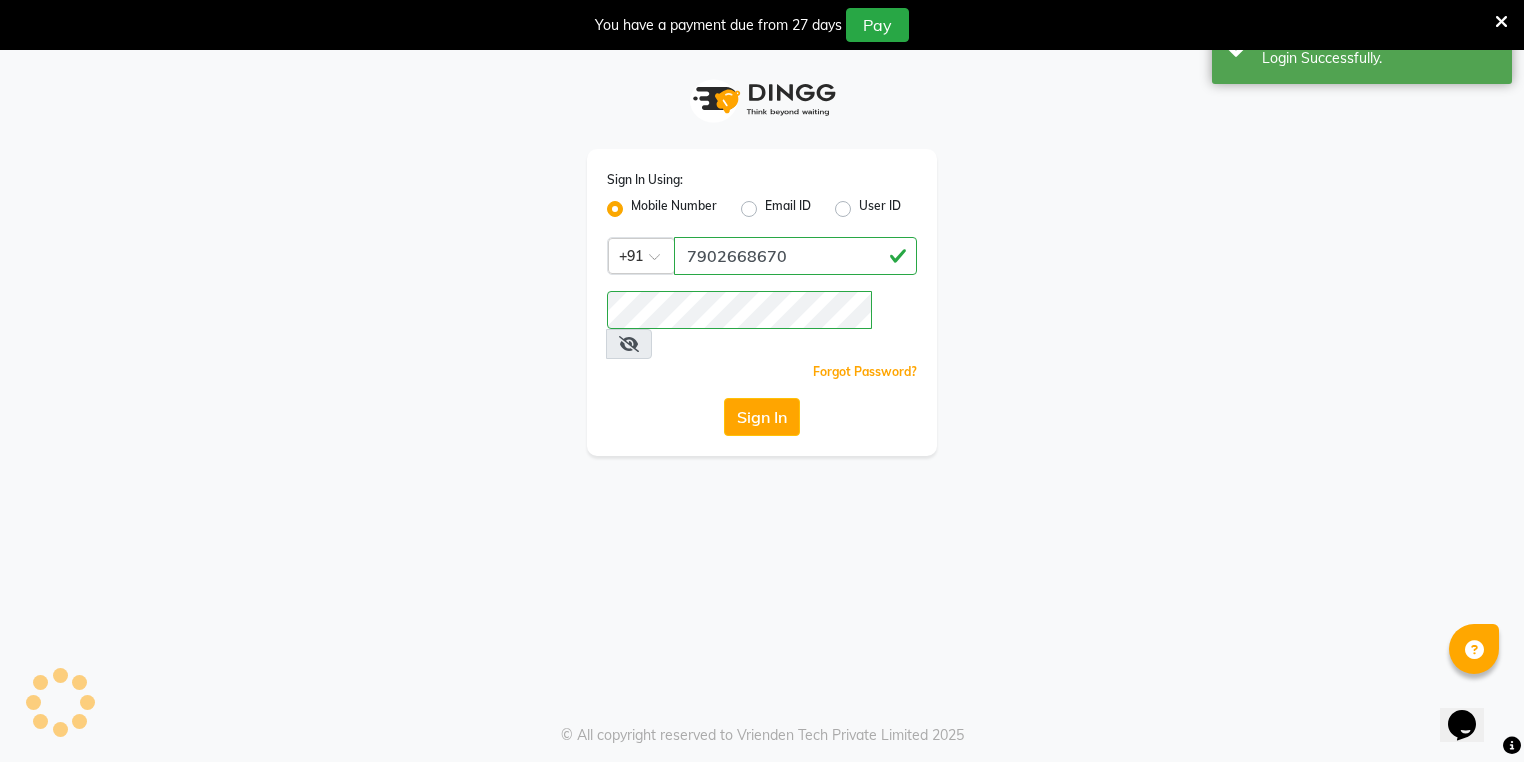 select on "service" 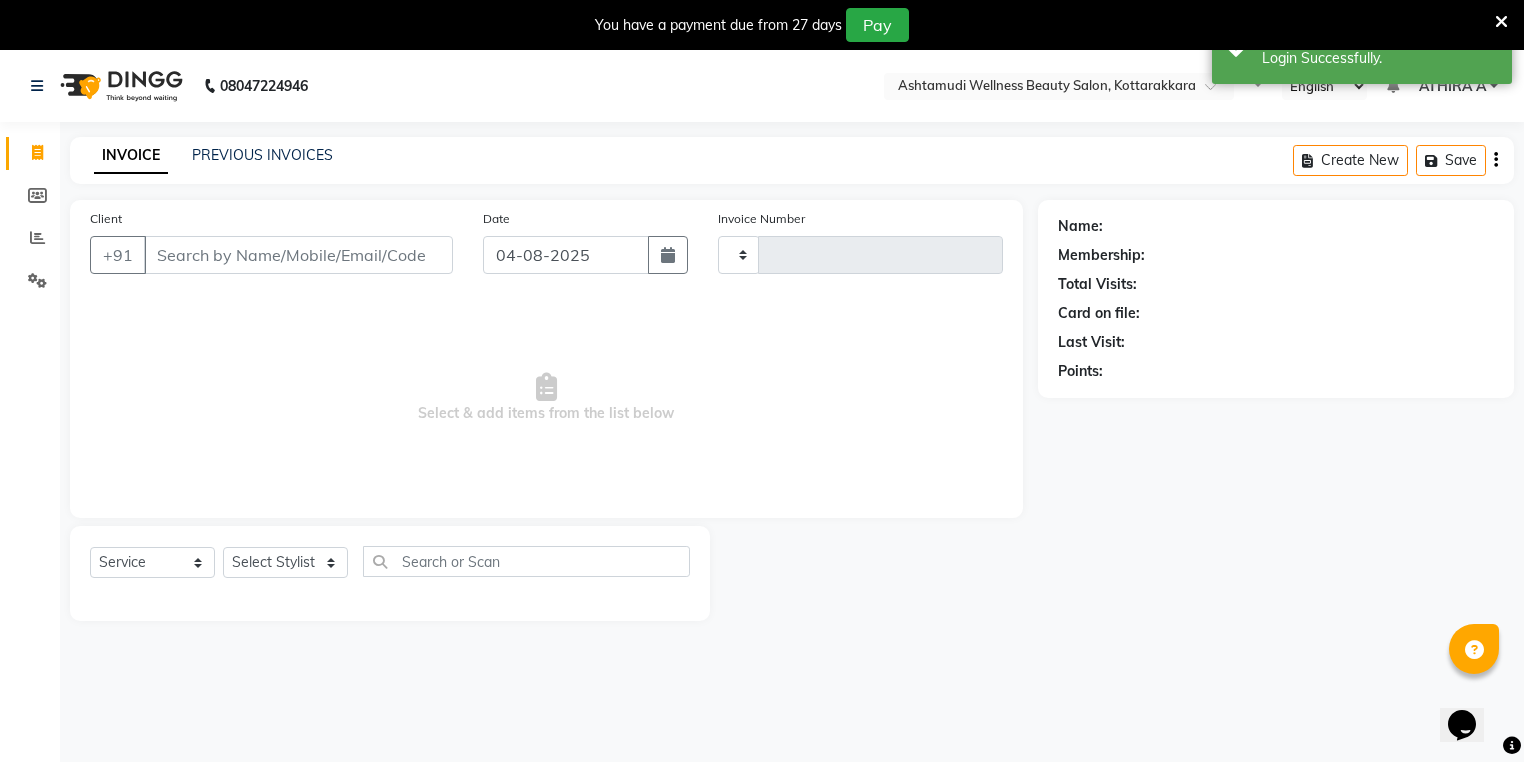 select on "en" 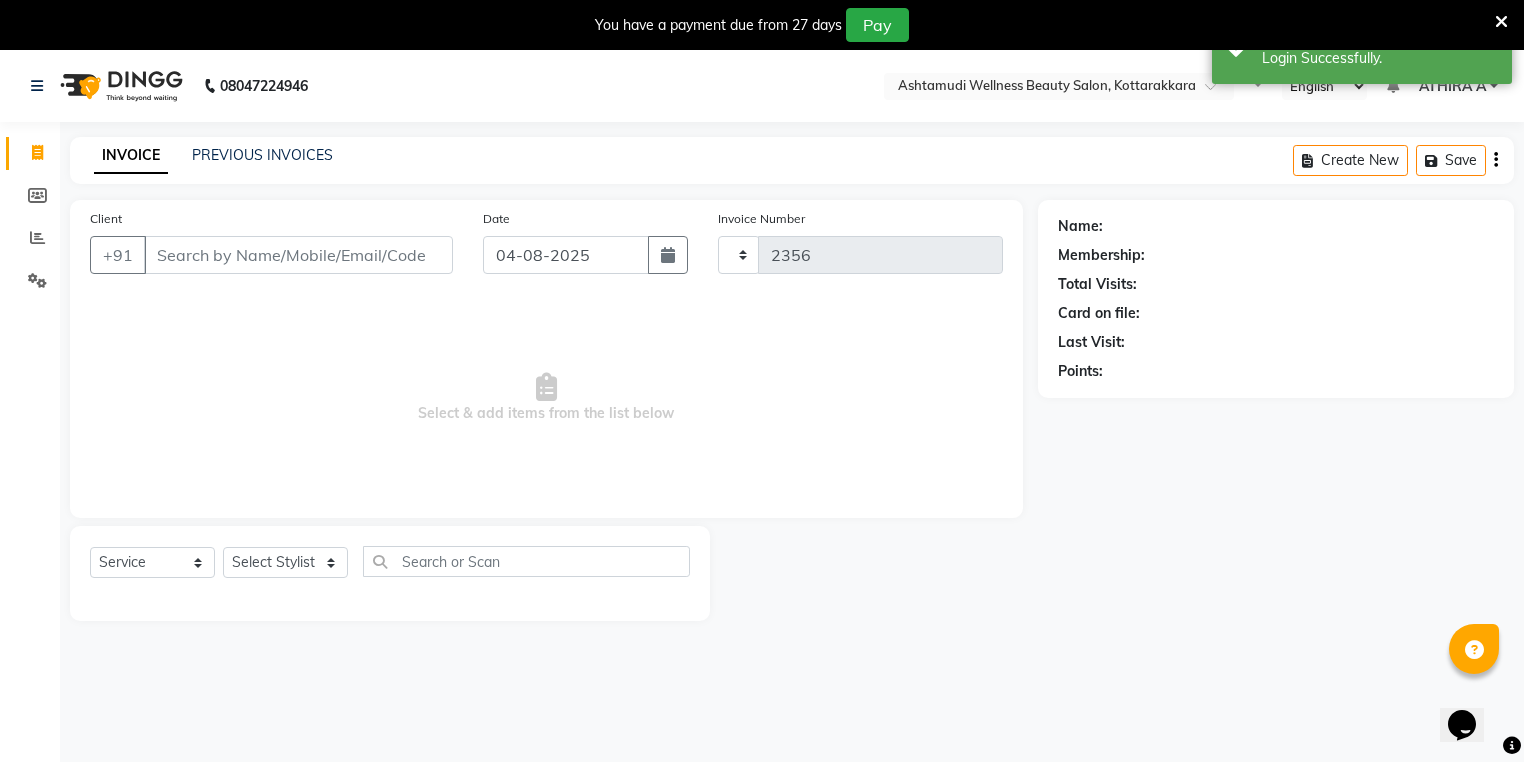 select on "4664" 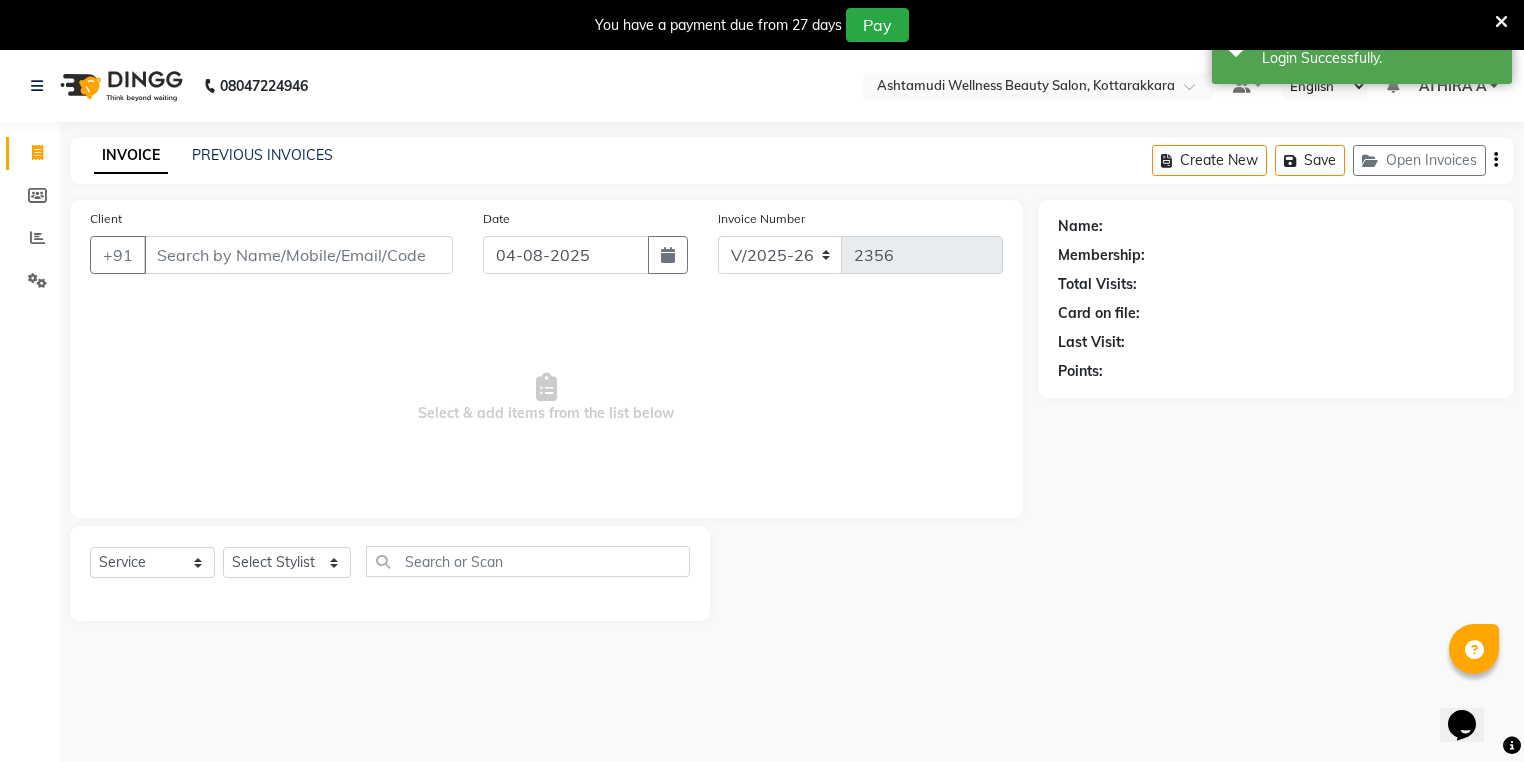 click on "08047224946 Select Location × Ashtamudi Wellness Beauty Salon, Kottarakkara Default Panel My Panel English ENGLISH Español العربية मराठी हिंदी ગુજરાતી தமிழ் 中文 2 Notifications nothing to show ATHIRA A Manage Profile Change Password Sign out  Version:3.16.0" 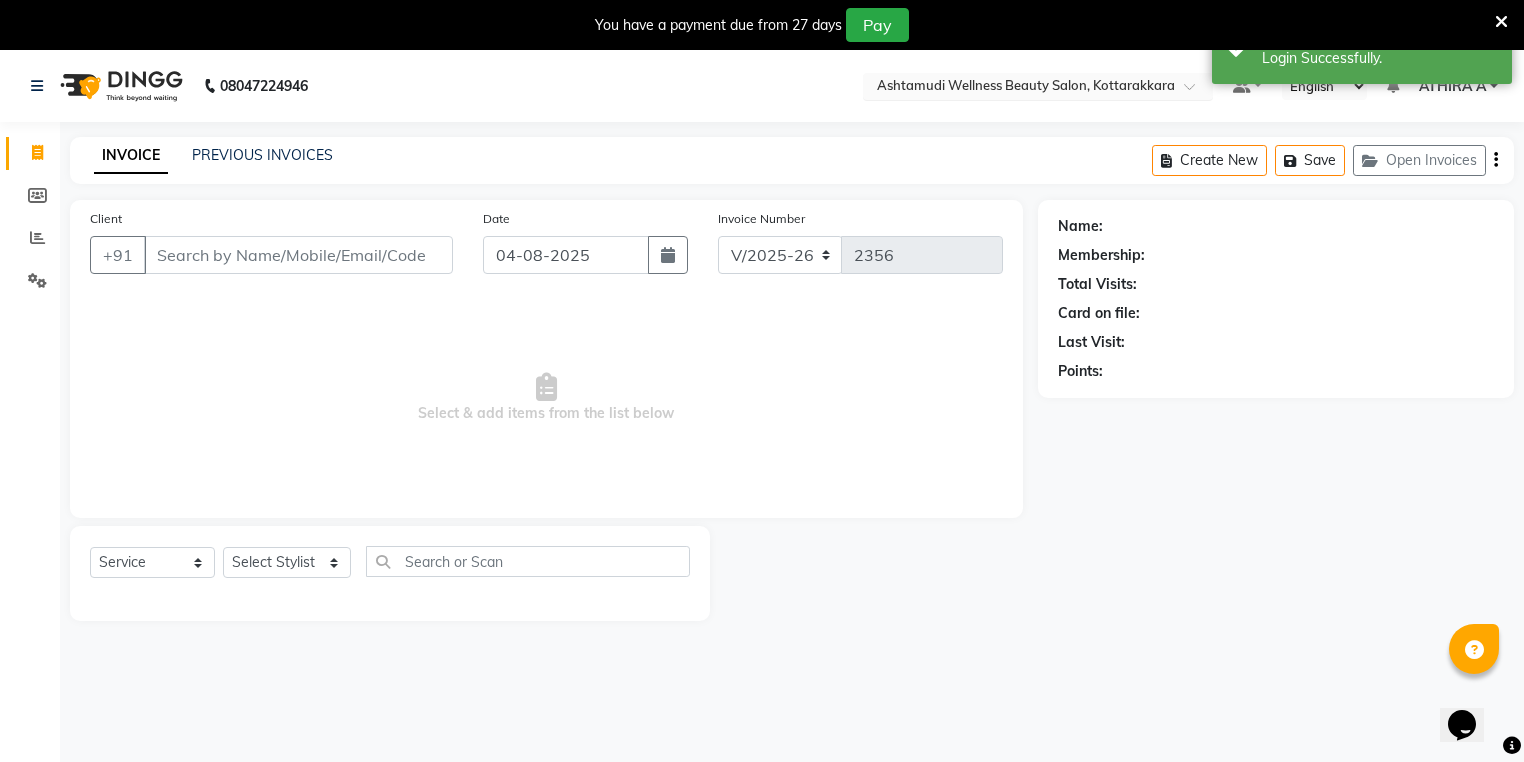 click on "Select Location × Ashtamudi Wellness Beauty Salon, Kottarakkara" at bounding box center [1038, 86] 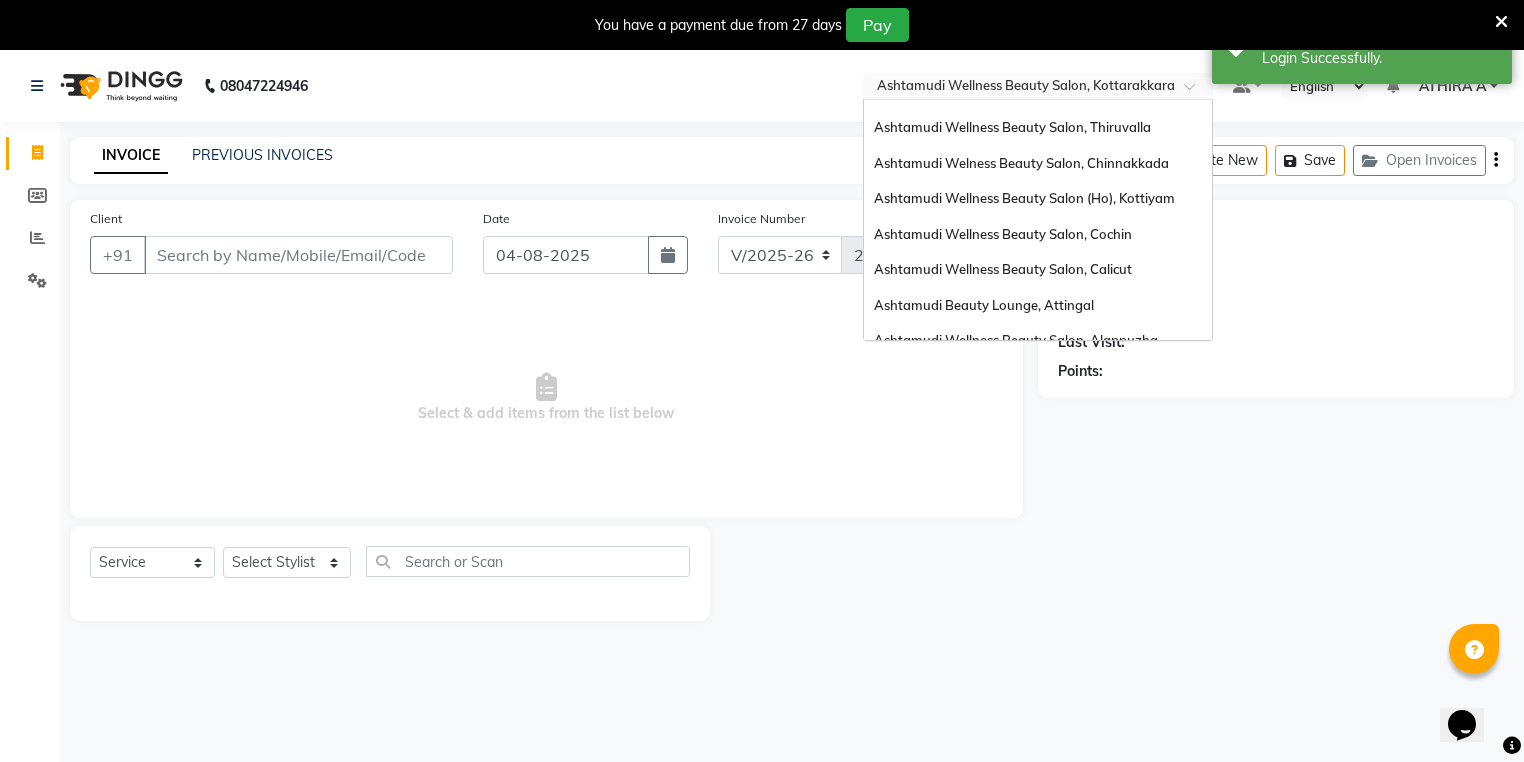 scroll, scrollTop: 240, scrollLeft: 0, axis: vertical 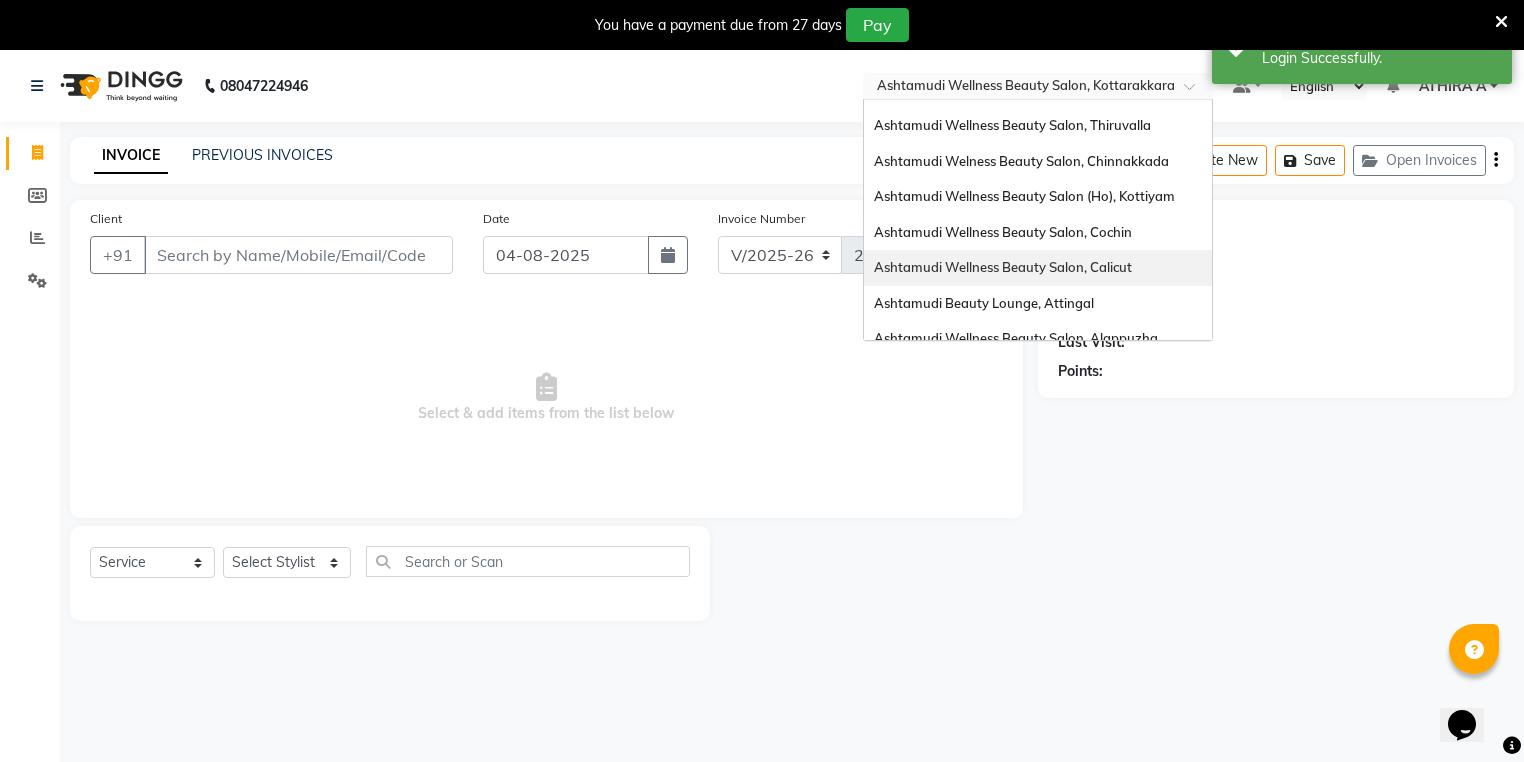 click on "Ashtamudi Wellness Beauty Salon, Cochin" at bounding box center [1003, 232] 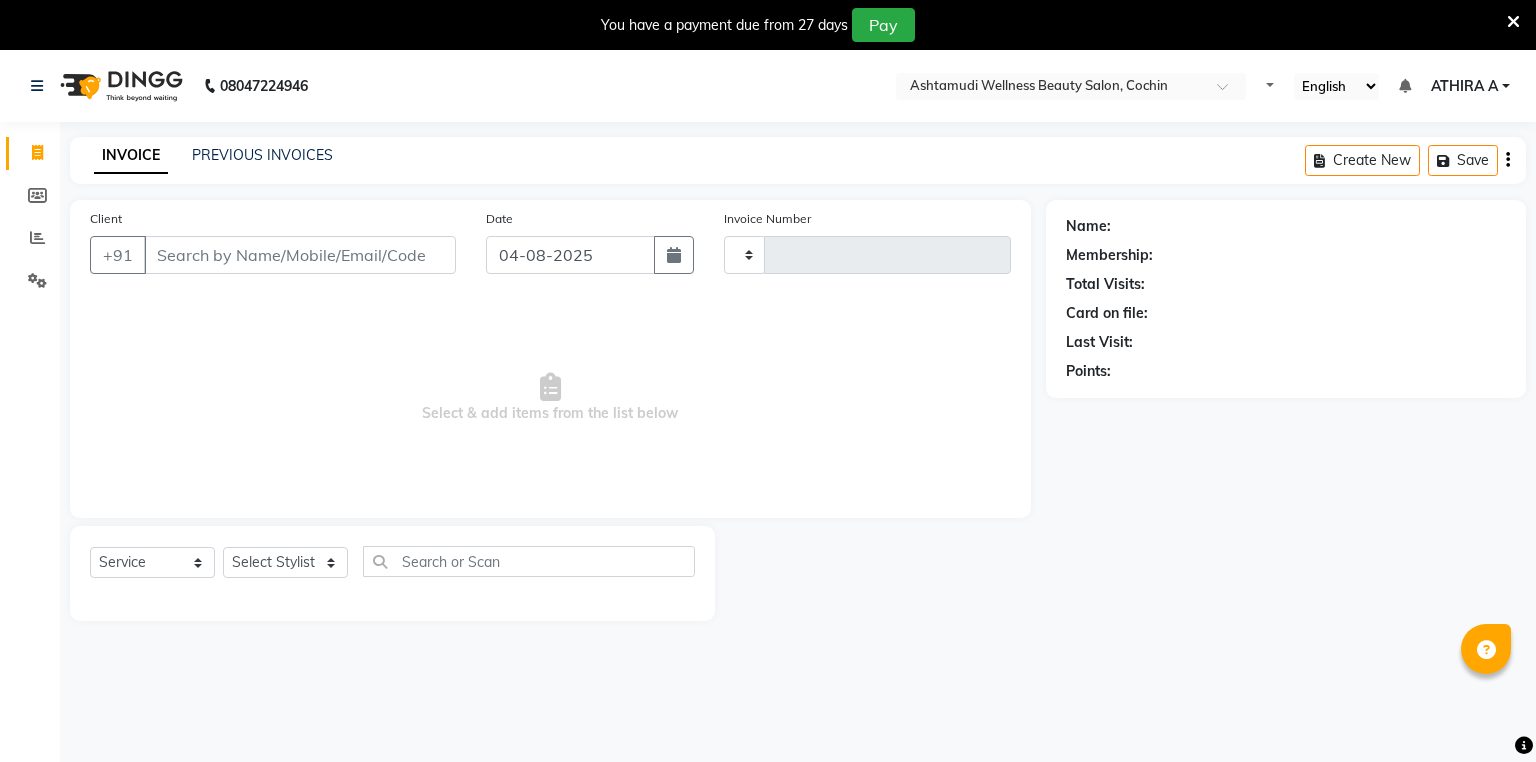 select on "service" 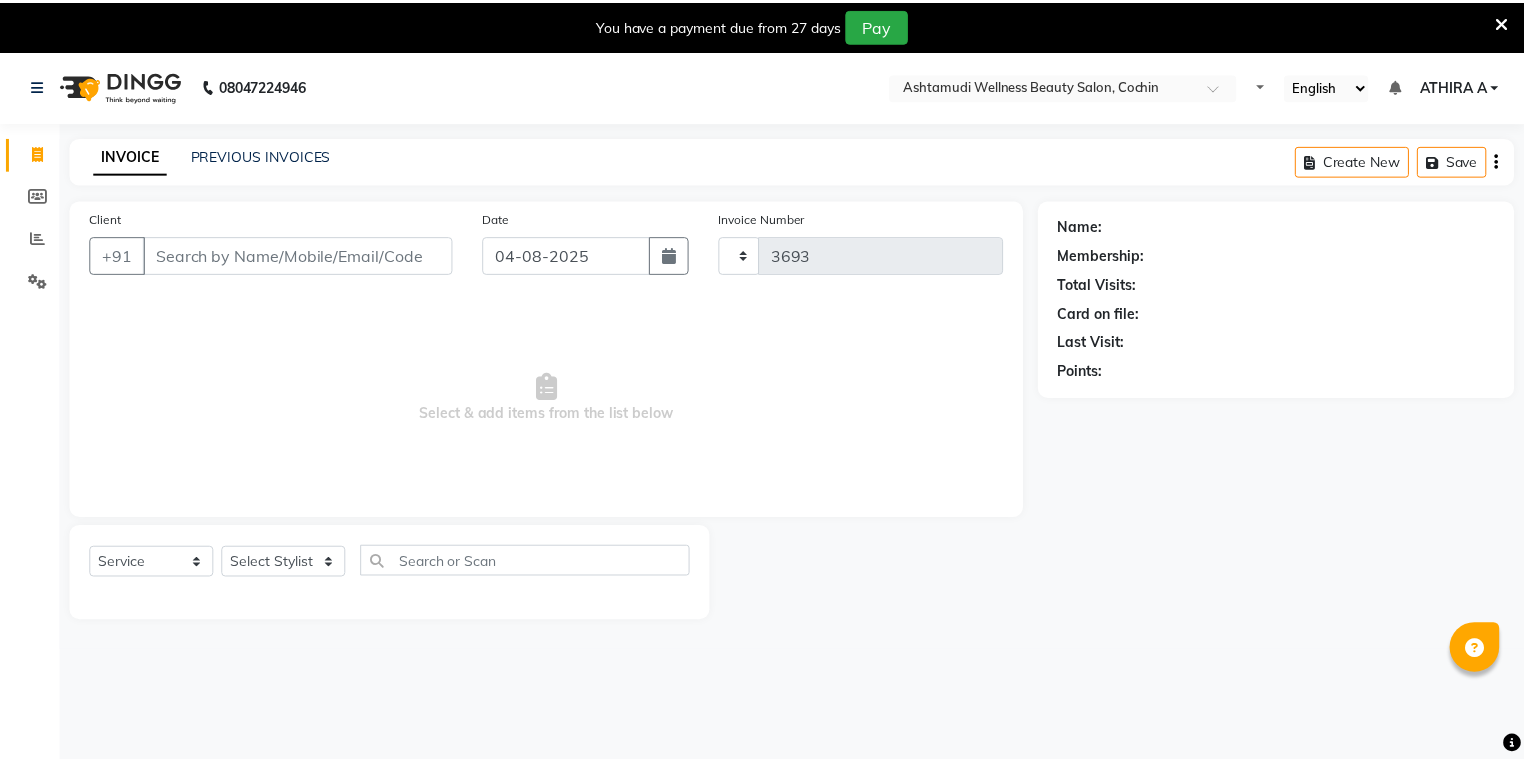 scroll, scrollTop: 0, scrollLeft: 0, axis: both 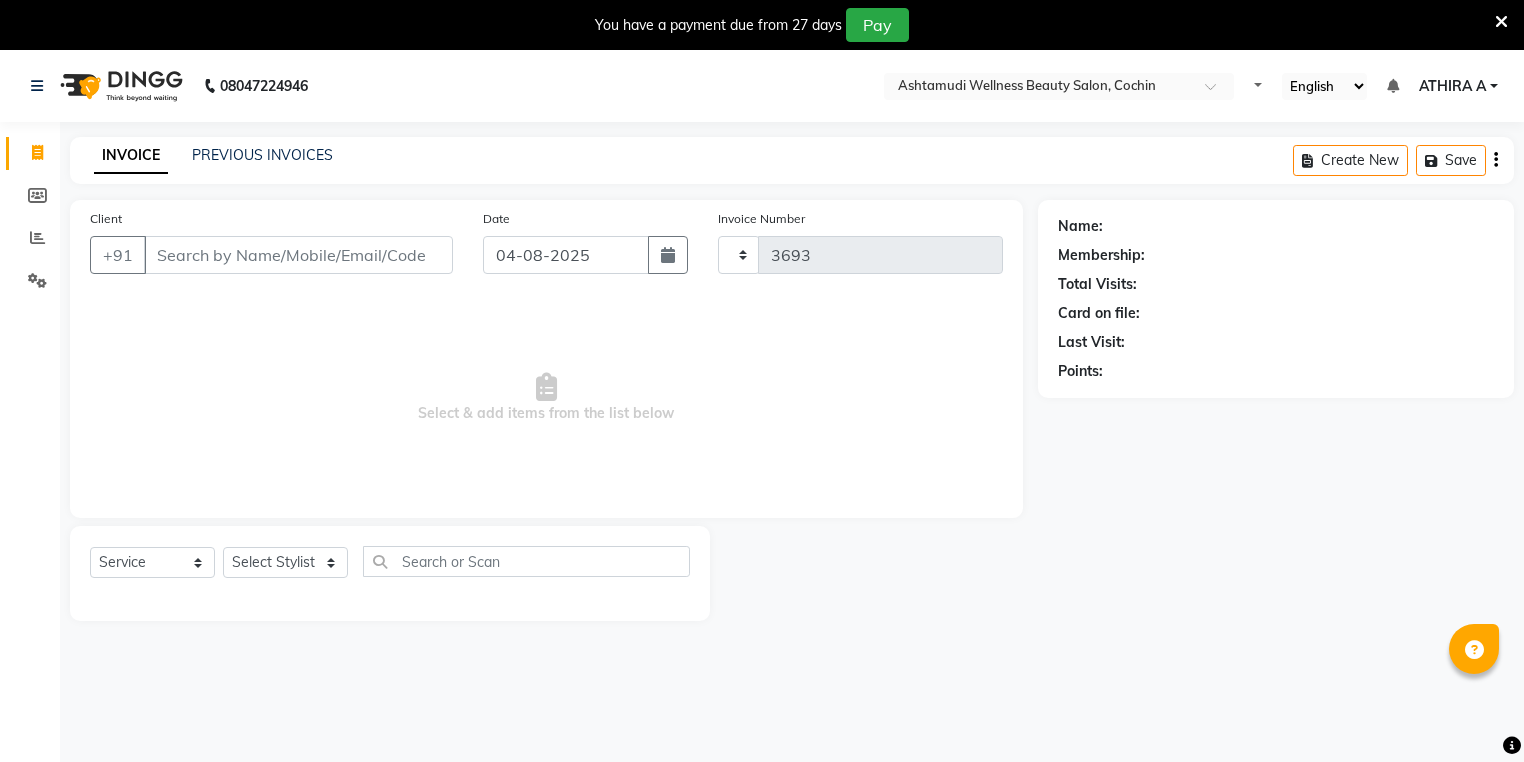 select on "4632" 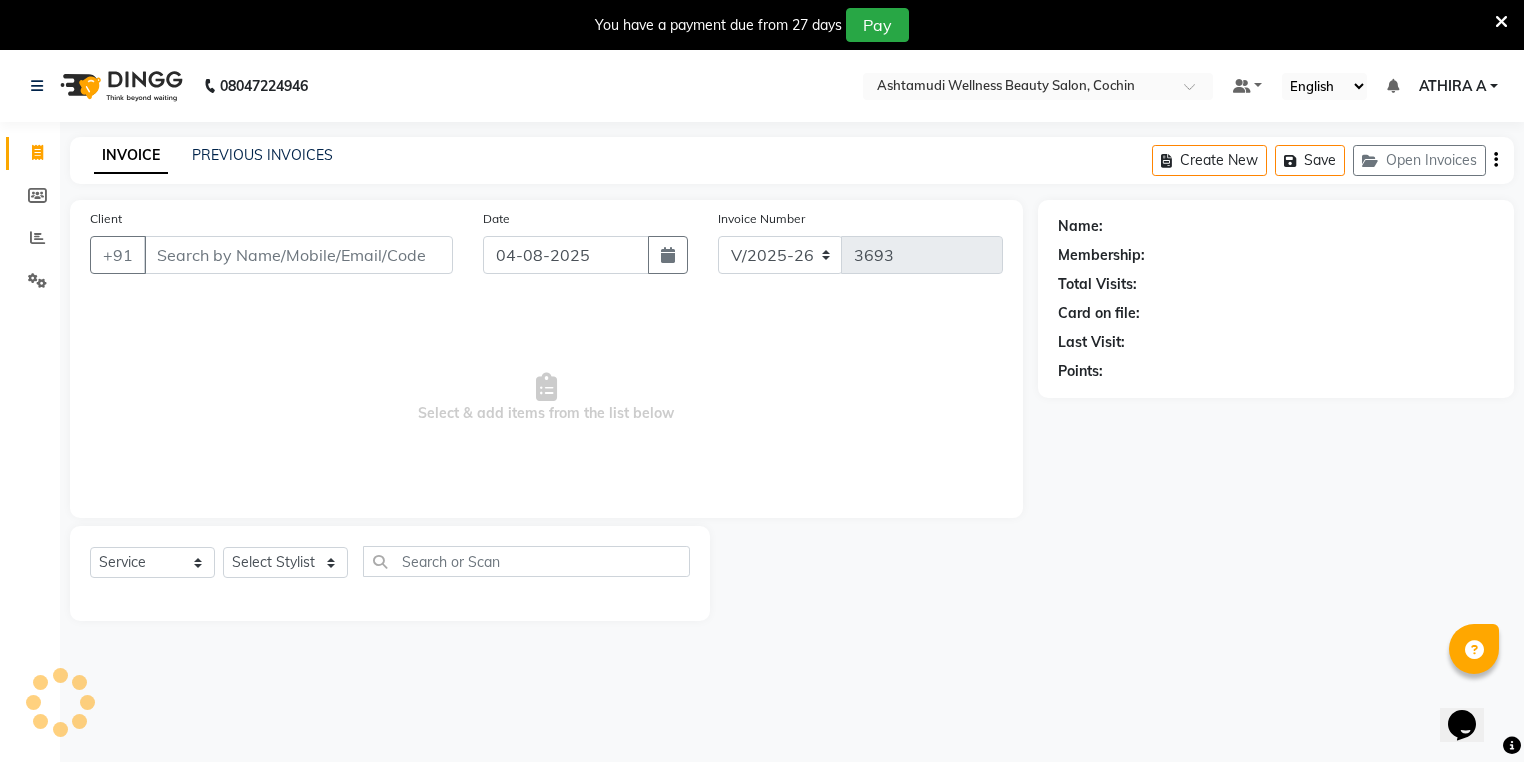scroll, scrollTop: 0, scrollLeft: 0, axis: both 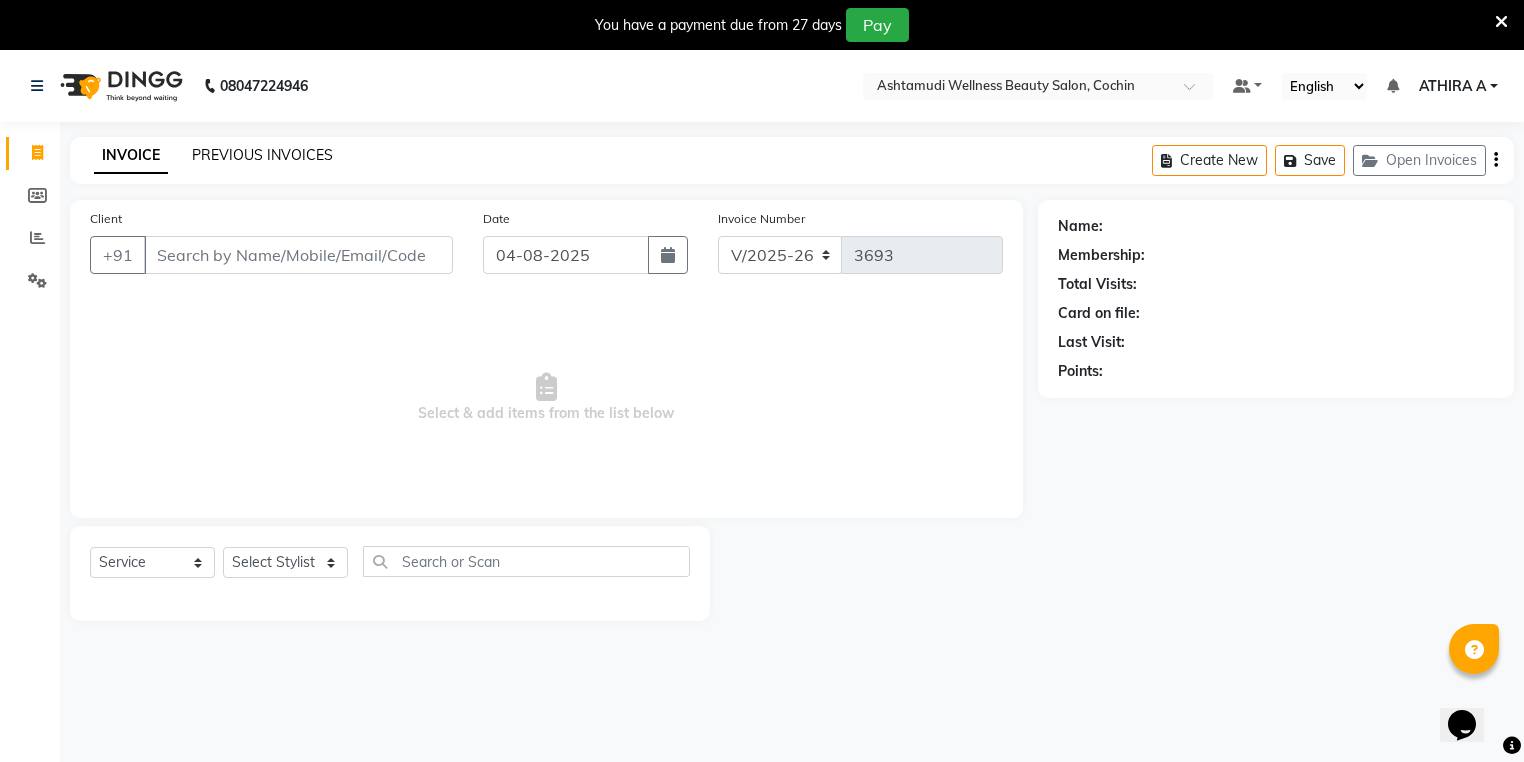 click on "PREVIOUS INVOICES" 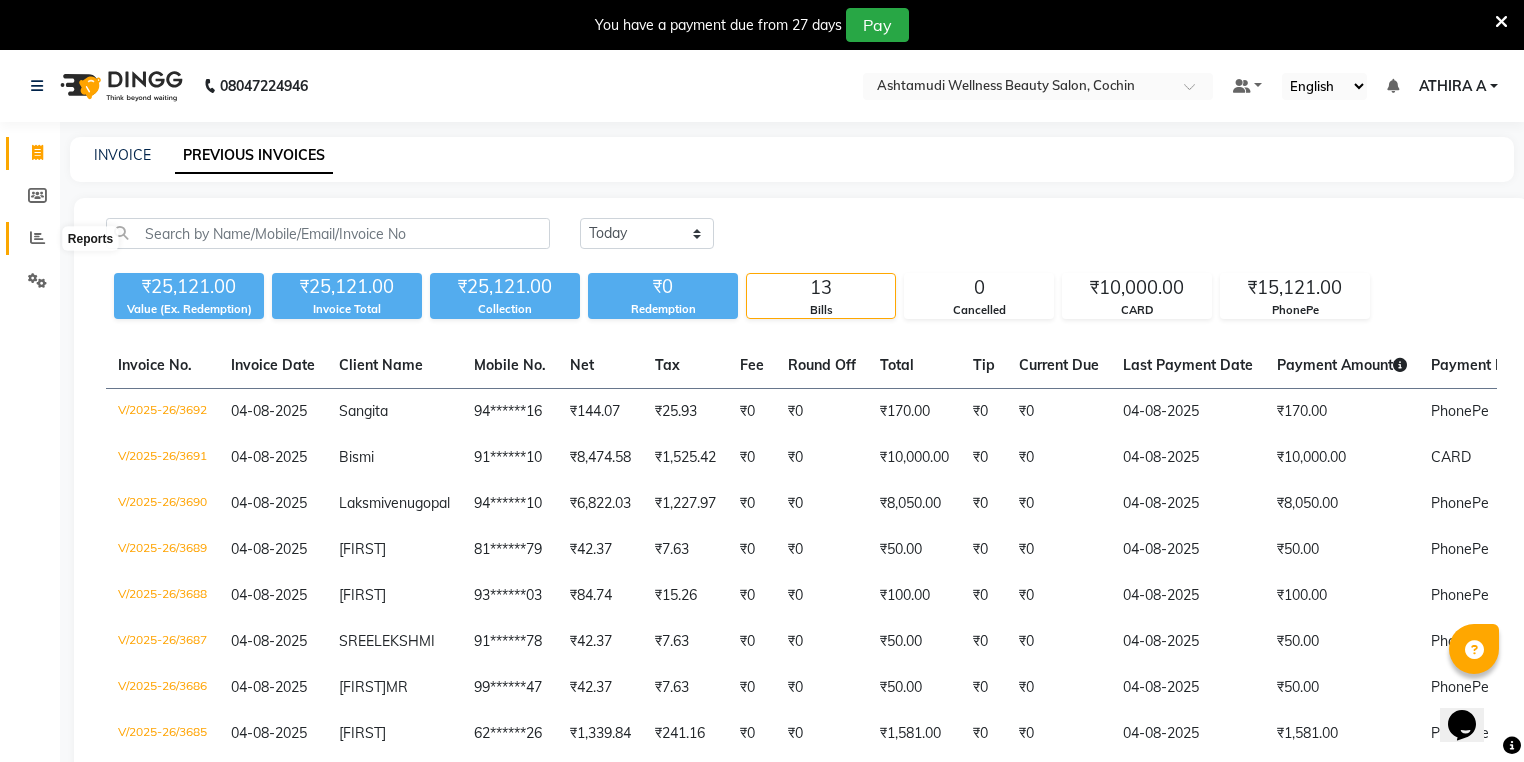 click 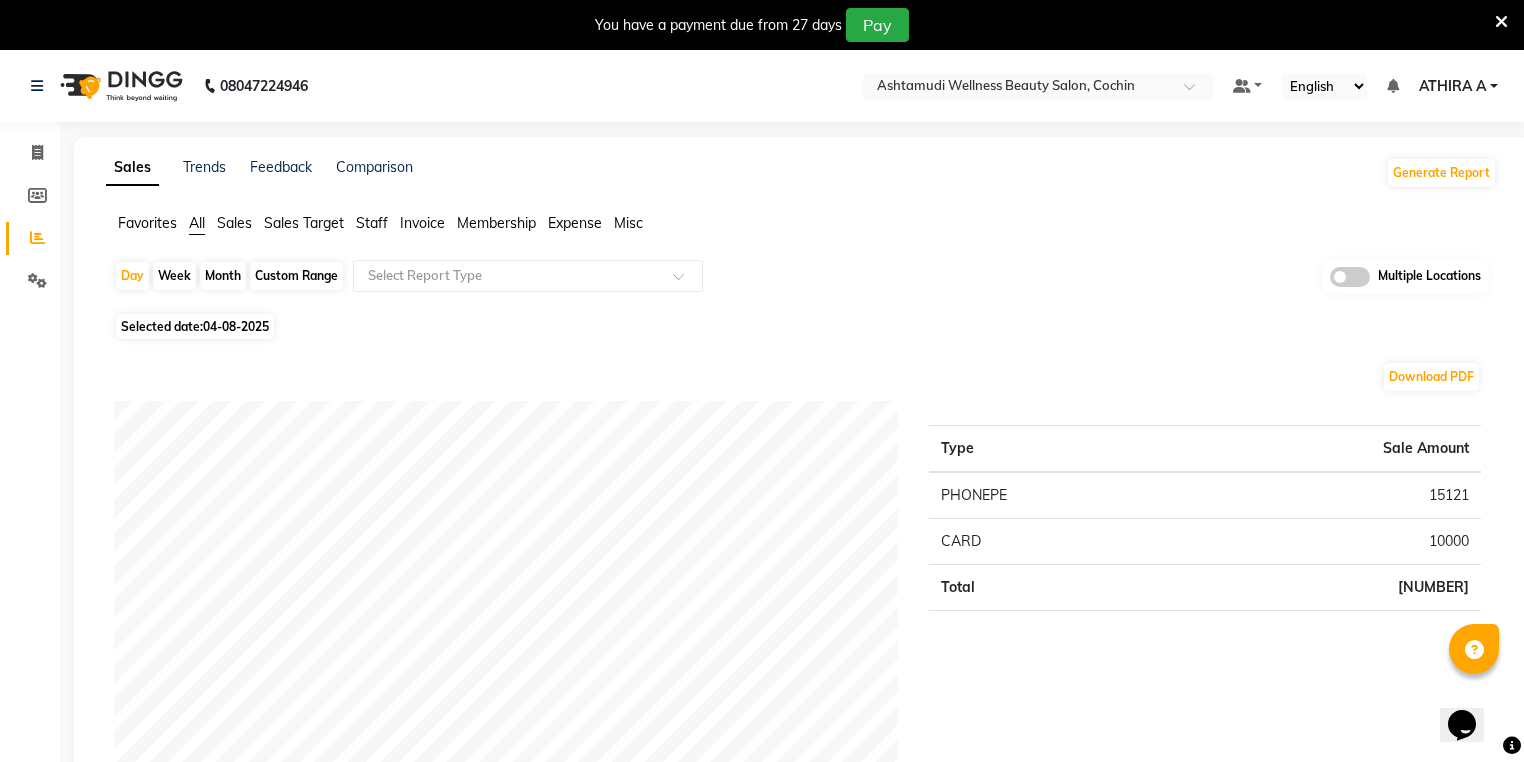 click on "Month" 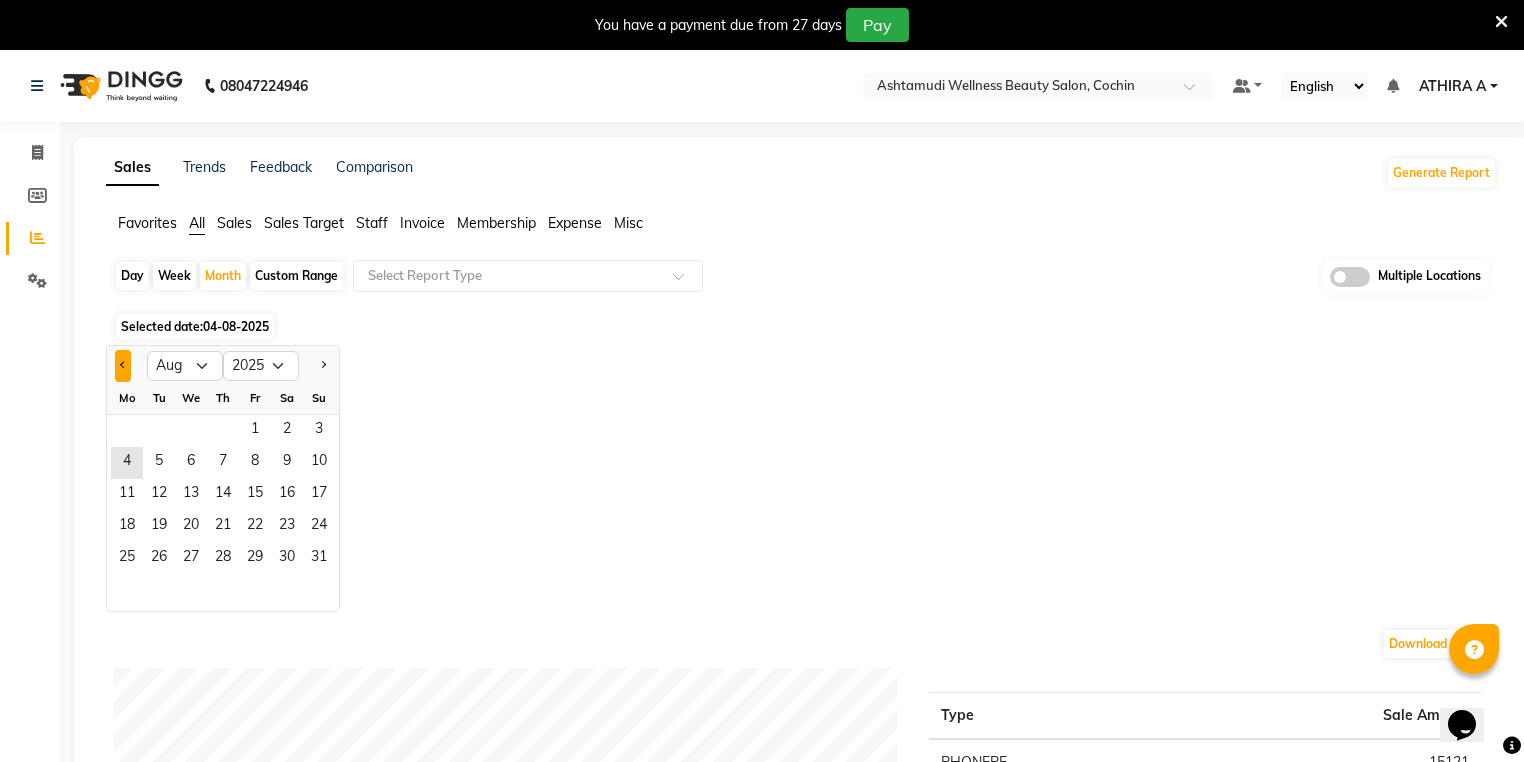 click 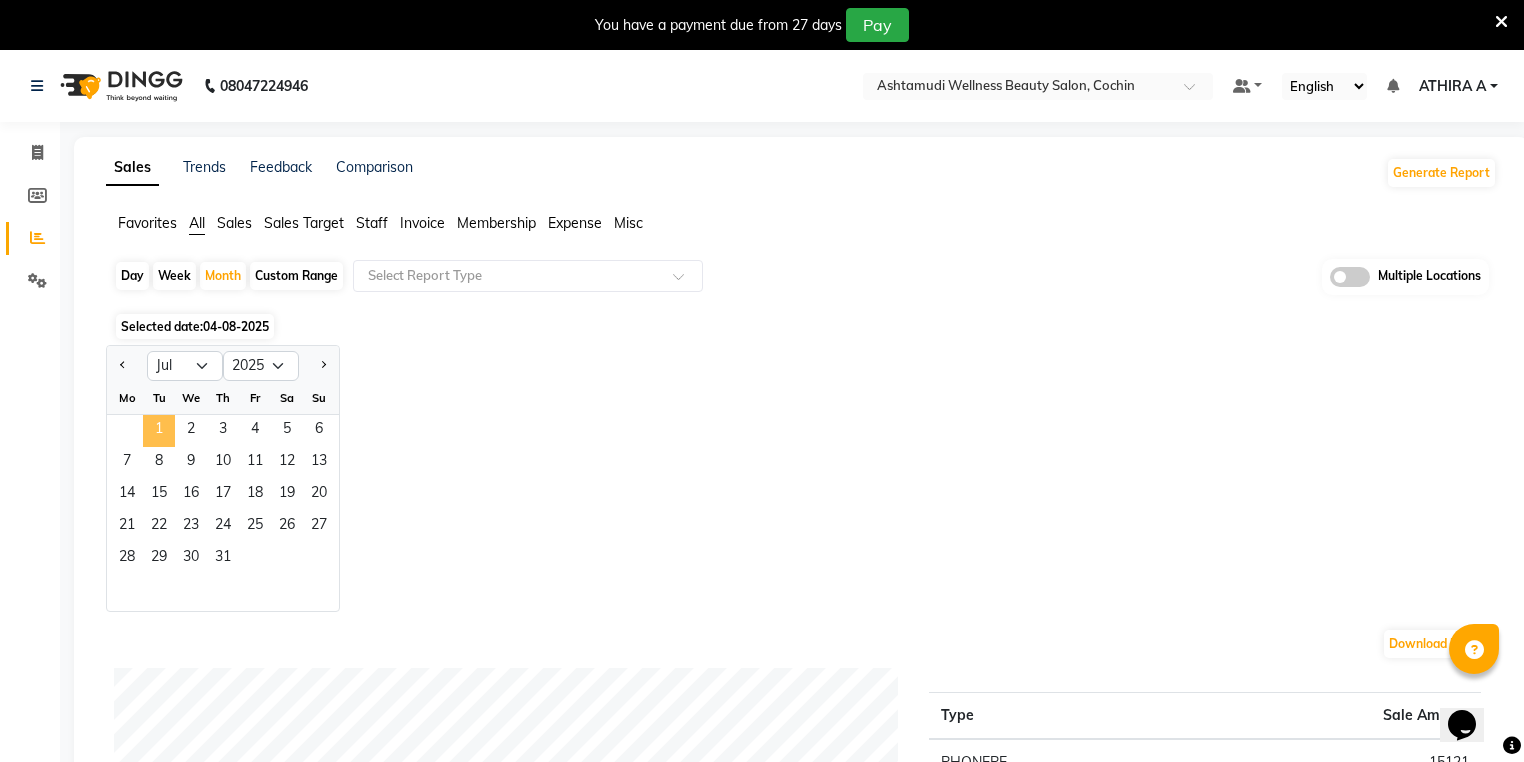 click on "1" 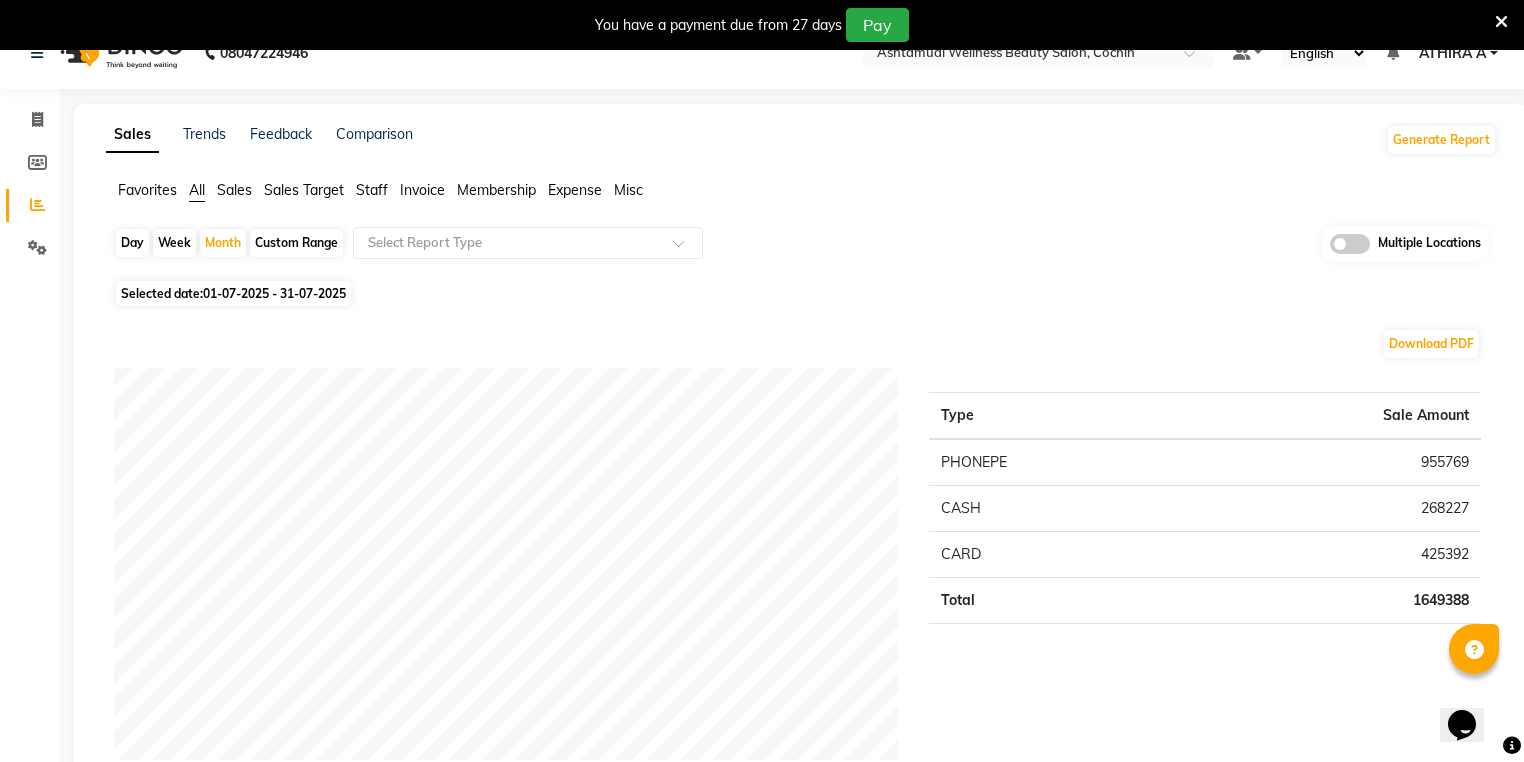 scroll, scrollTop: 0, scrollLeft: 0, axis: both 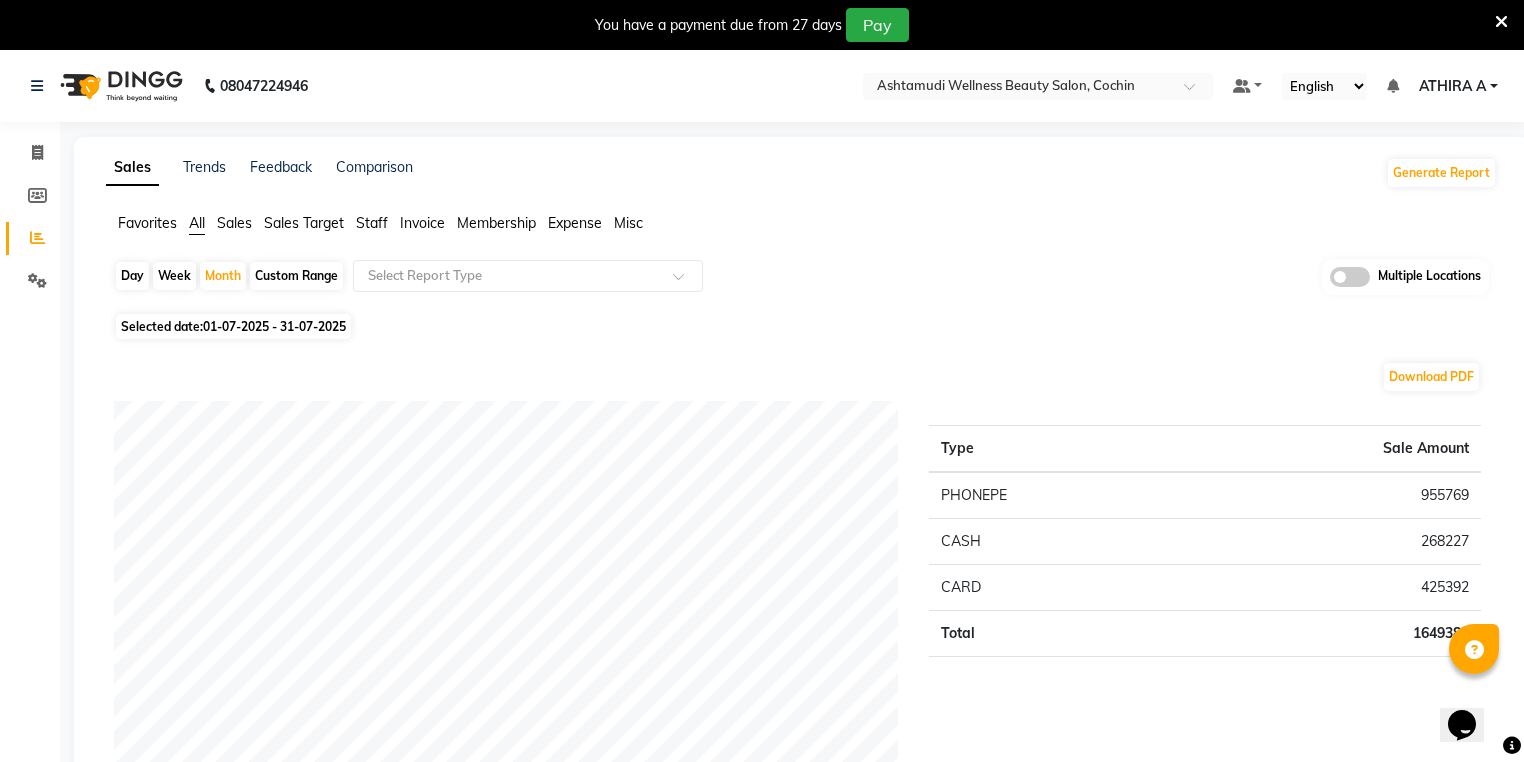 click on "08047224946 Select Location × Ashtamudi Wellness Beauty Salon, Cochin Default Panel My Panel English ENGLISH Español العربية मराठी हिंदी ગુજરાતી தமிழ் 中文 Notifications nothing to show ATHIRA A Manage Profile Change Password Sign out  Version:3.16.0" 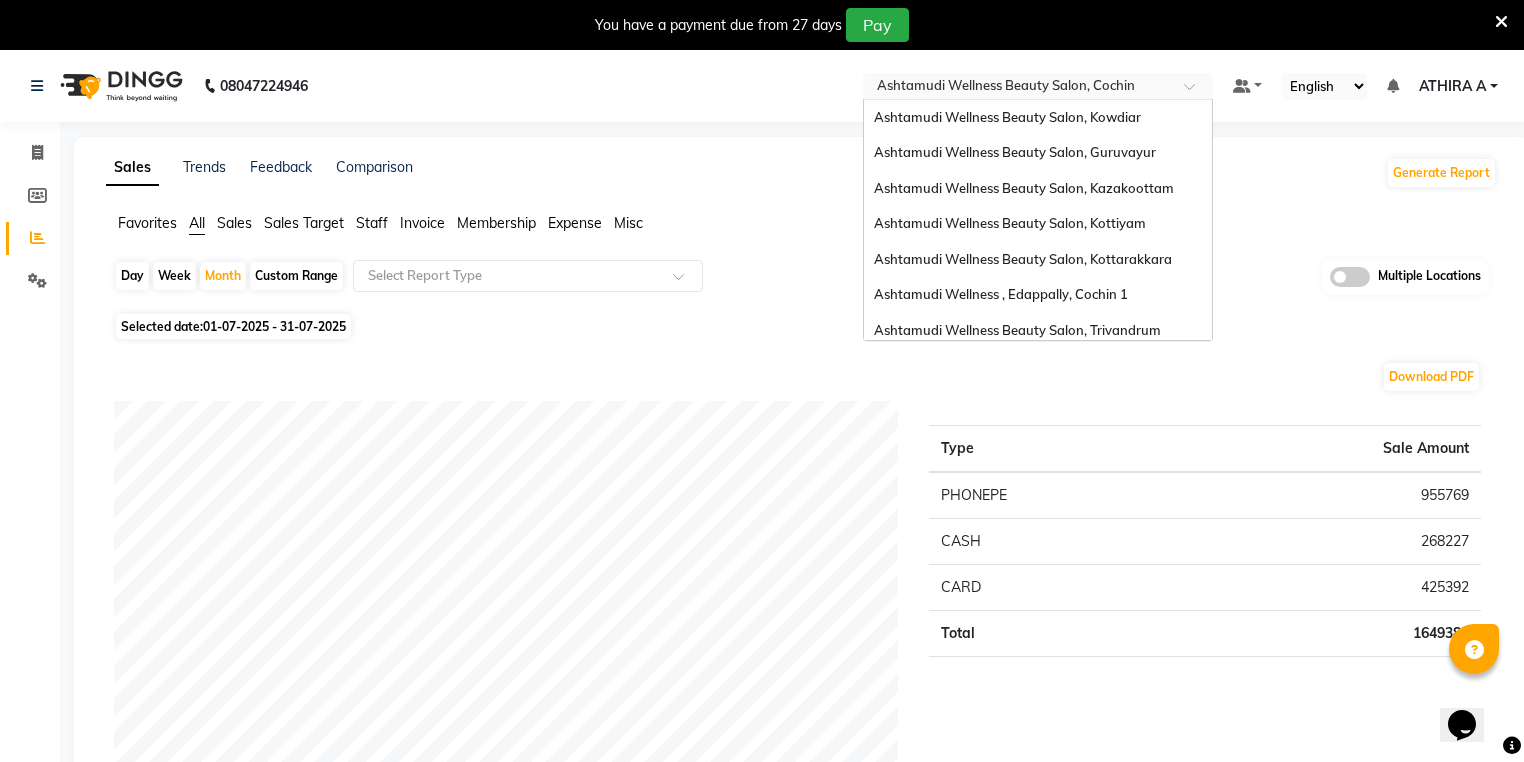 click at bounding box center [1018, 88] 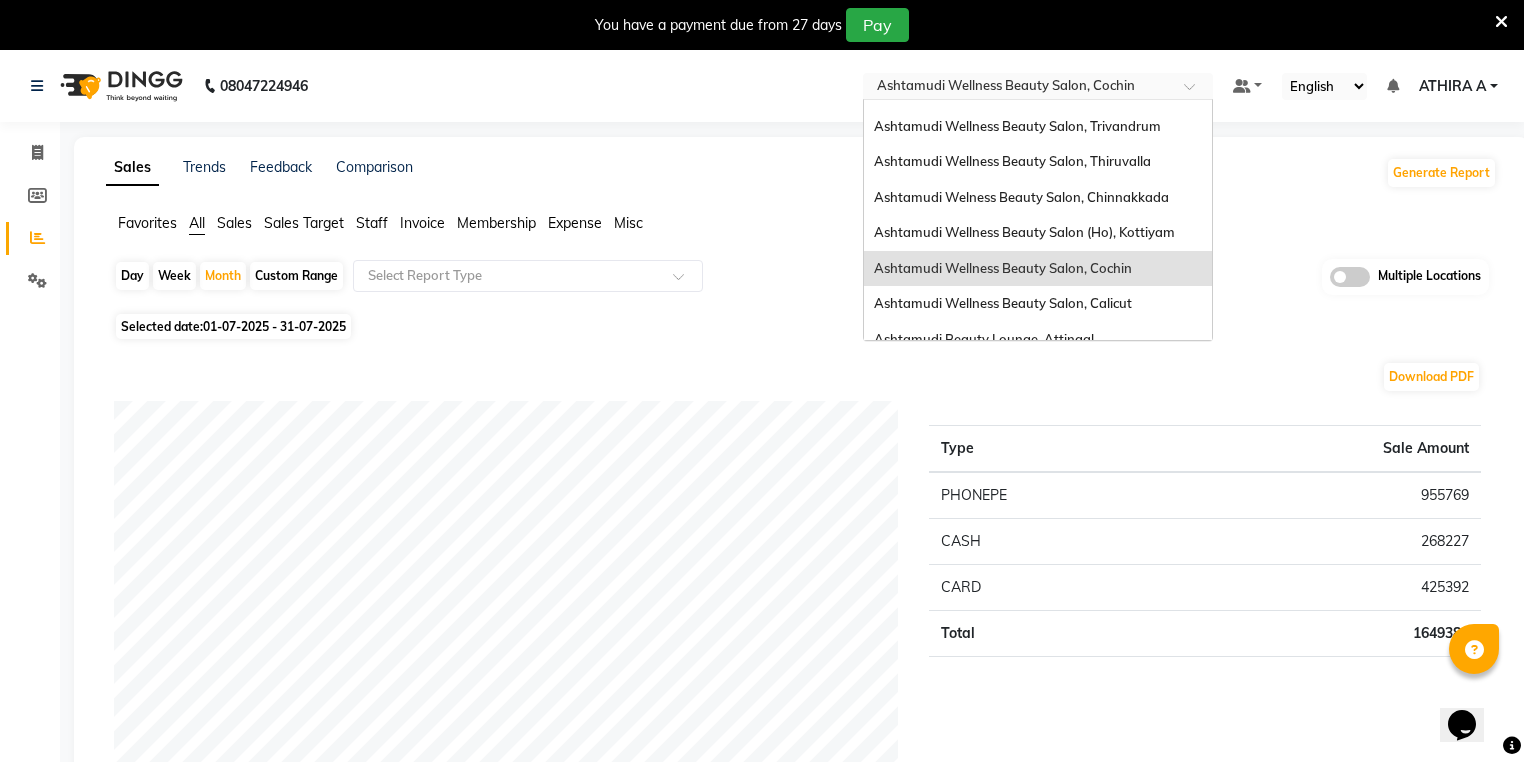 scroll, scrollTop: 72, scrollLeft: 0, axis: vertical 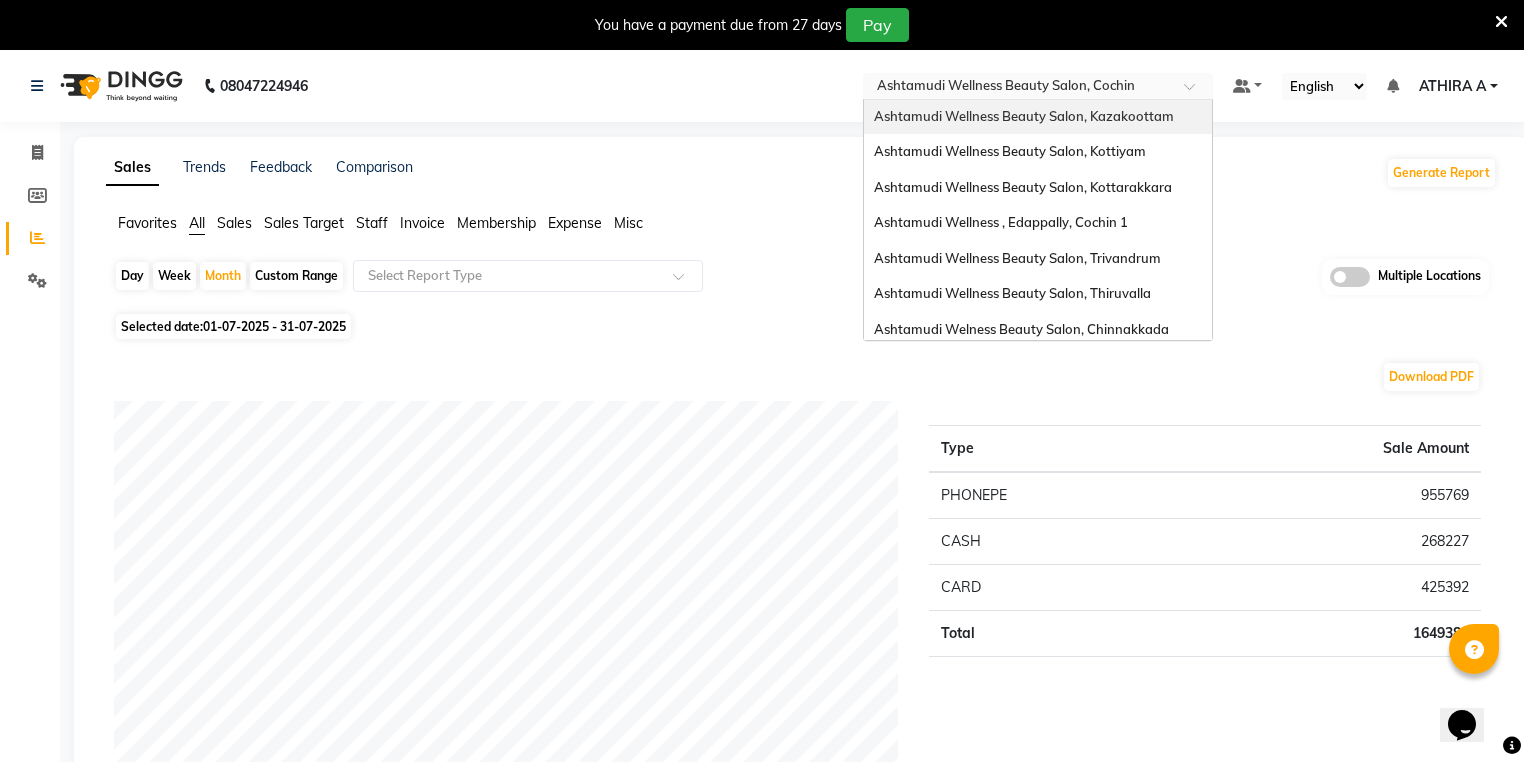 click on "Ashtamudi Wellness Beauty Salon, Kazakoottam" at bounding box center (1024, 116) 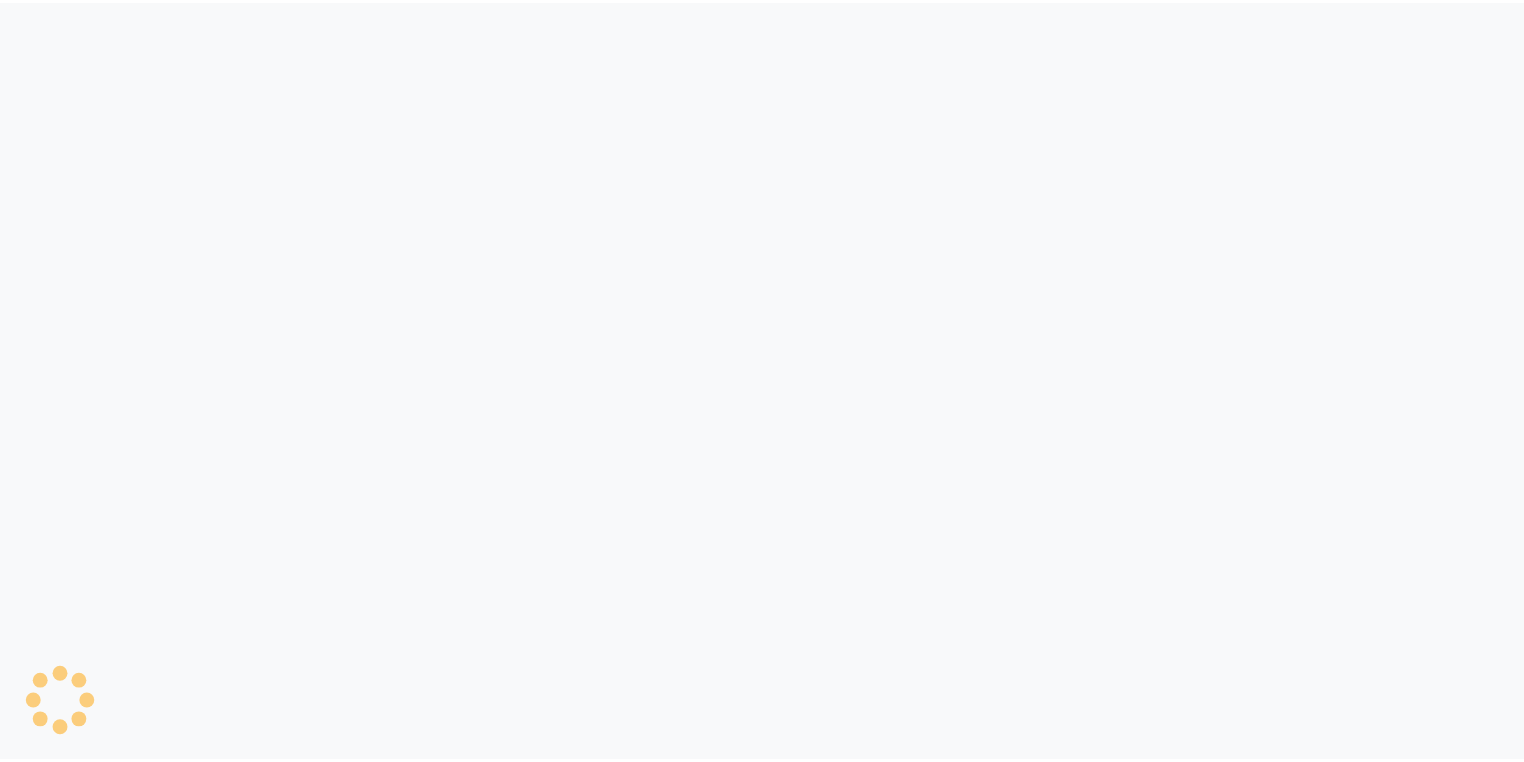 scroll, scrollTop: 0, scrollLeft: 0, axis: both 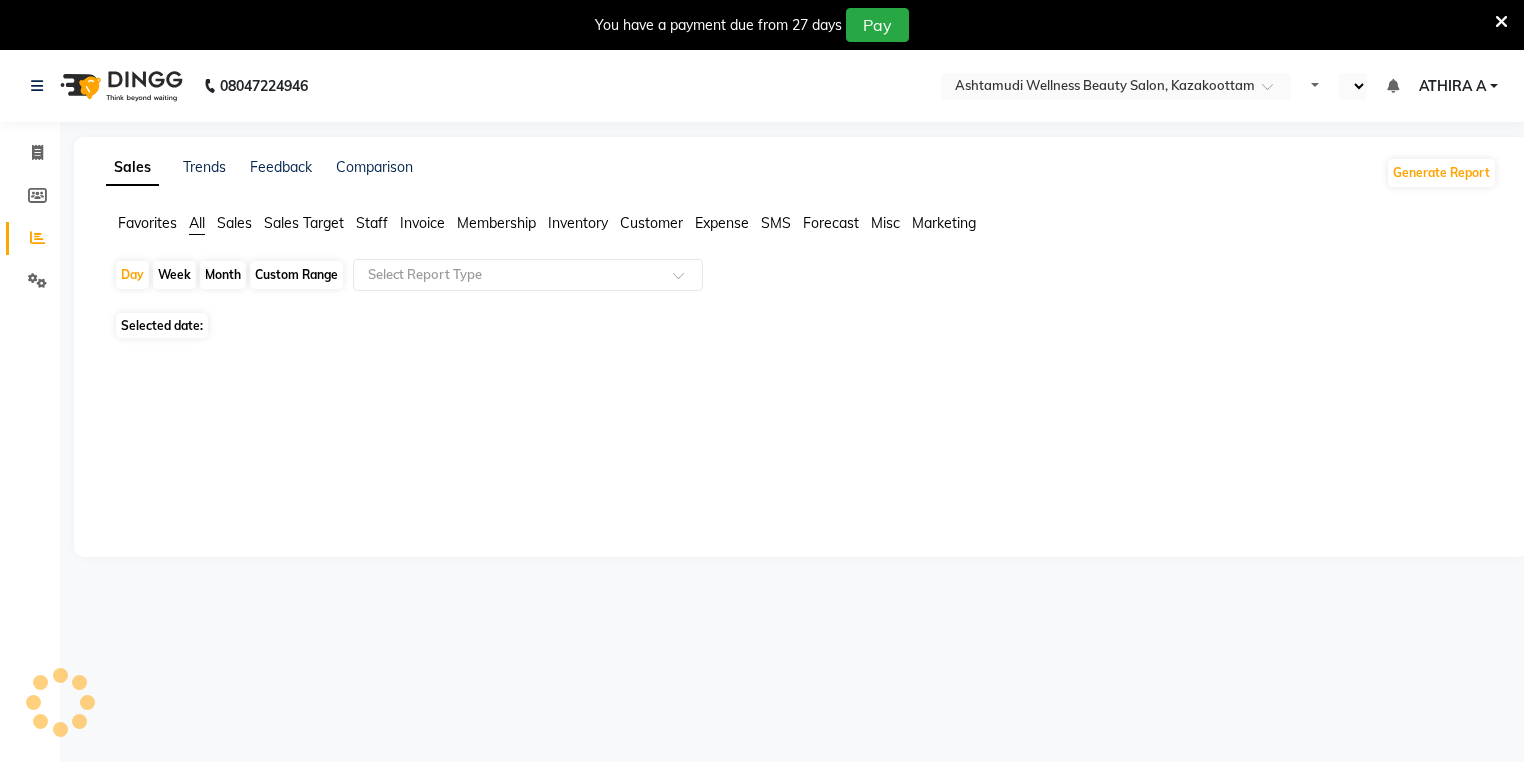 select on "en" 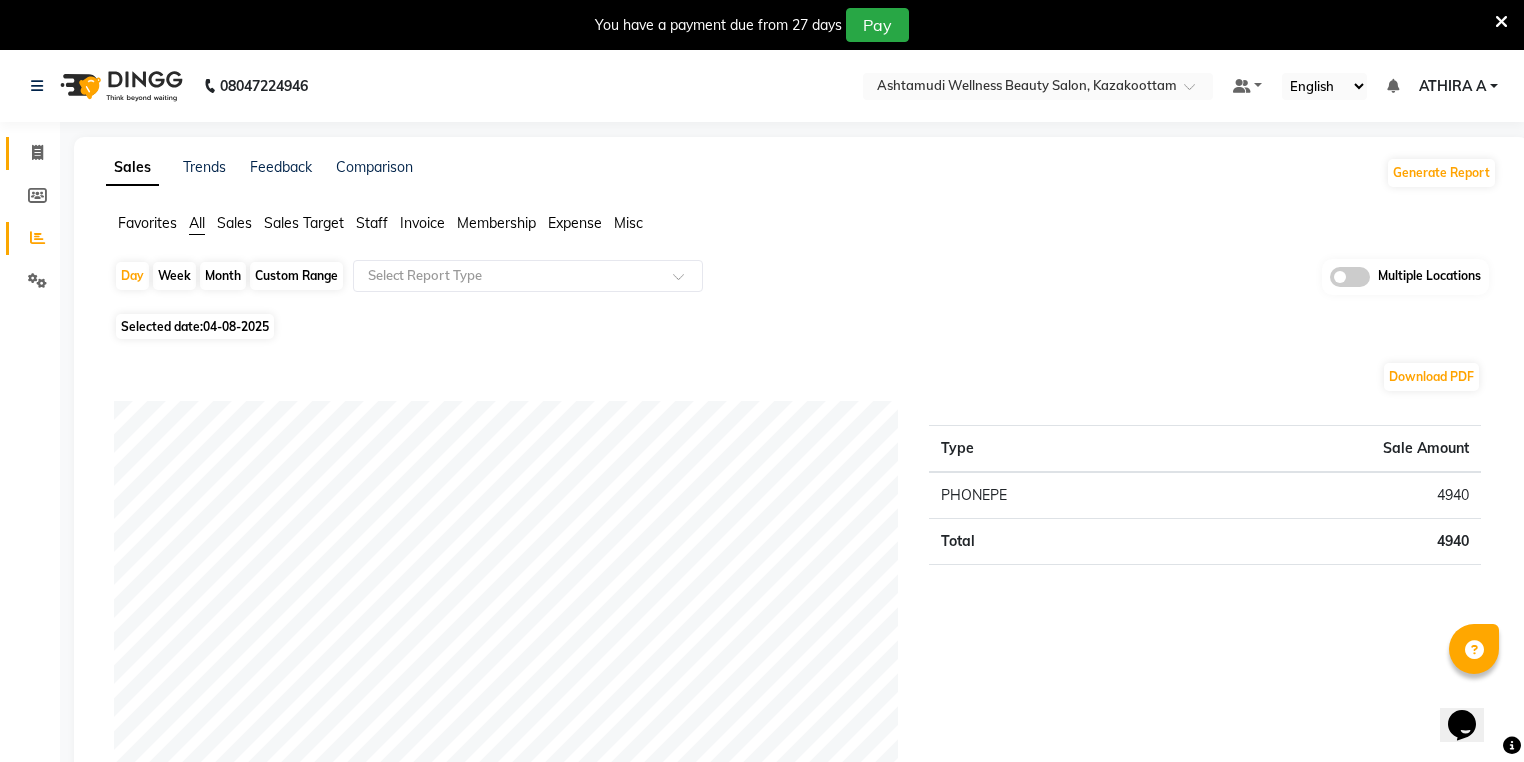 scroll, scrollTop: 0, scrollLeft: 0, axis: both 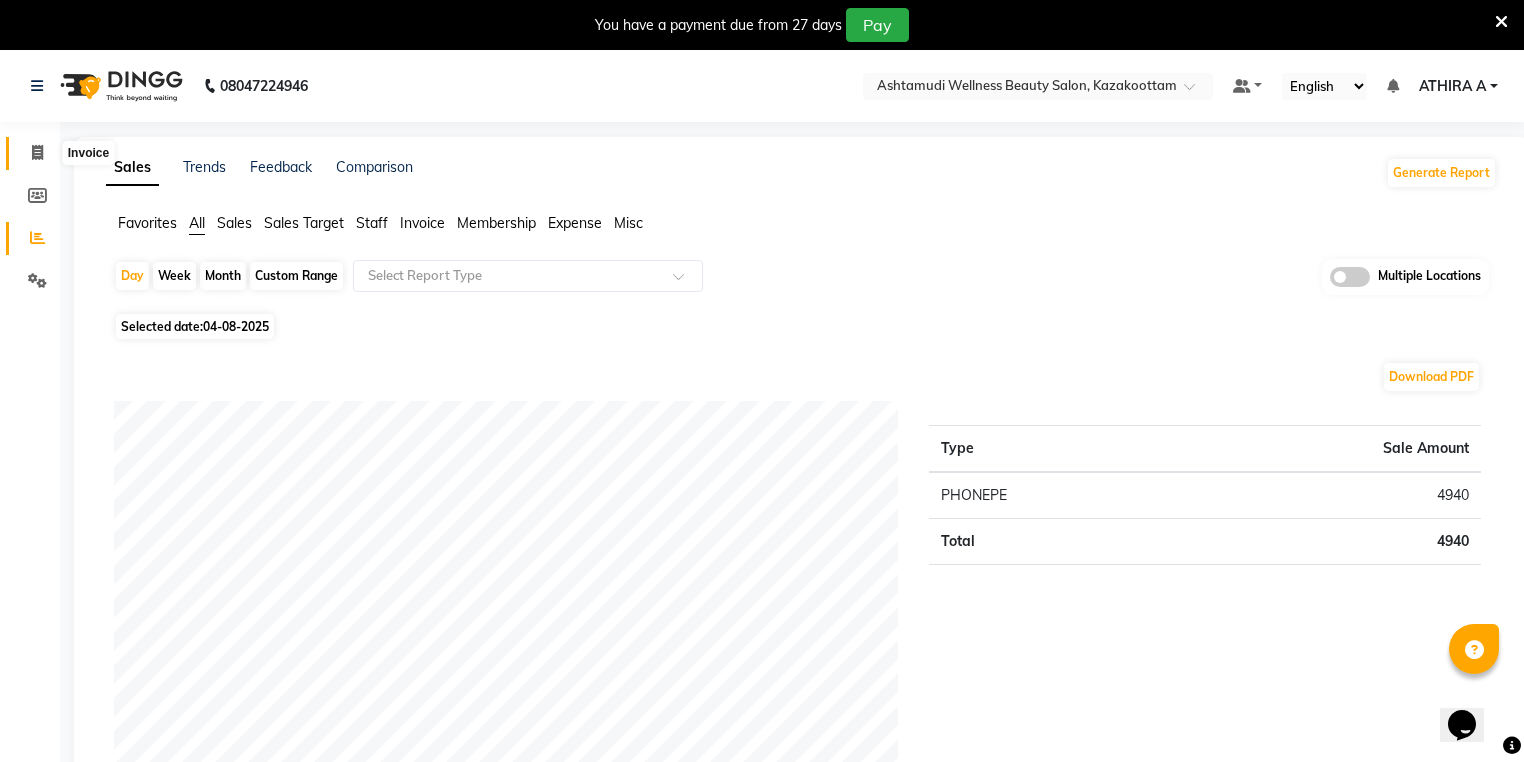 click 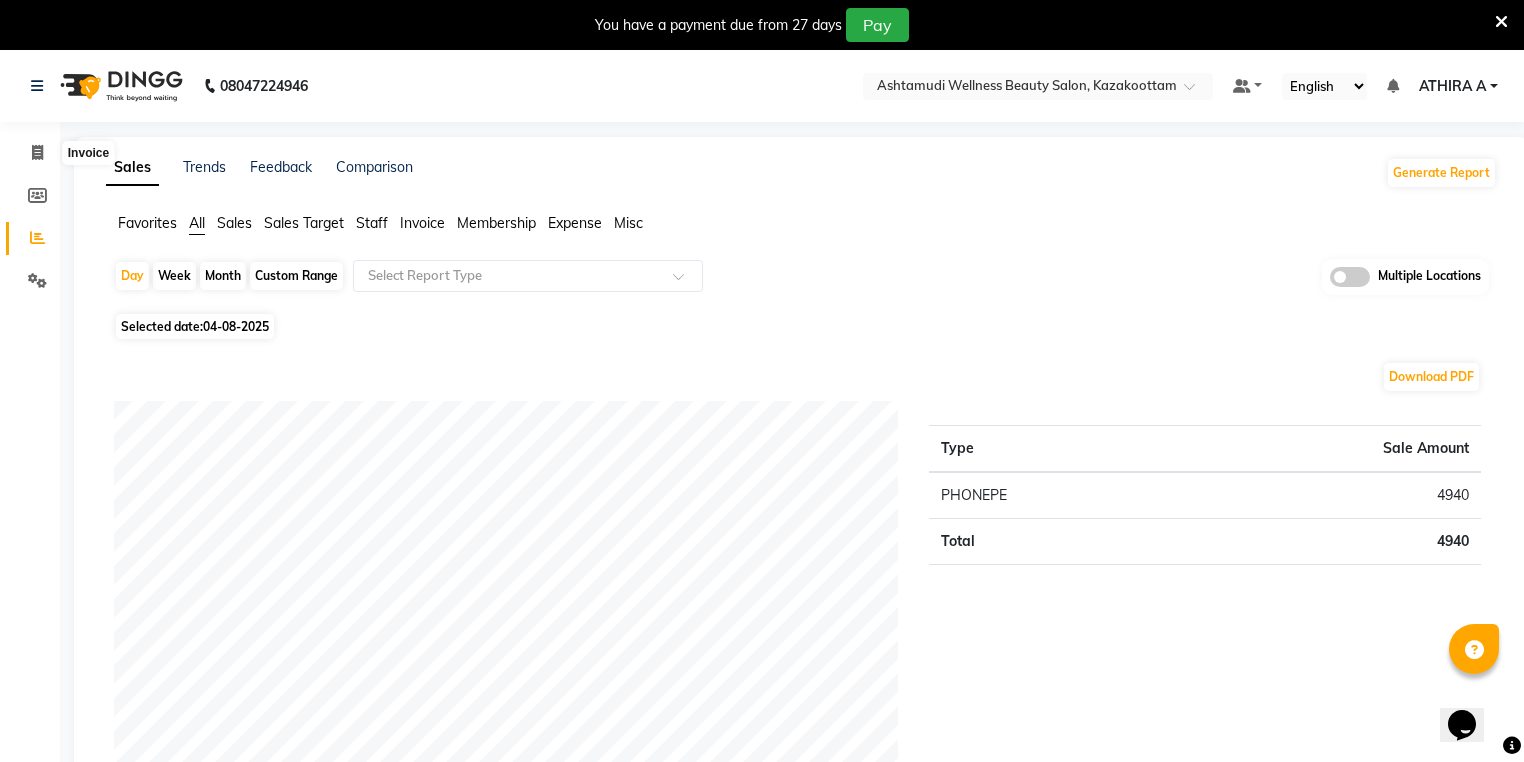 select on "service" 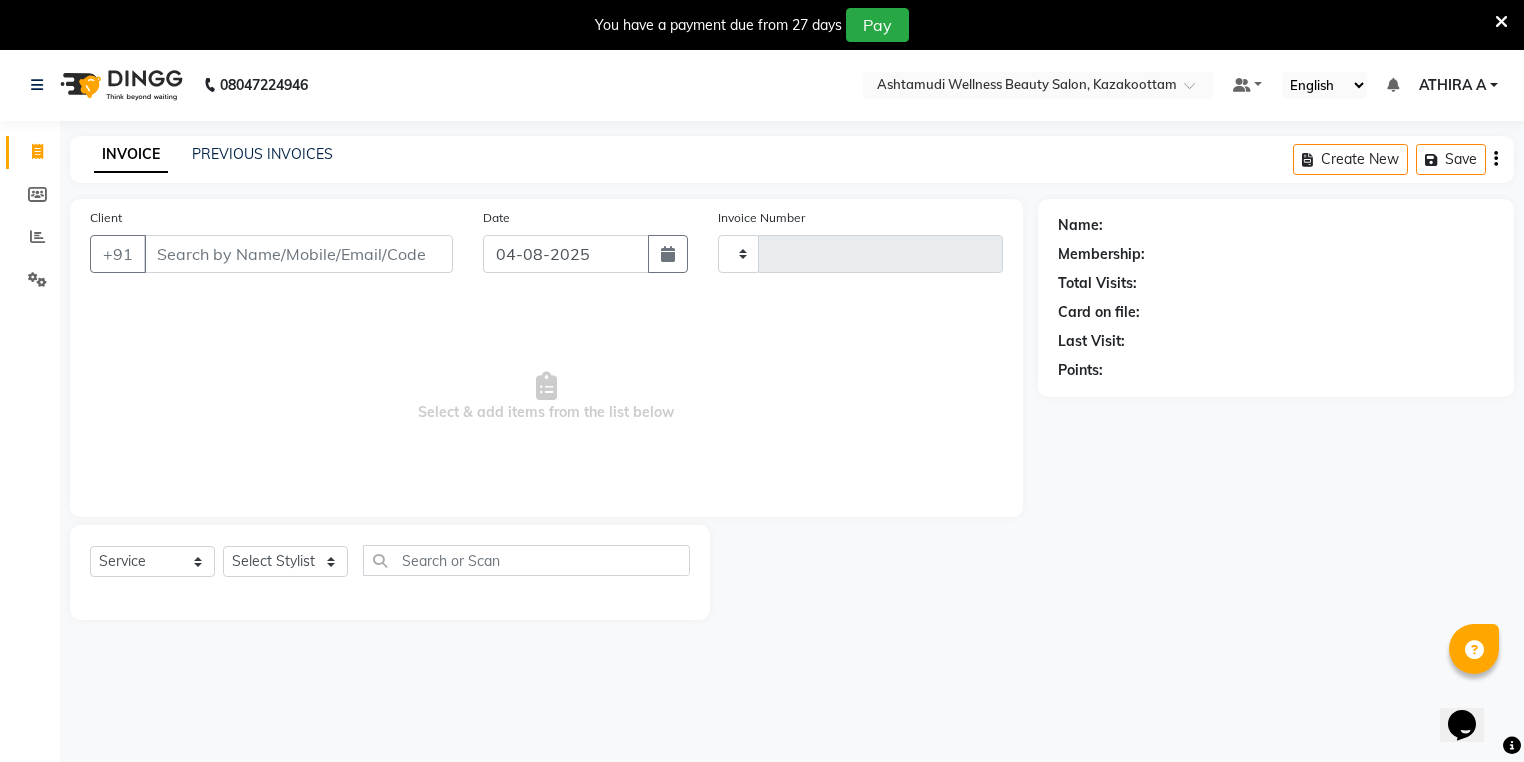 type on "2707" 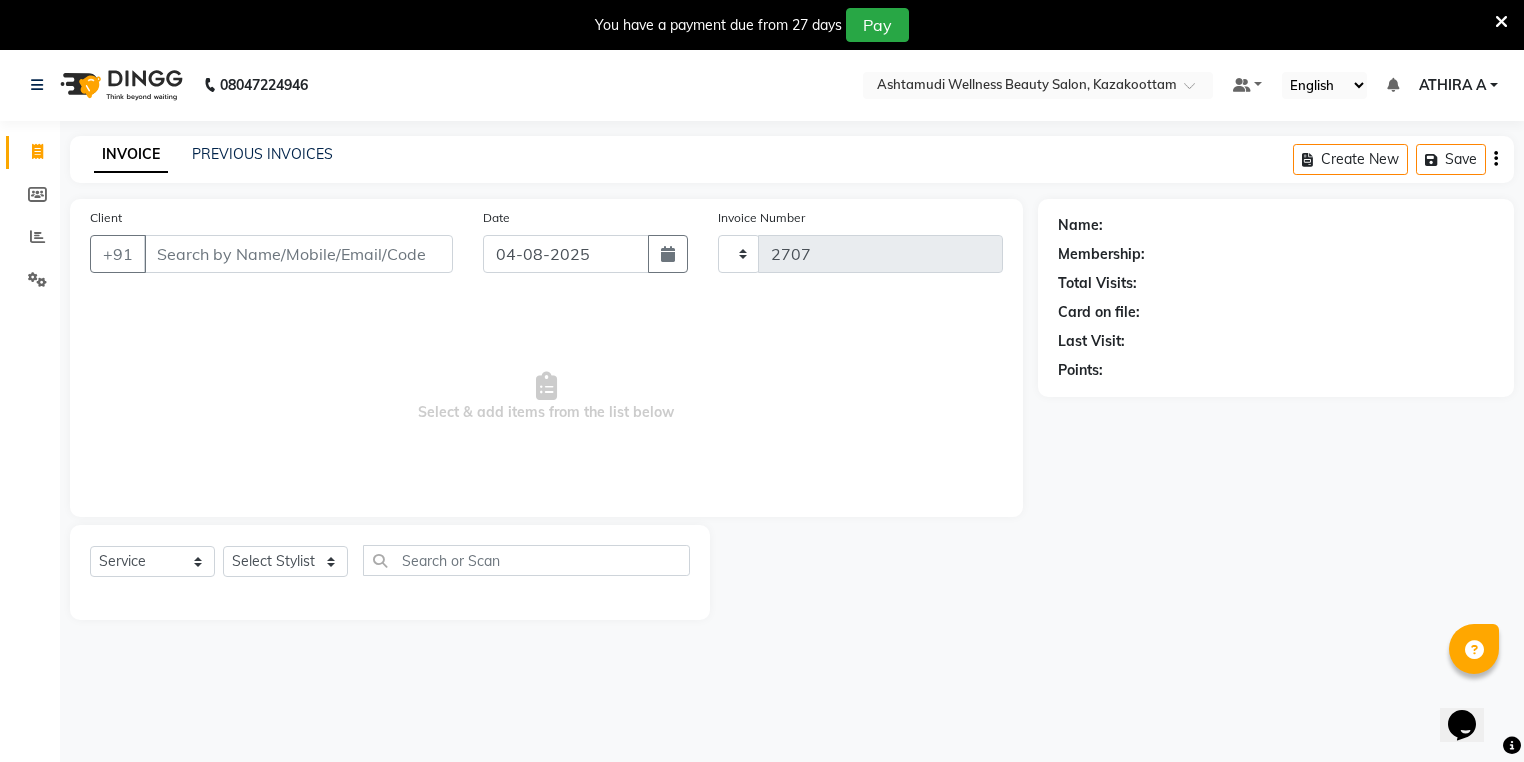 select on "4662" 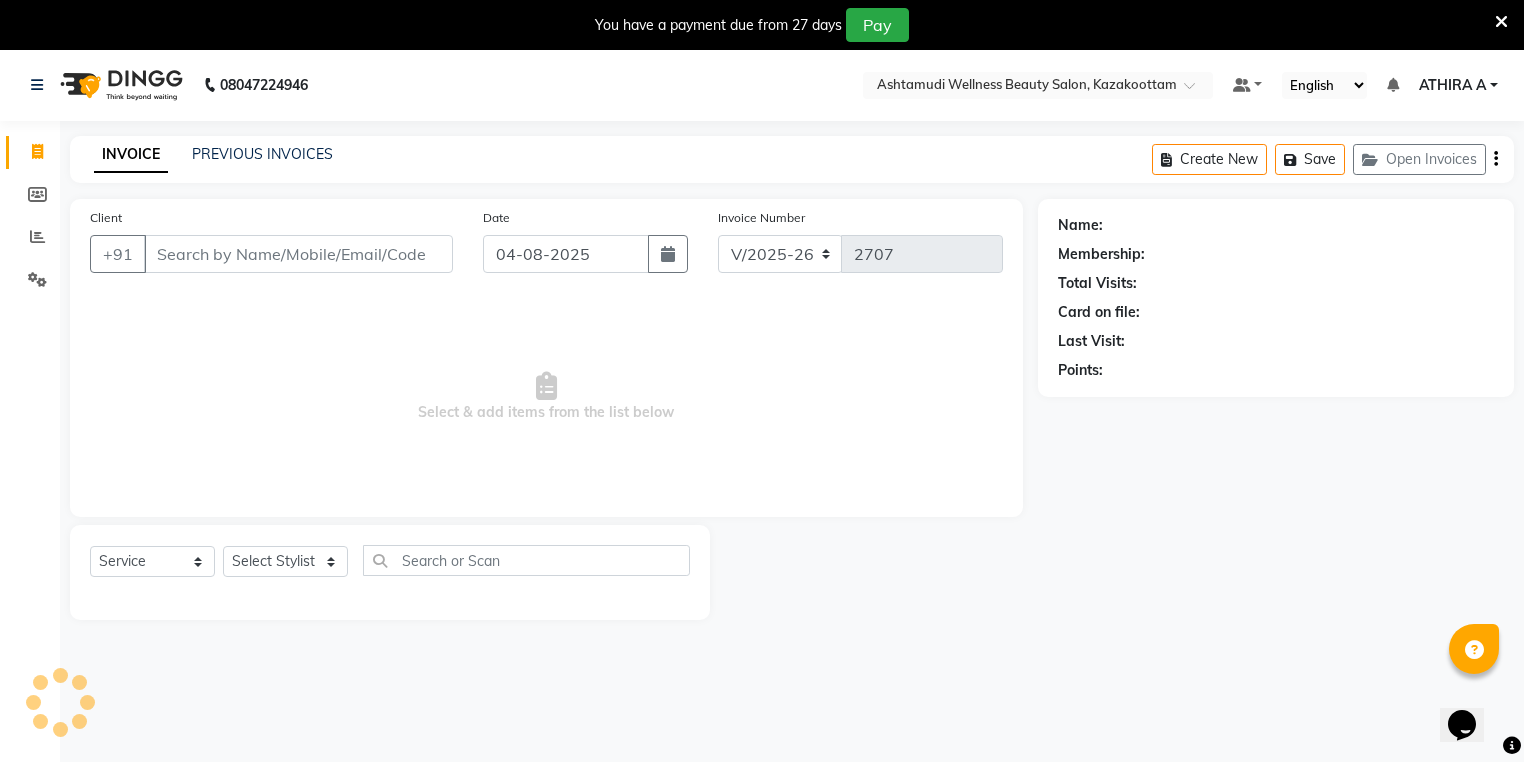 scroll, scrollTop: 50, scrollLeft: 0, axis: vertical 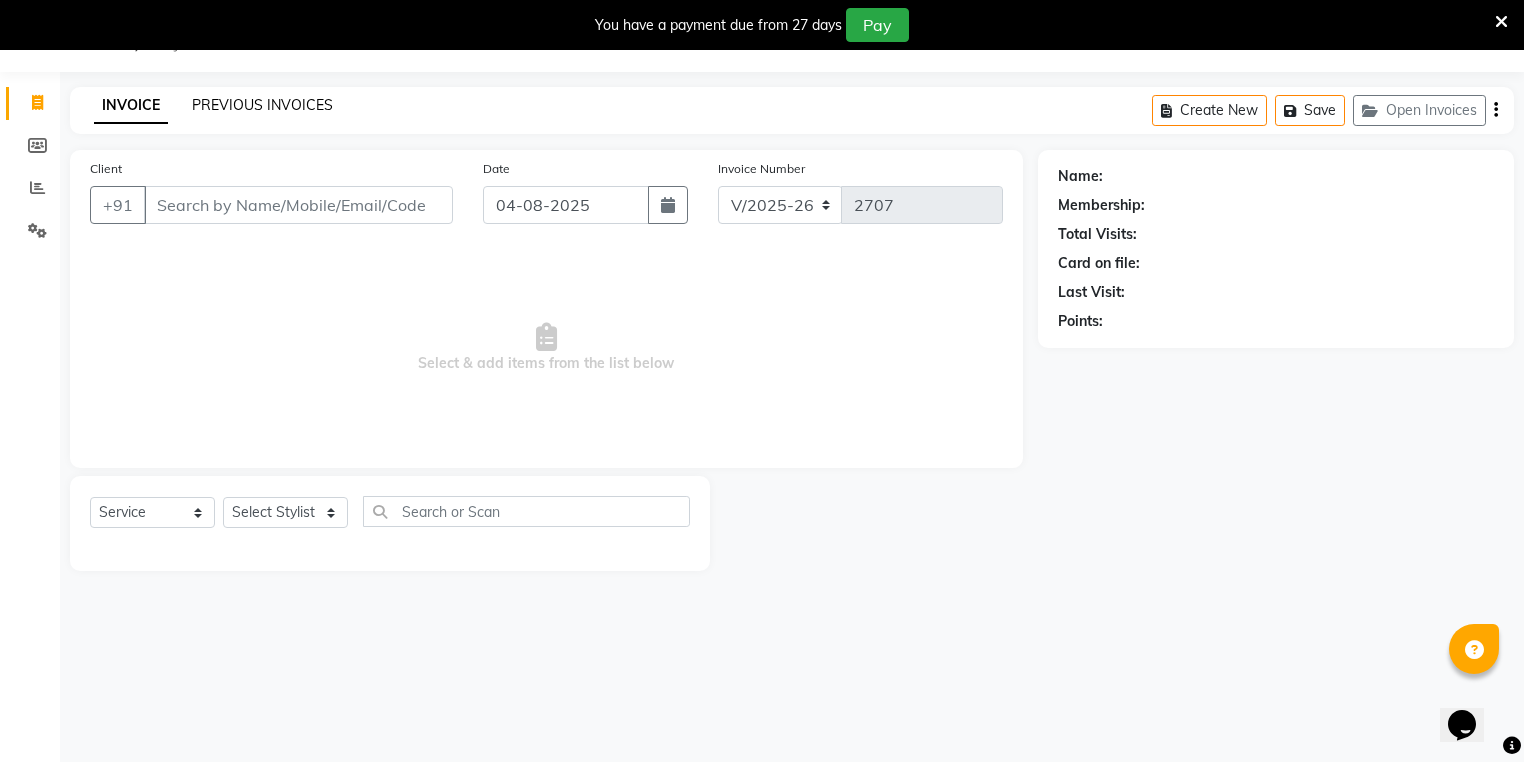 click on "PREVIOUS INVOICES" 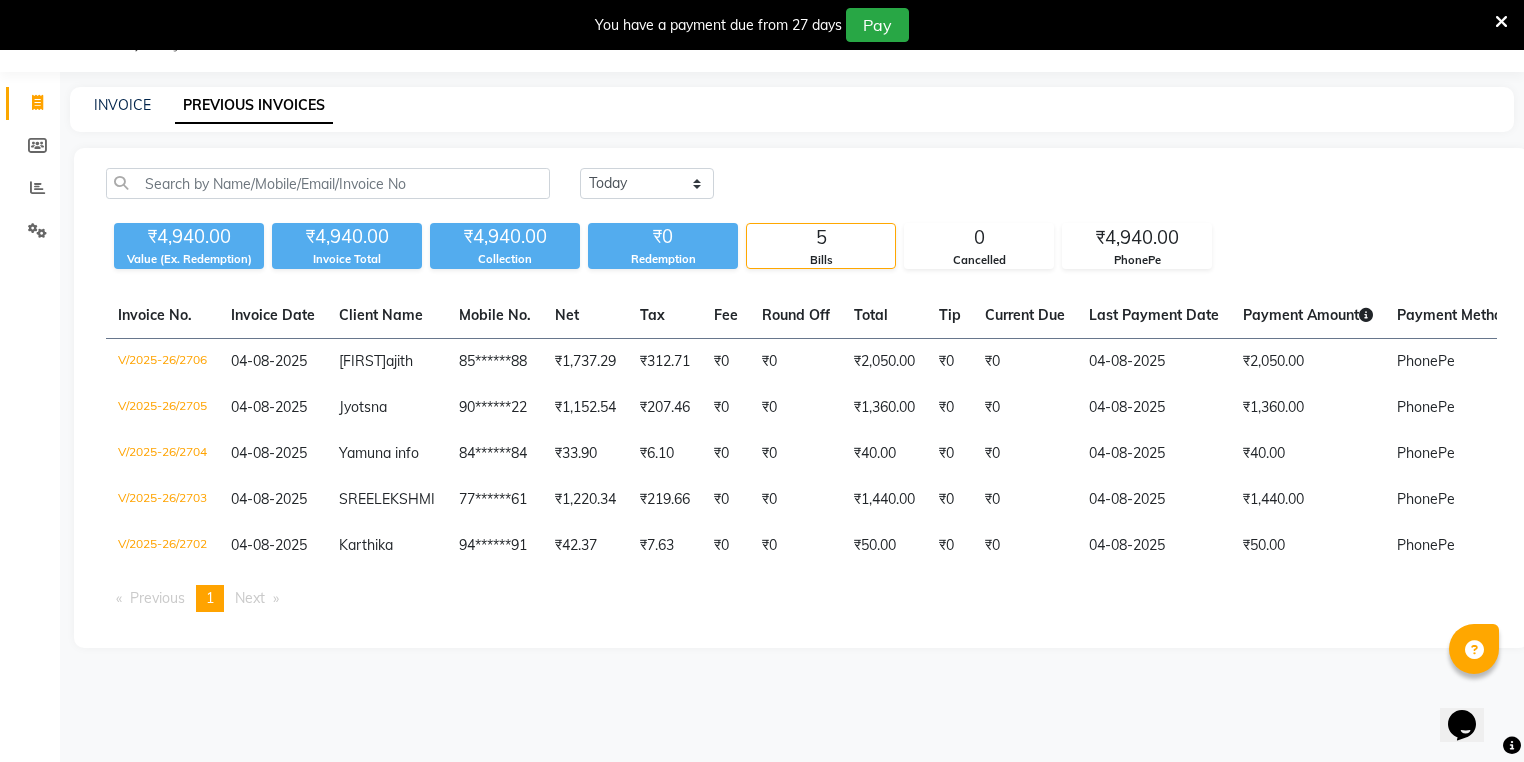 click on "Today Yesterday Custom Range" 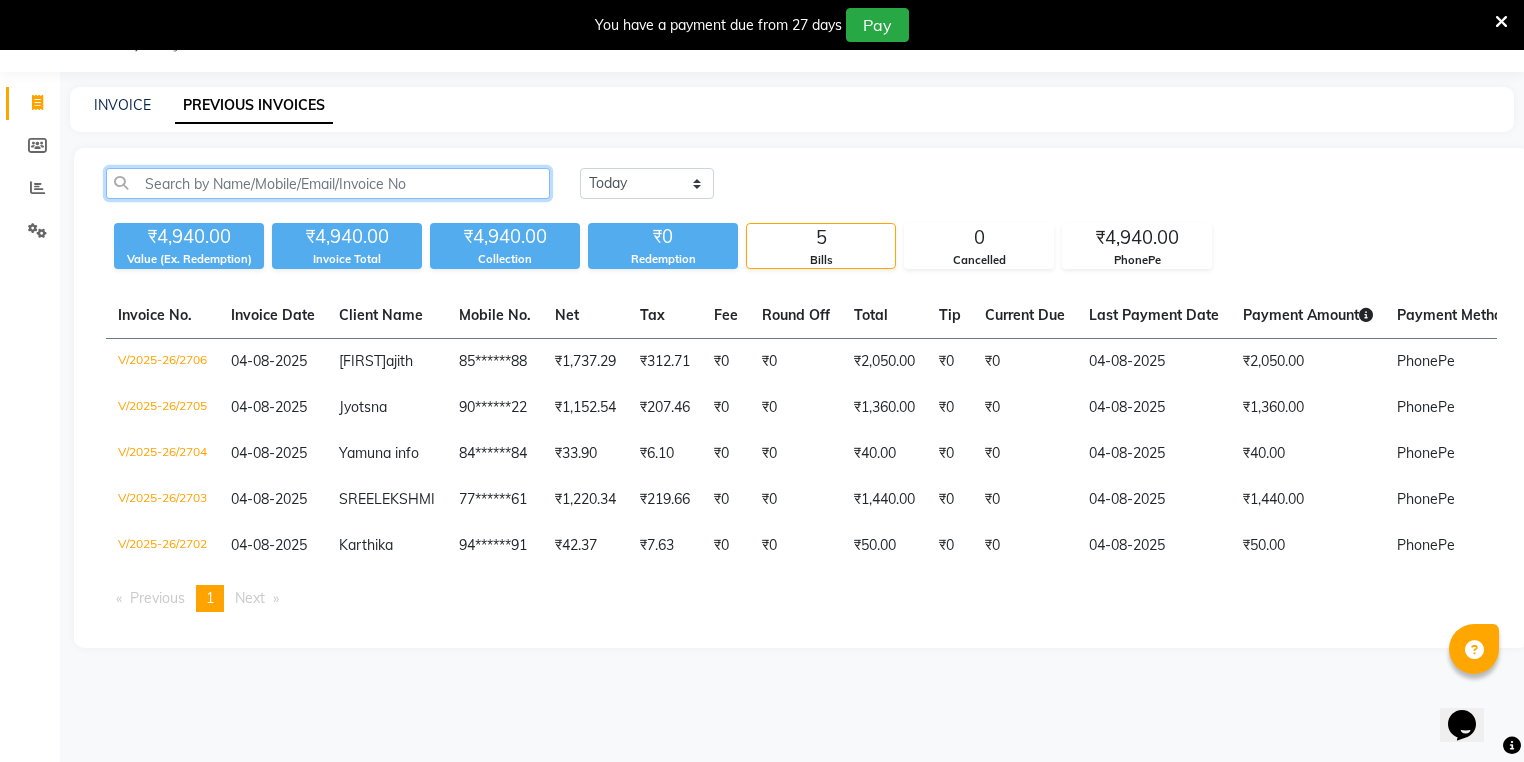 click 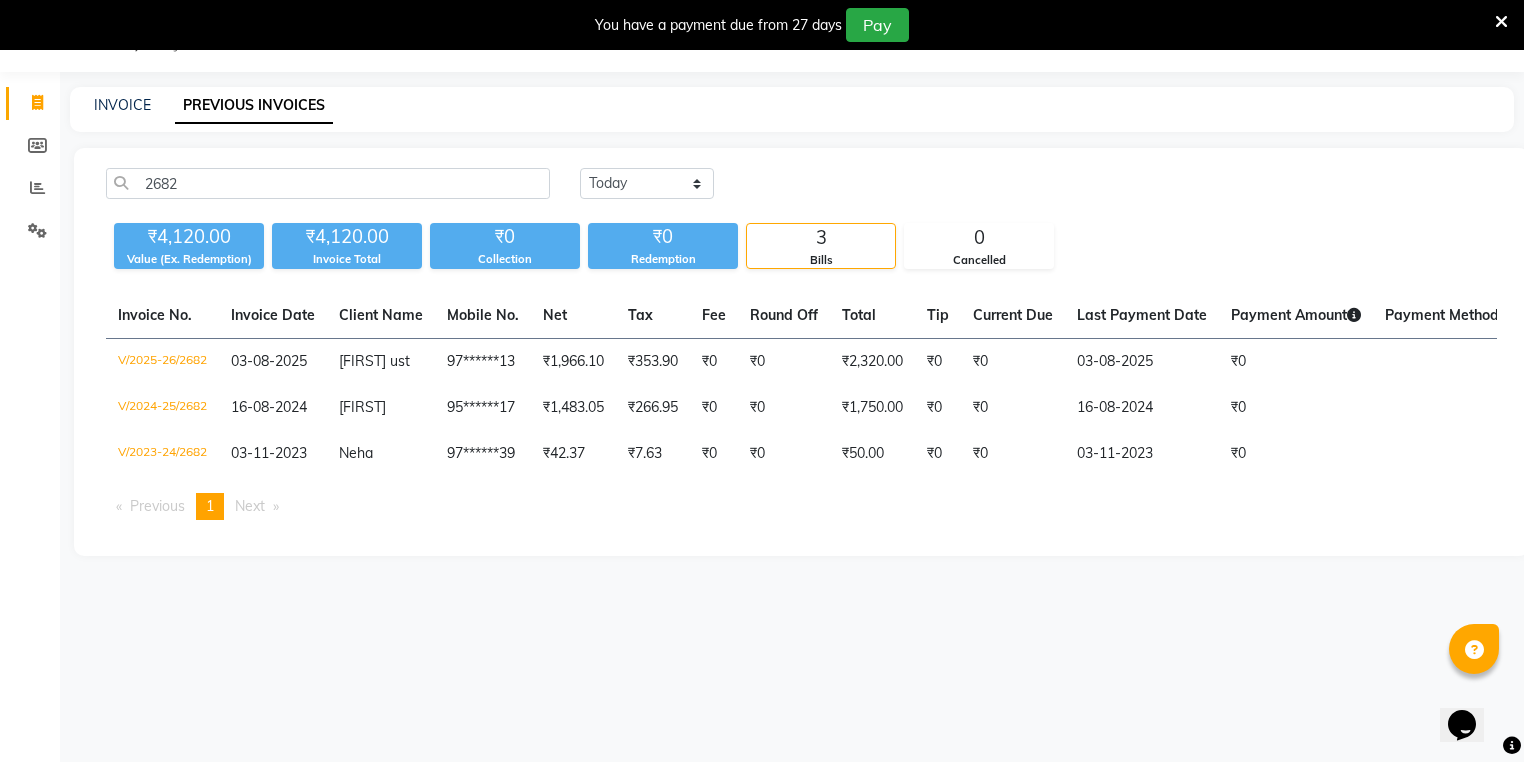 click on "08047224946 Select Location × Ashtamudi Wellness Beauty Salon, Kazakoottam Default Panel My Panel English ENGLISH Español العربية मराठी हिंदी ગુજરાતી தமிழ் 中文 Notifications nothing to show ATHIRA A Manage Profile Change Password Sign out  Version:3.16.0  ☀ Ashtamudi Wellness Beauty Salon, Kowdiar ☀ Ashtamudi Wellness Beauty Salon, GURUVAYUR ☀ Ashtamudi Wellness Beauty Salon, kazakoottam ☀ Ashtamudi Wellness Beauty Salon, Kottiyam ☀ Ashtamudi Wellness Beauty Salon, Kottarakkara ☀ Ashtamudi Wellness , Edappally, Cochin 1 ☀ Ashtamudi Wellness Beauty Salon, TRIVANDRUM ☀ Ashtamudi Wellness Beauty Salon, THIRUVALLA ☀ Ashtamudi Welness Beauty Salon, Chinnakkada ☀ Ashtamudi Wellness Beauty Salon (HO), Kottiyam ☀ Ashtamudi Wellness Beauty Salon, COCHIN ☀ Ashtamudi Wellness Beauty Salon, CALICUT ☀ Ashtamudi Beauty Lounge, ATTINGAL ☀ Ashtamudi Wellness Beauty Salon, Alappuzha  Invoice  Members  Reports  Settings Generate Report 3" at bounding box center (762, 381) 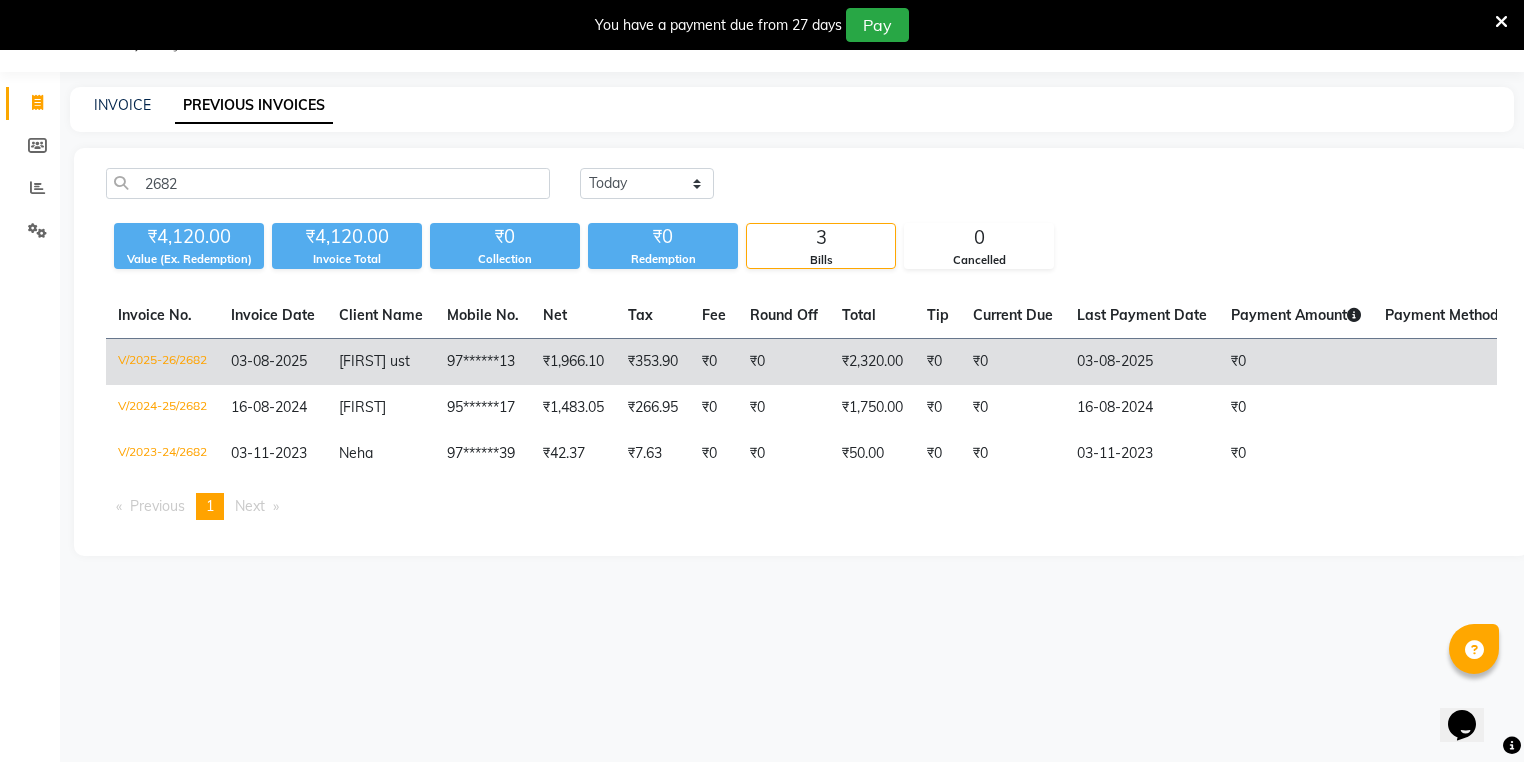 click on "V/2025-26/2682" 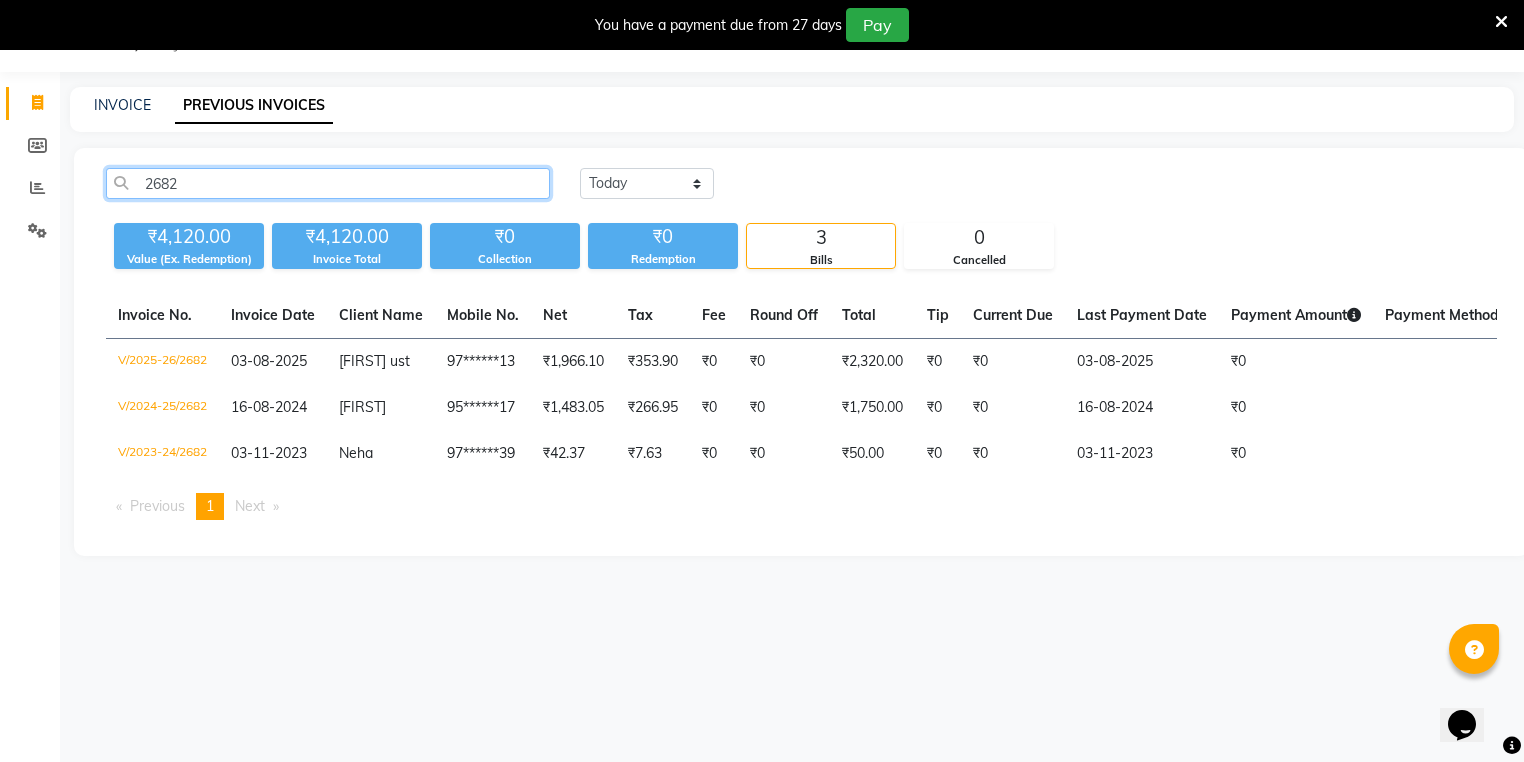 click on "2682" 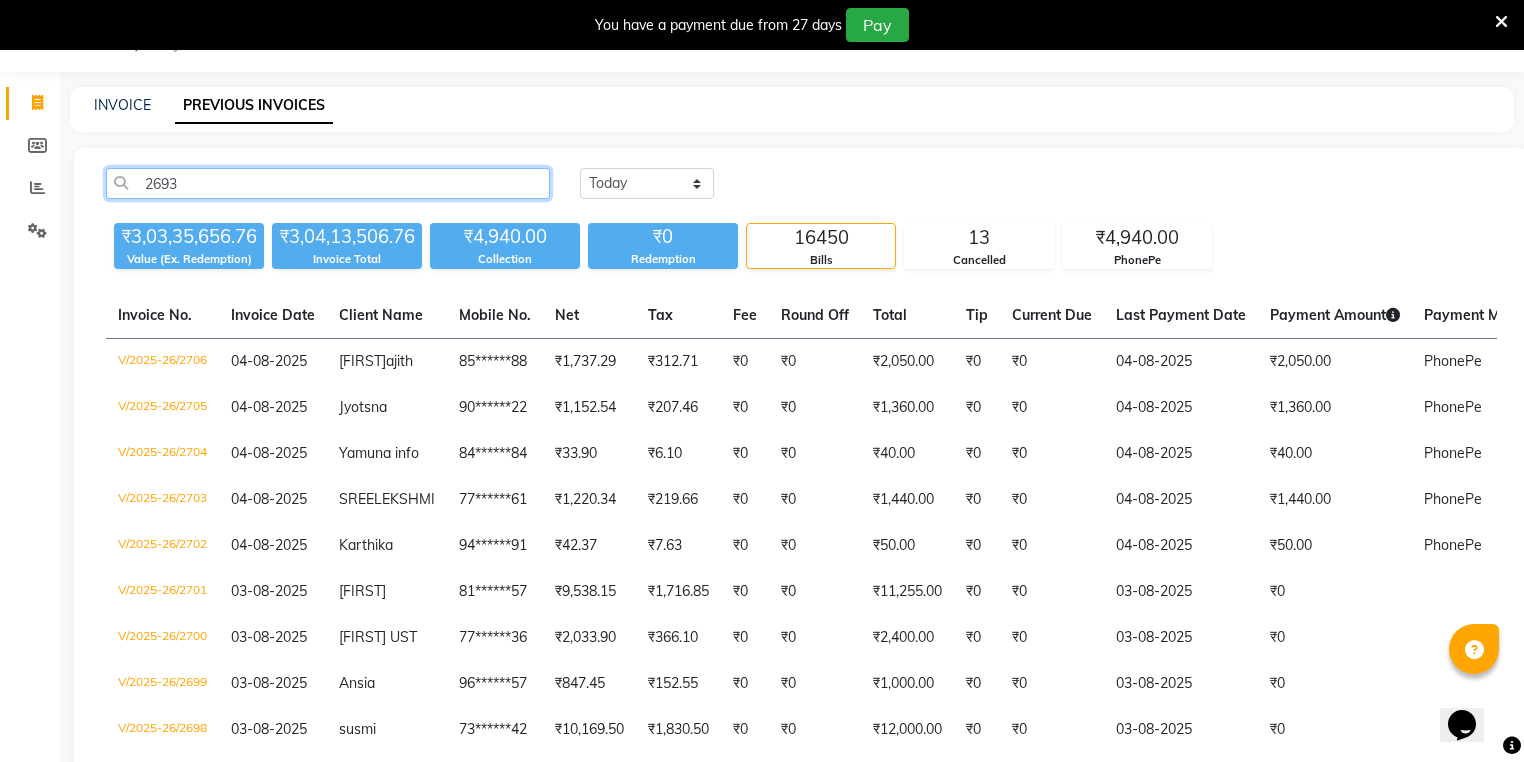 click on "2693" 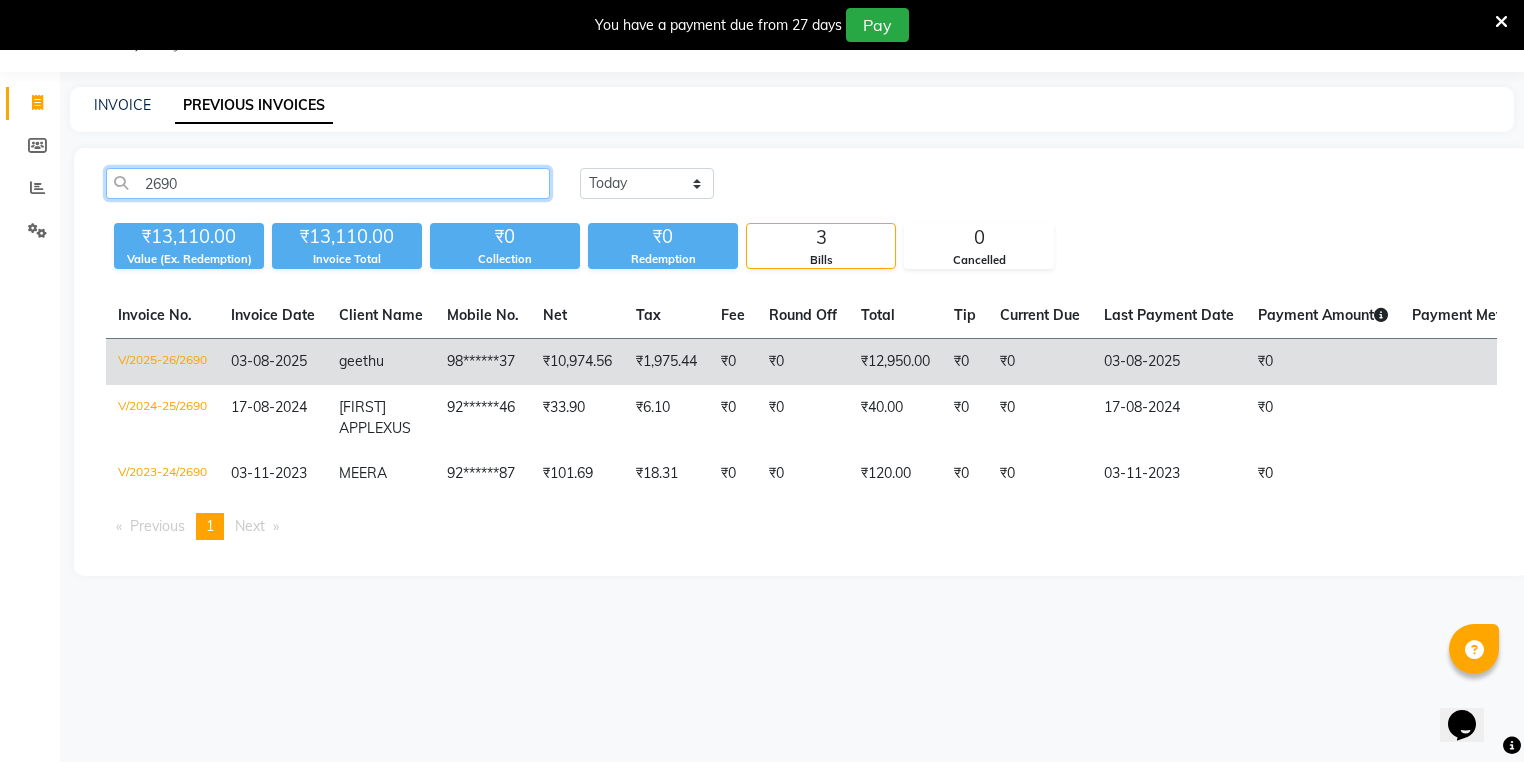 type on "2690" 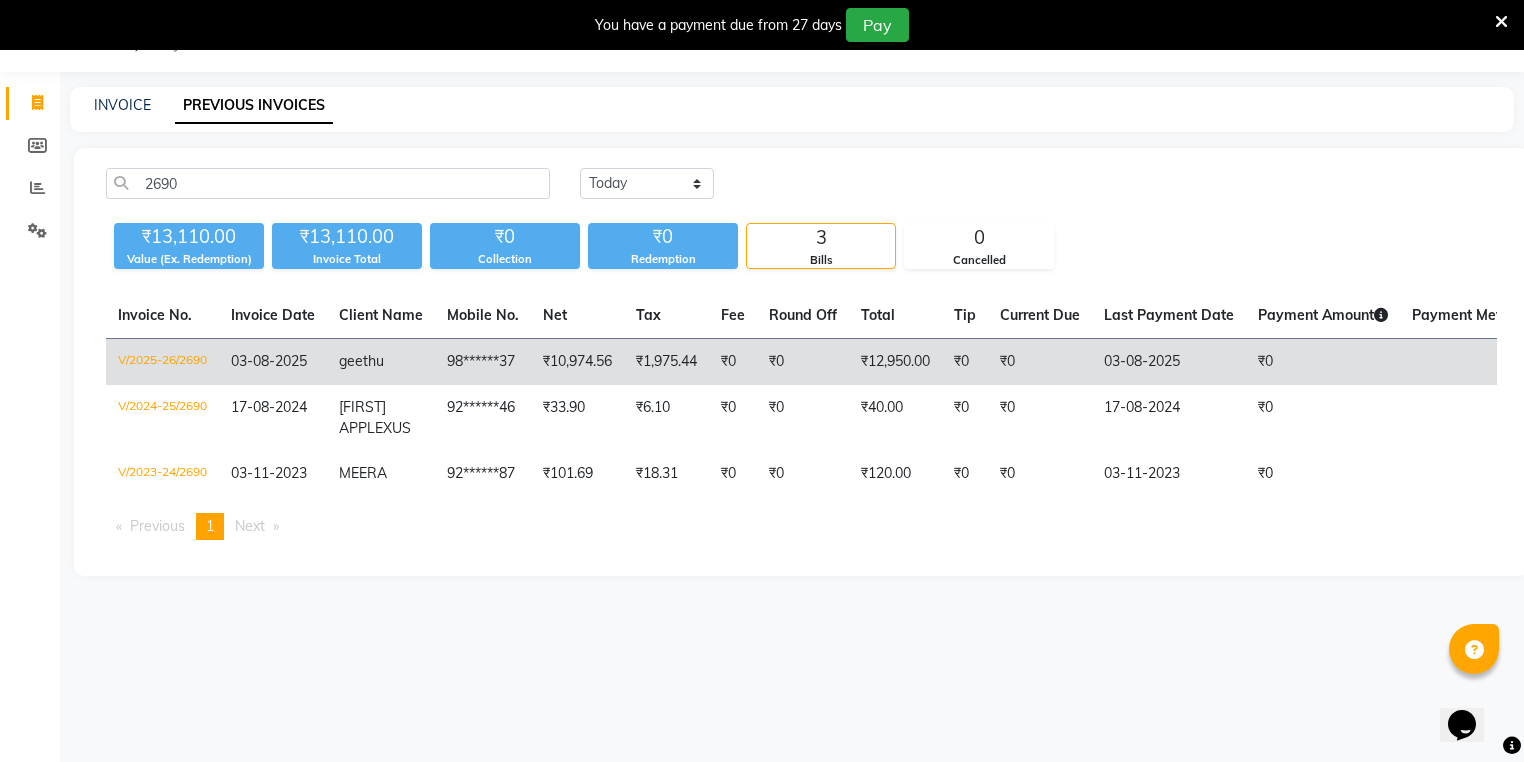 click on "03-08-2025" 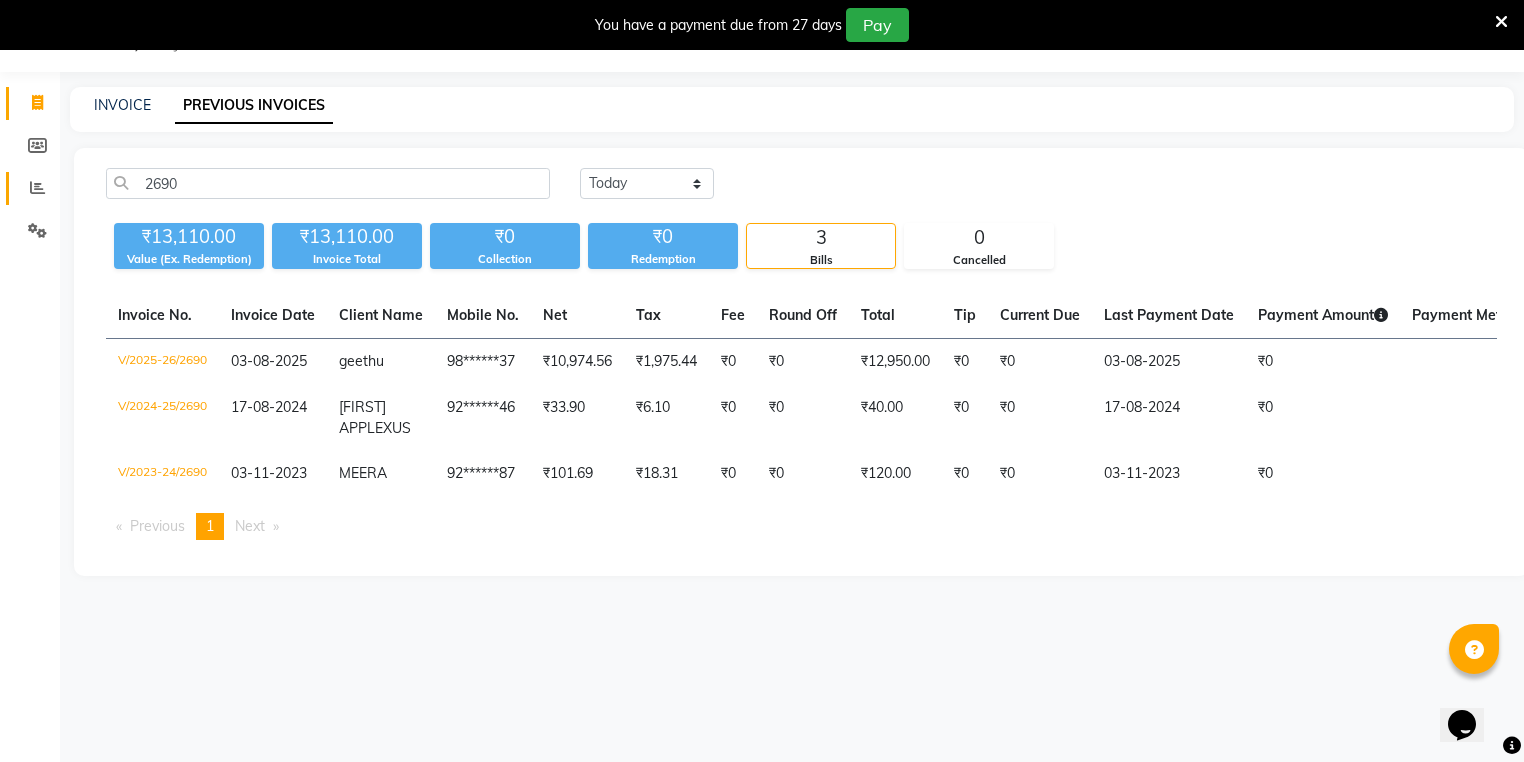 click 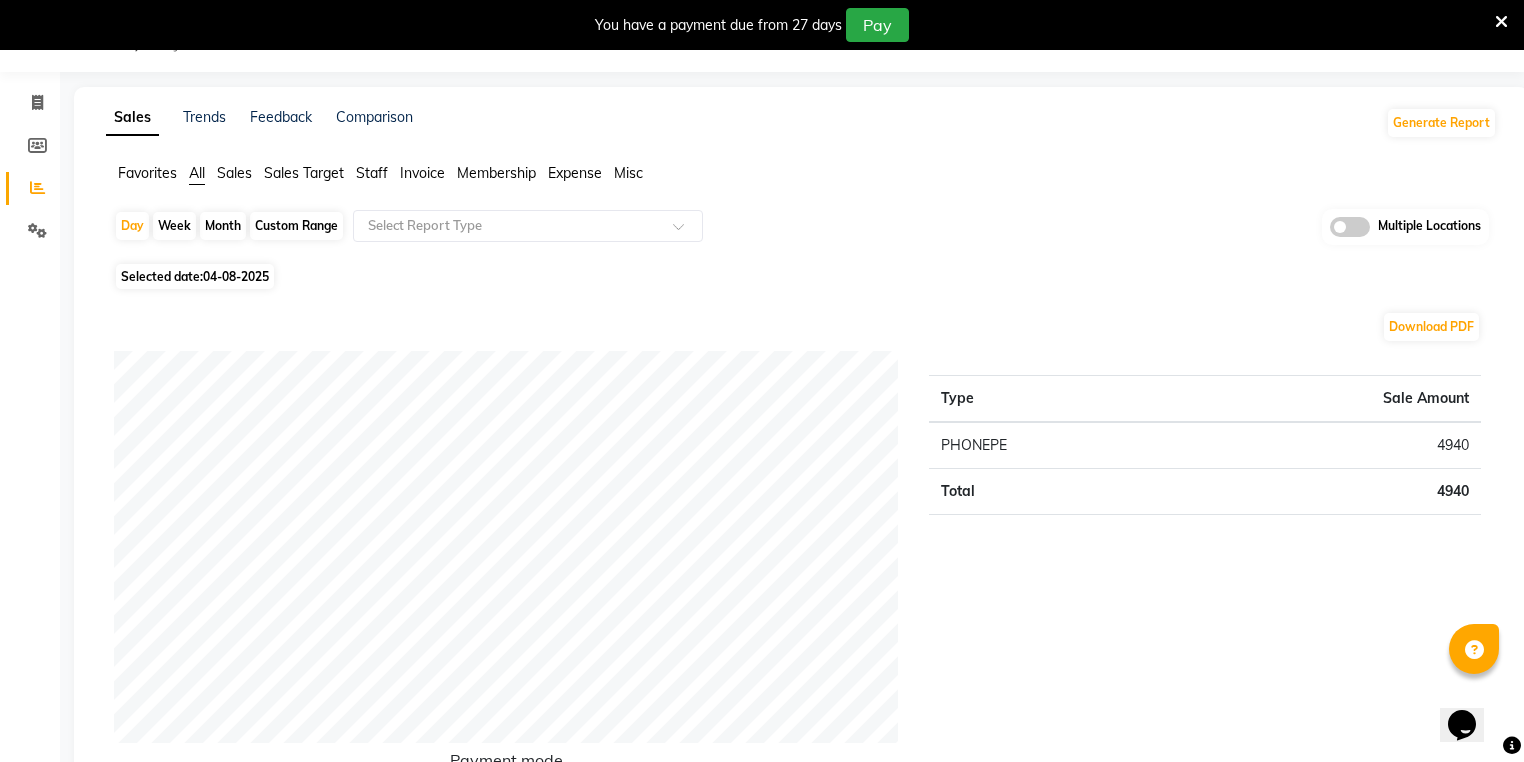 click at bounding box center [1501, 22] 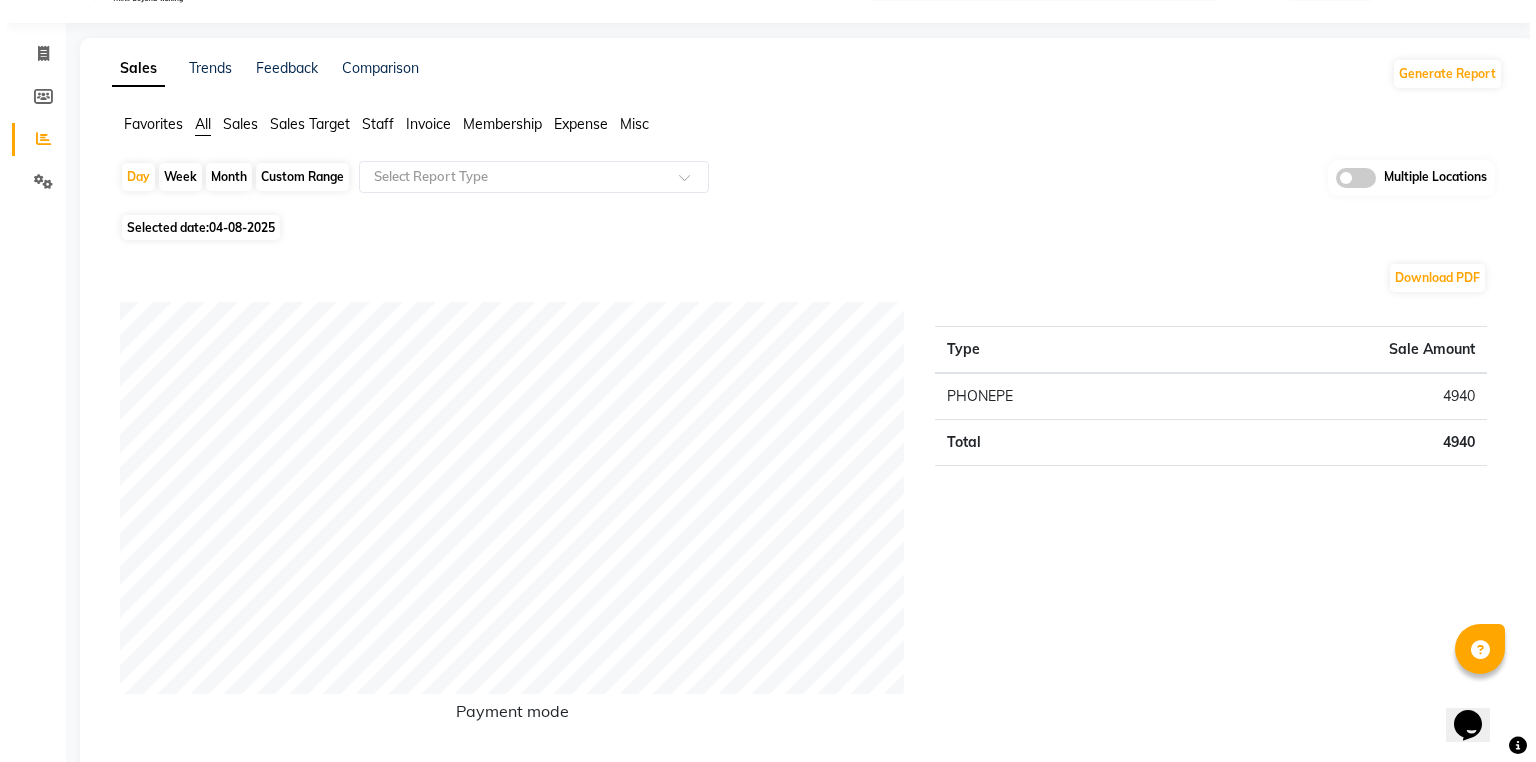 scroll, scrollTop: 0, scrollLeft: 0, axis: both 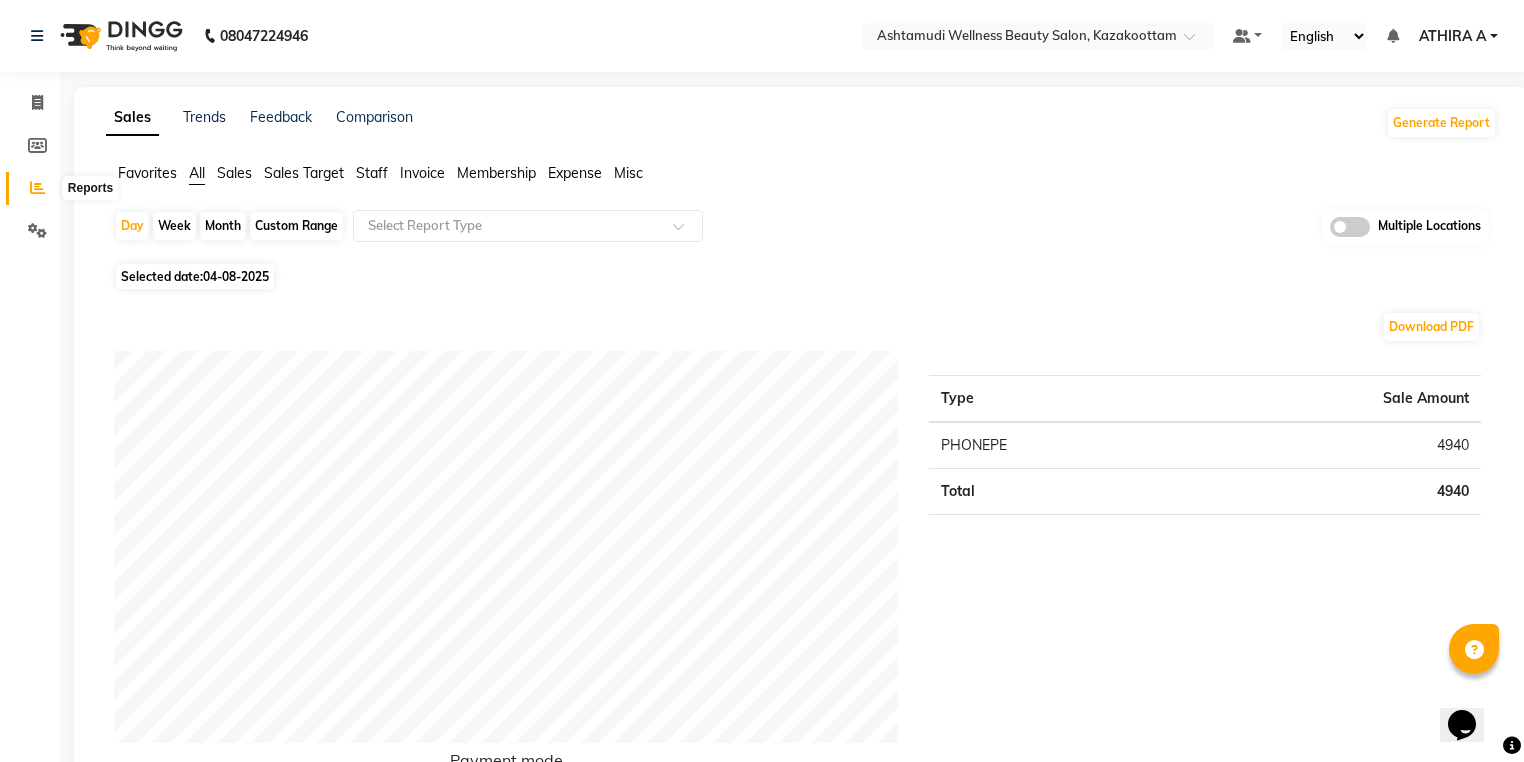 click 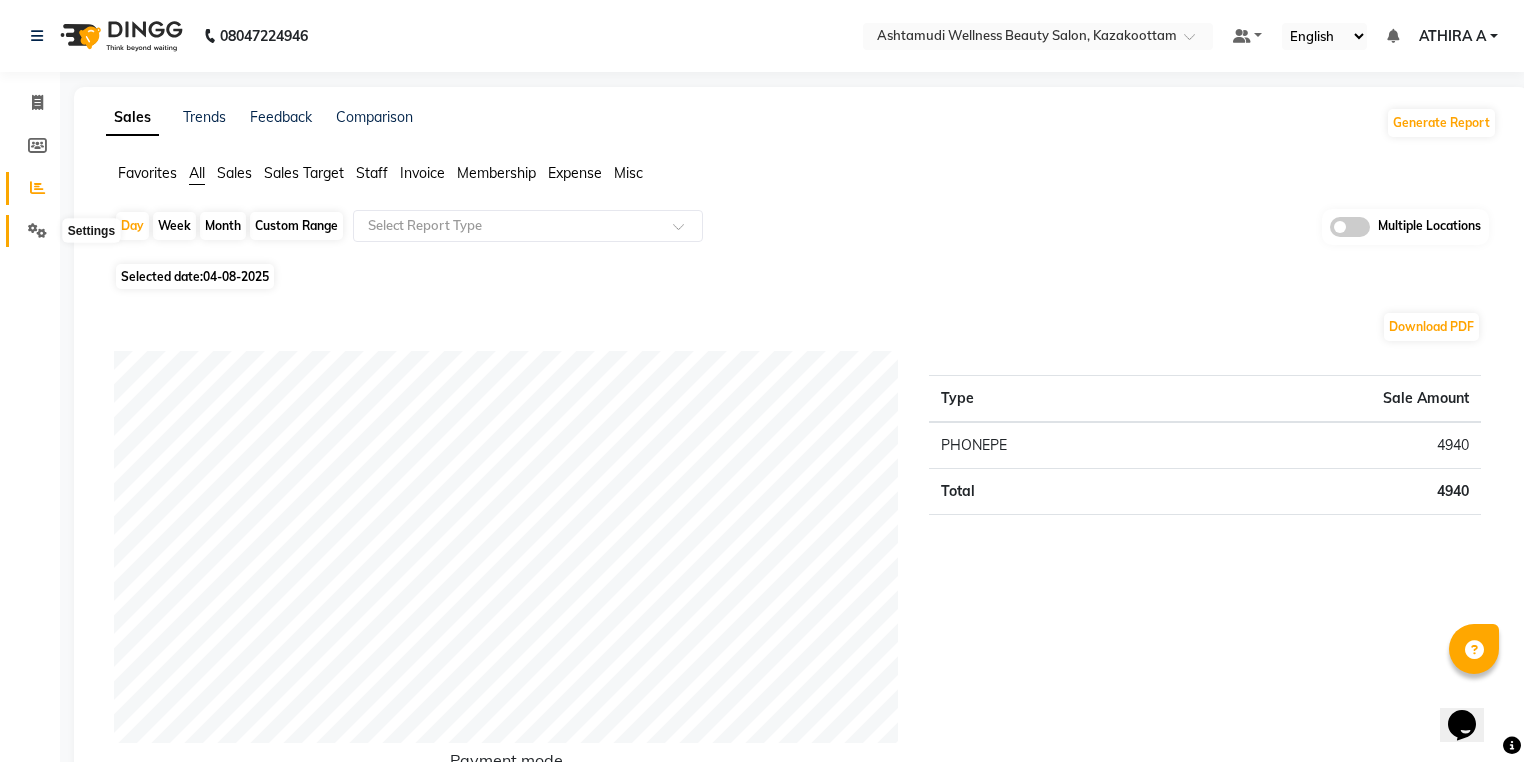 click 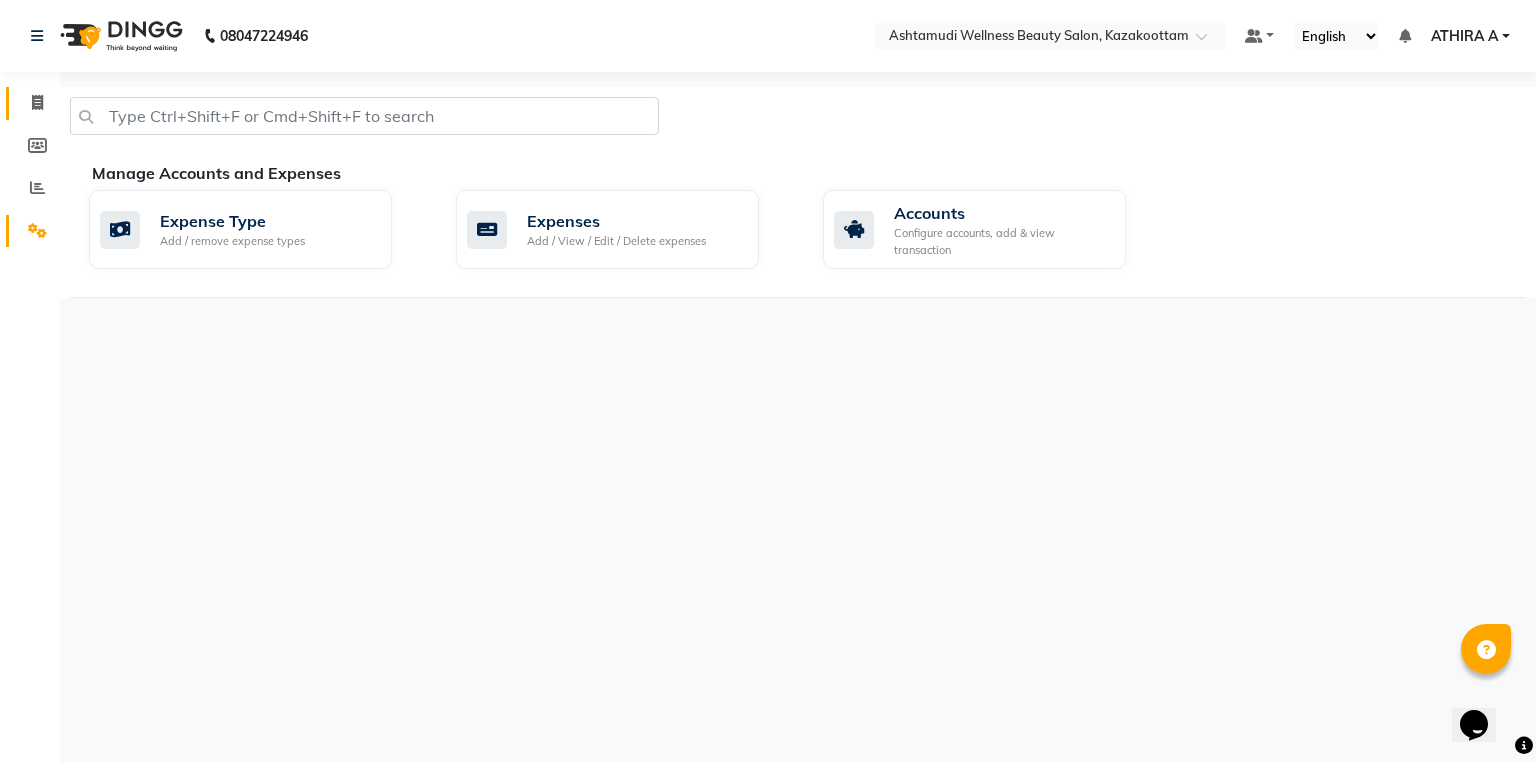 click 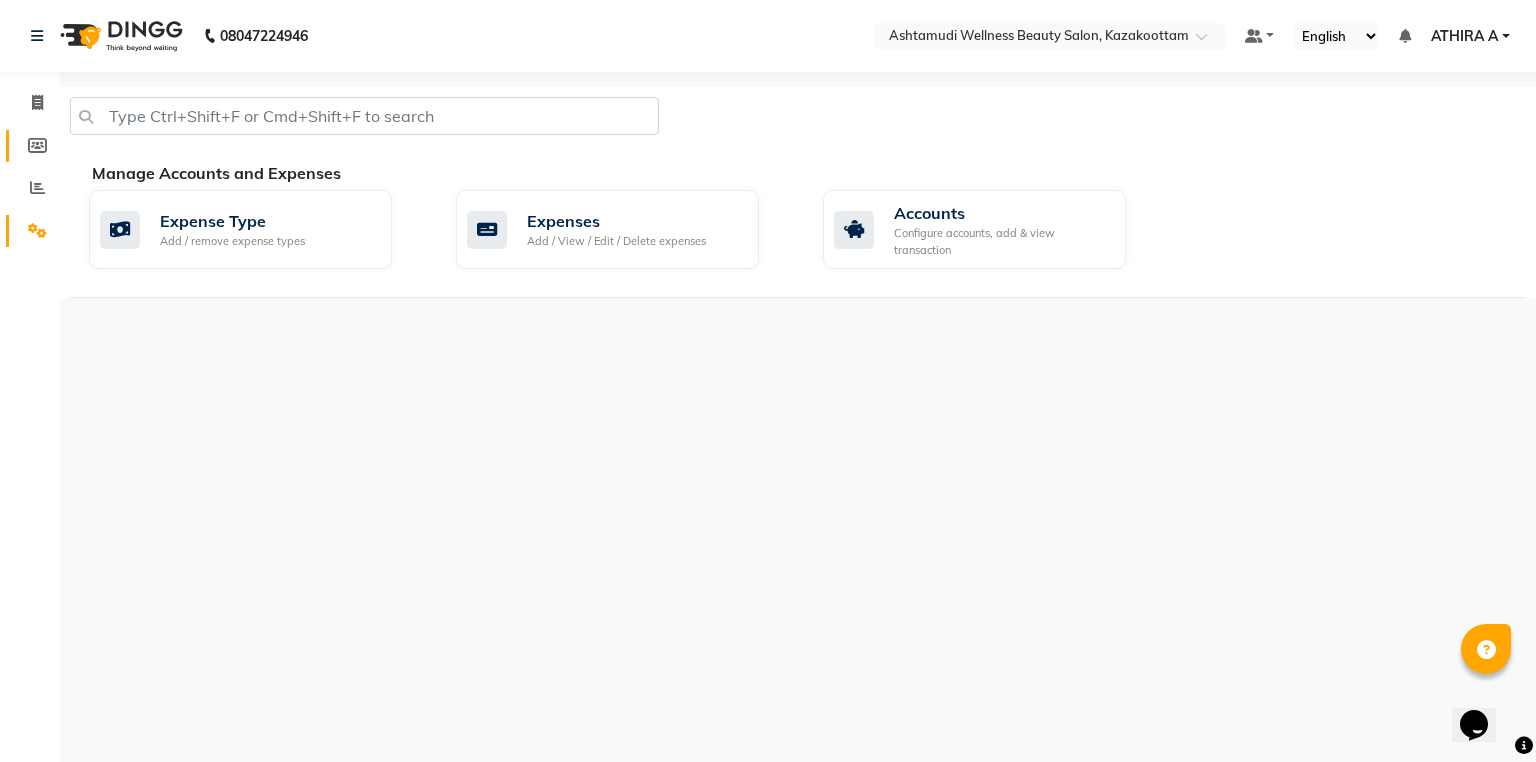 select on "service" 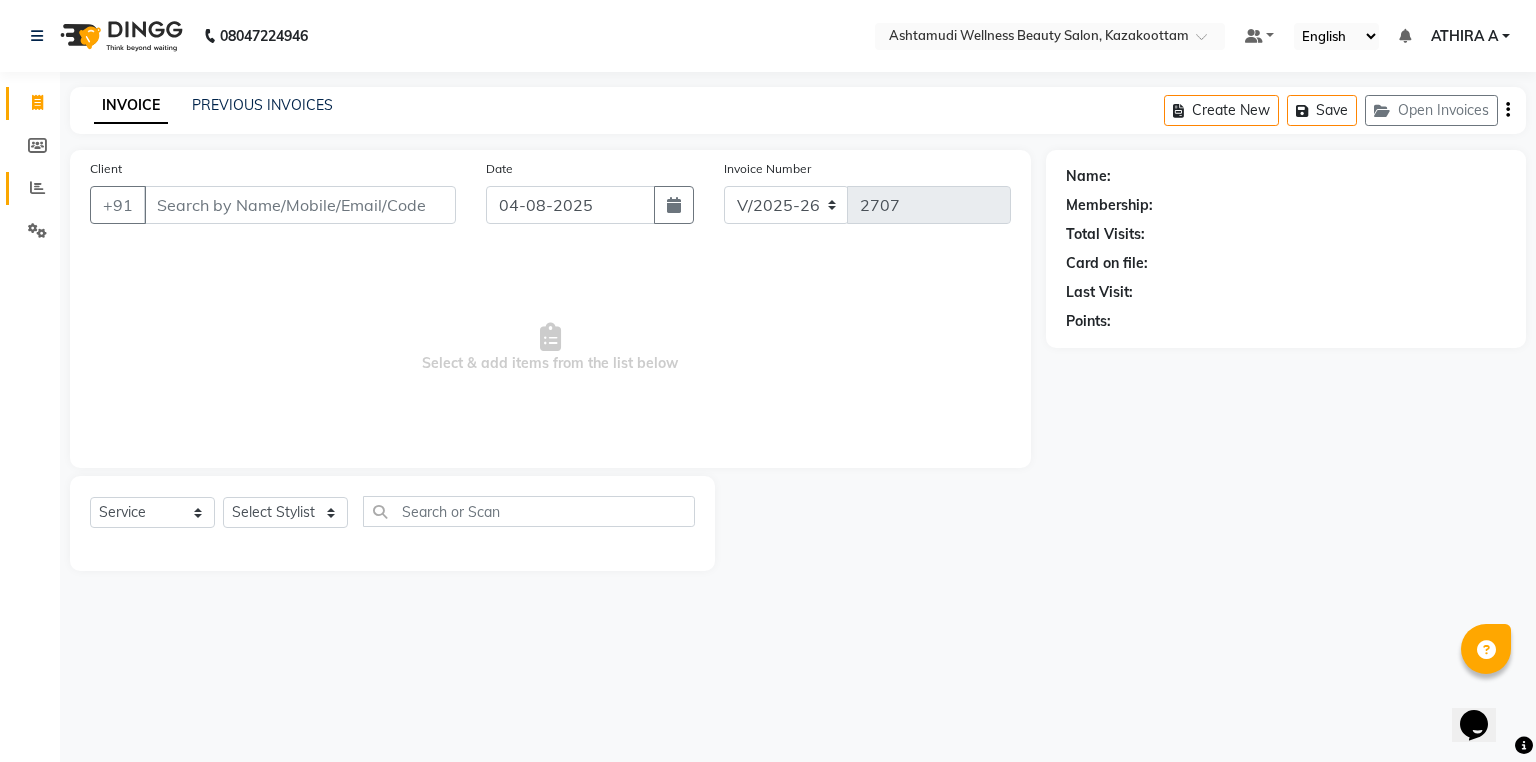 click on "Reports" 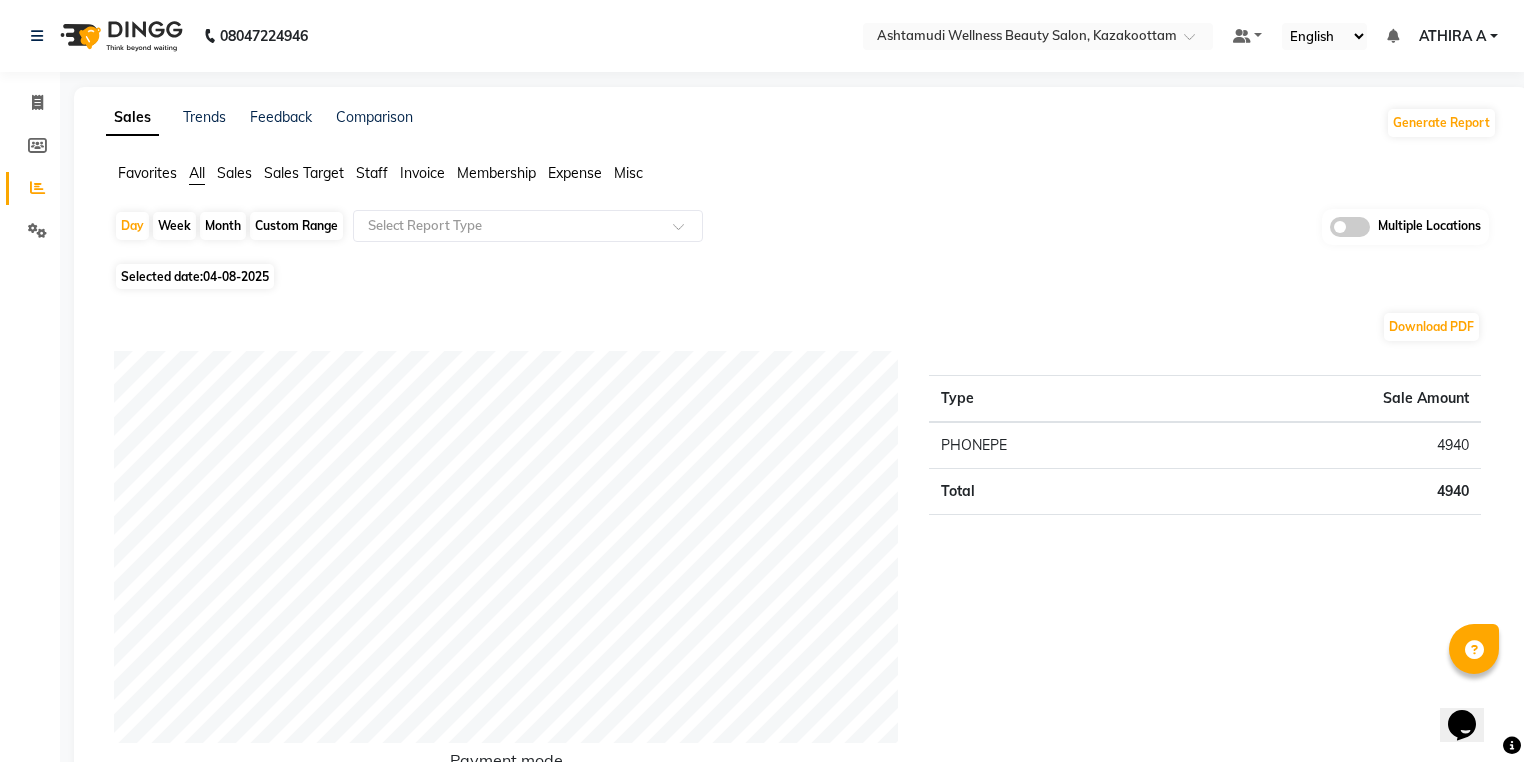 click on "ATHIRA A" at bounding box center [1452, 36] 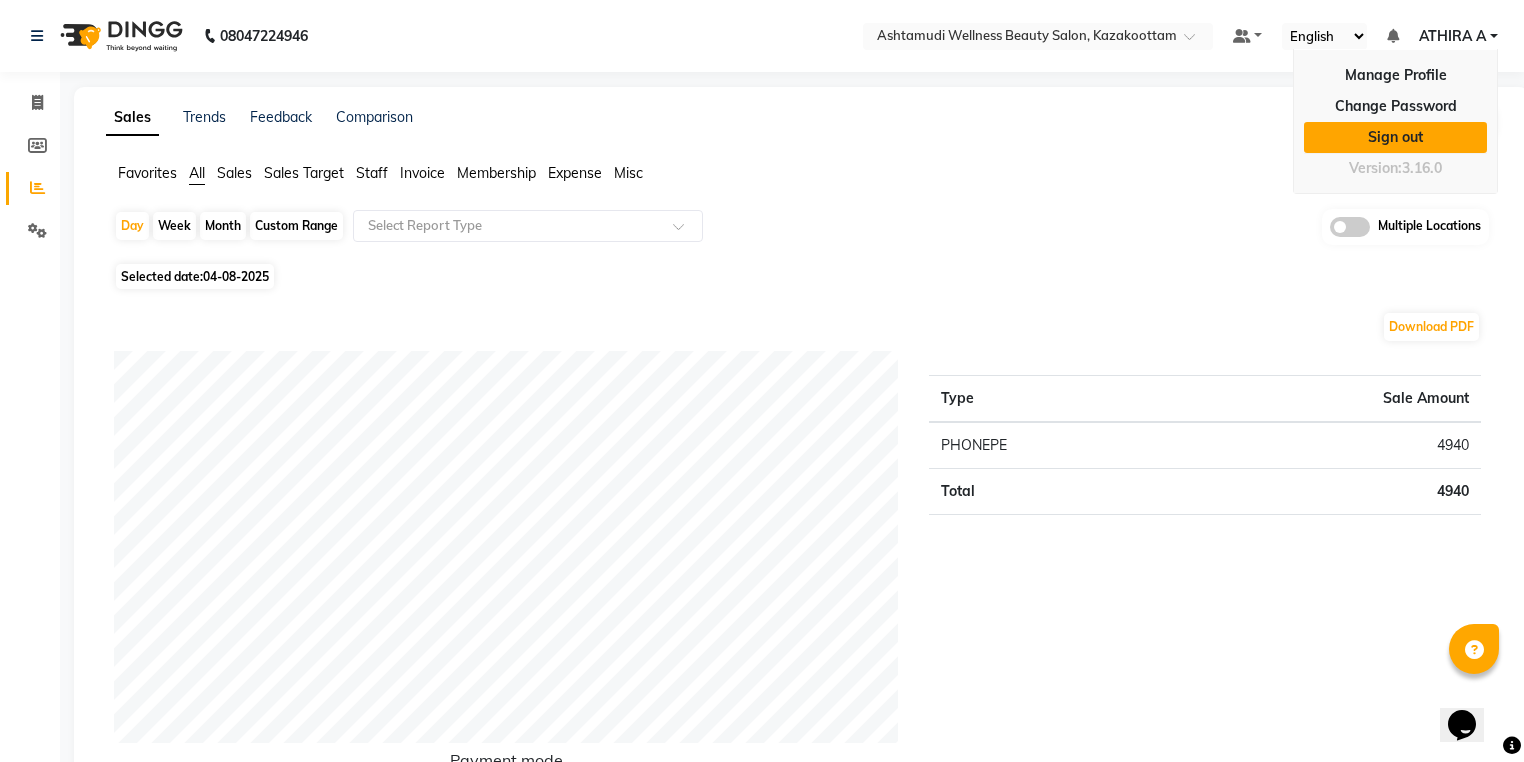 click on "Sign out" at bounding box center [1395, 137] 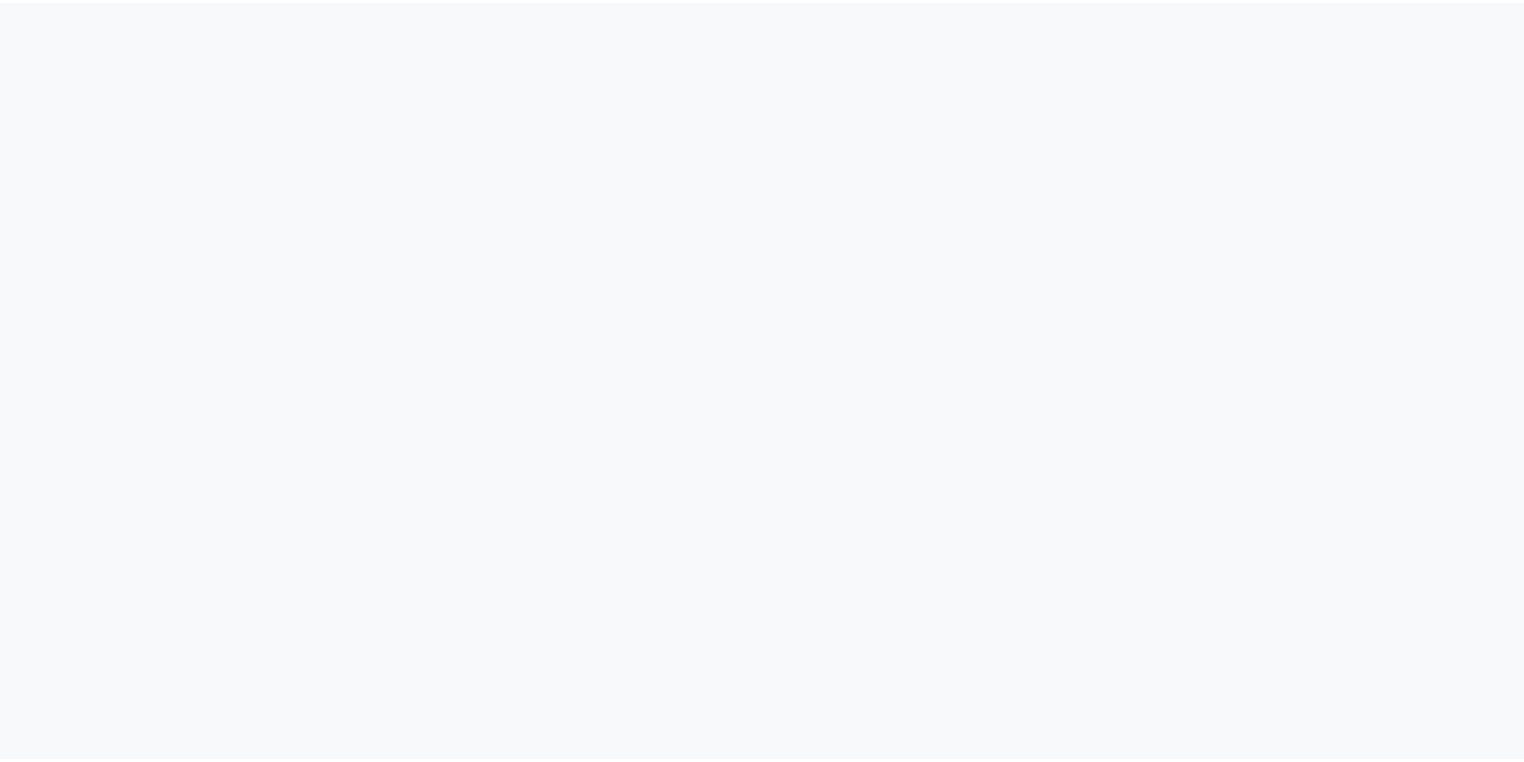 scroll, scrollTop: 0, scrollLeft: 0, axis: both 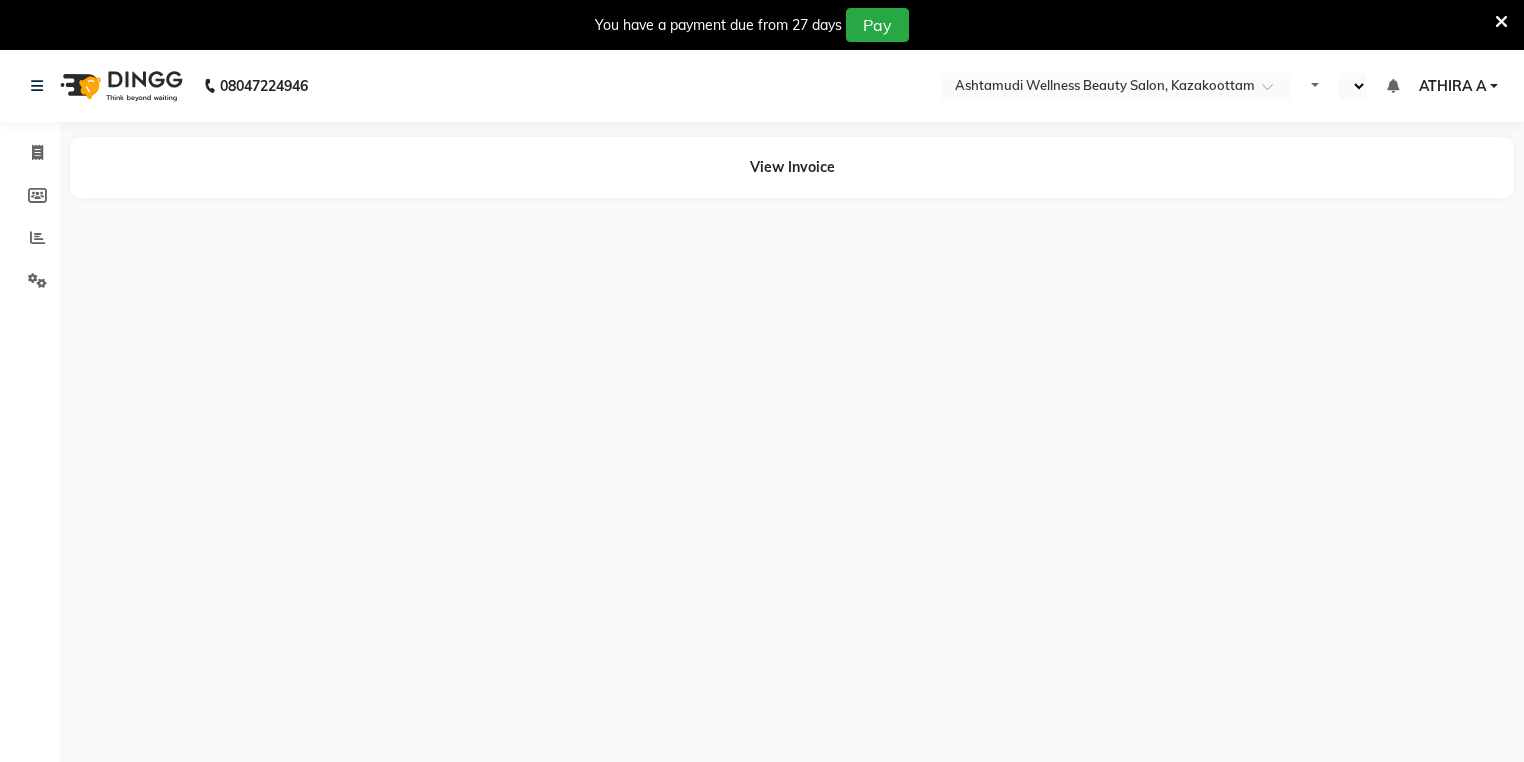 select on "en" 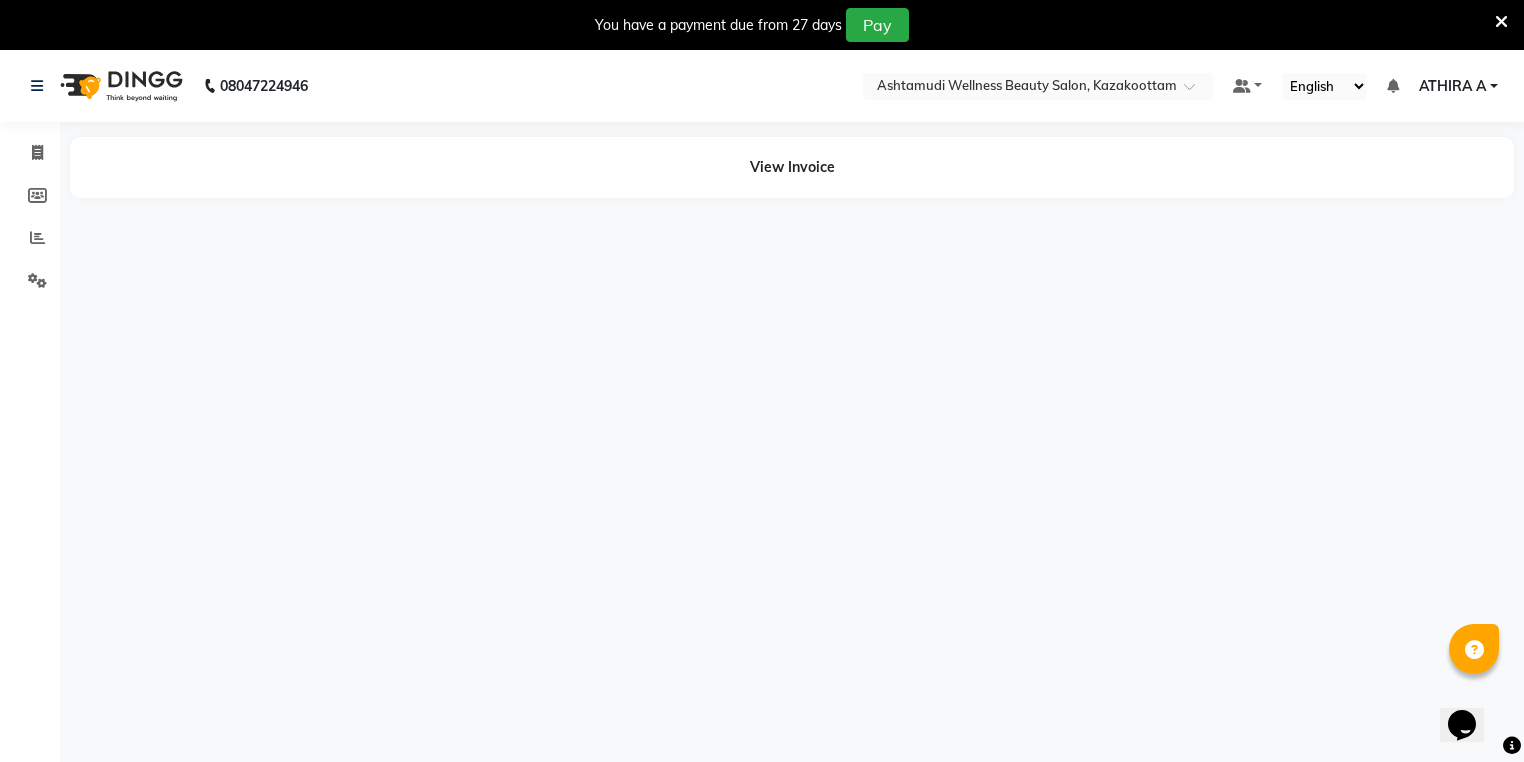 scroll, scrollTop: 0, scrollLeft: 0, axis: both 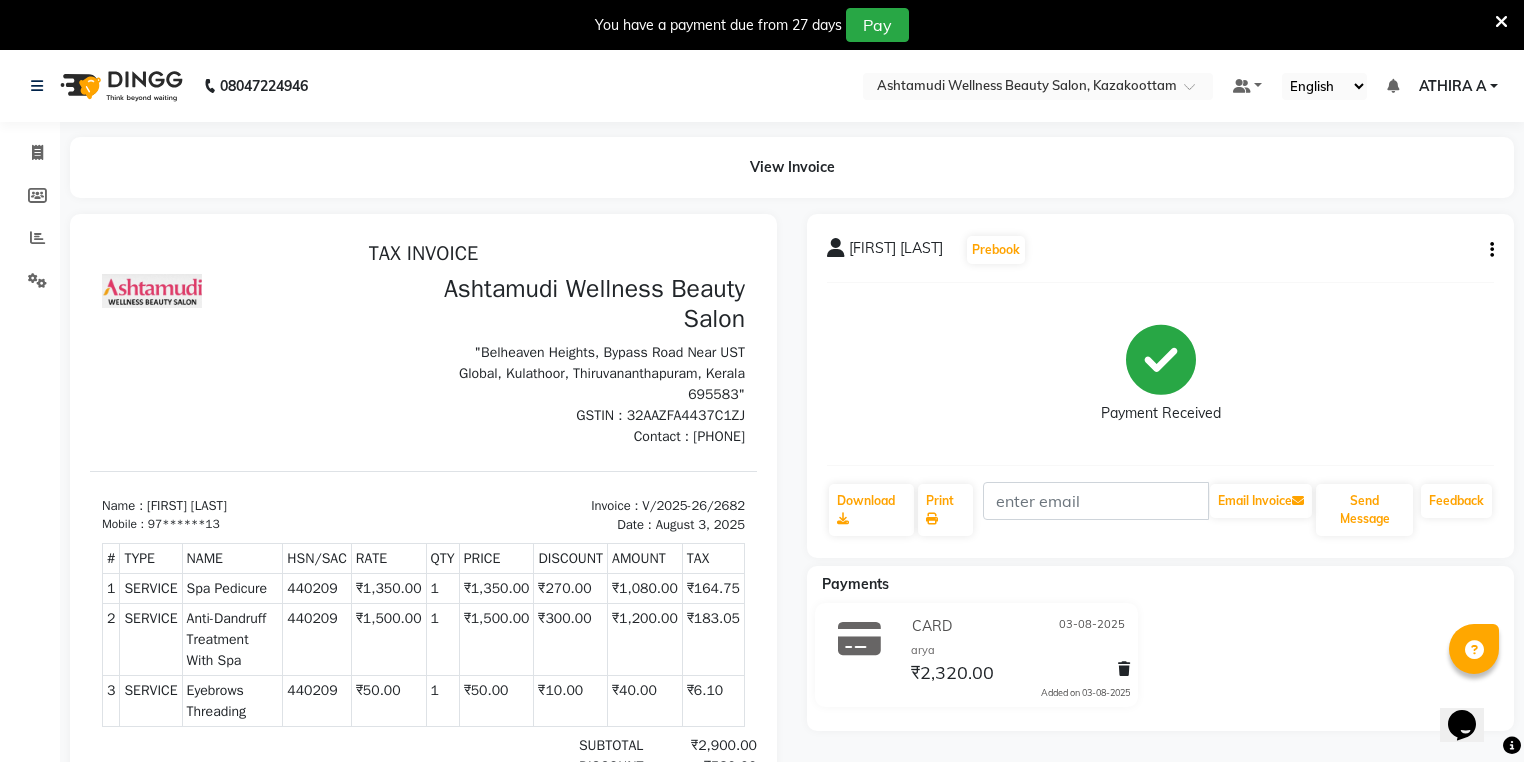 click 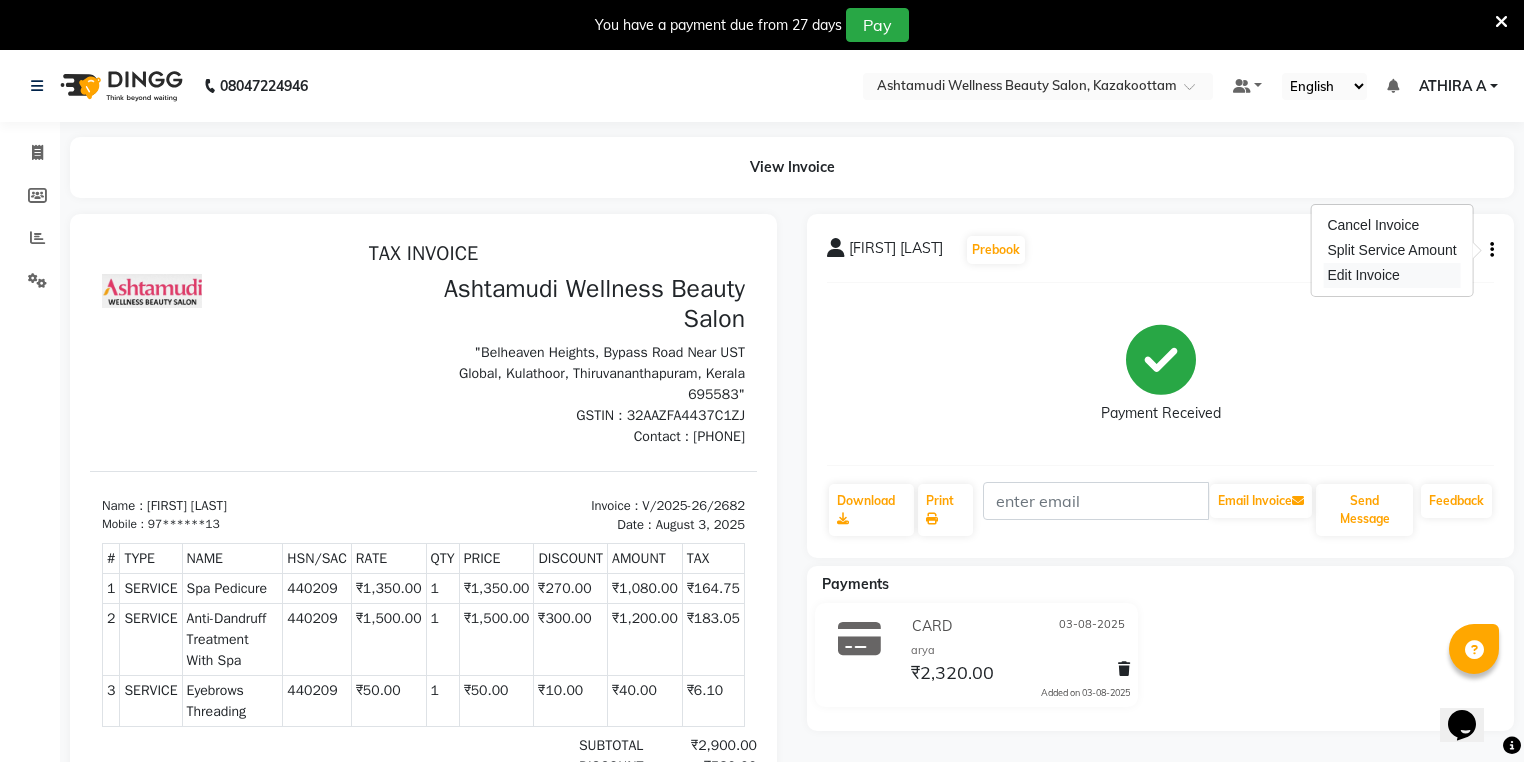click on "Edit Invoice" at bounding box center [1391, 275] 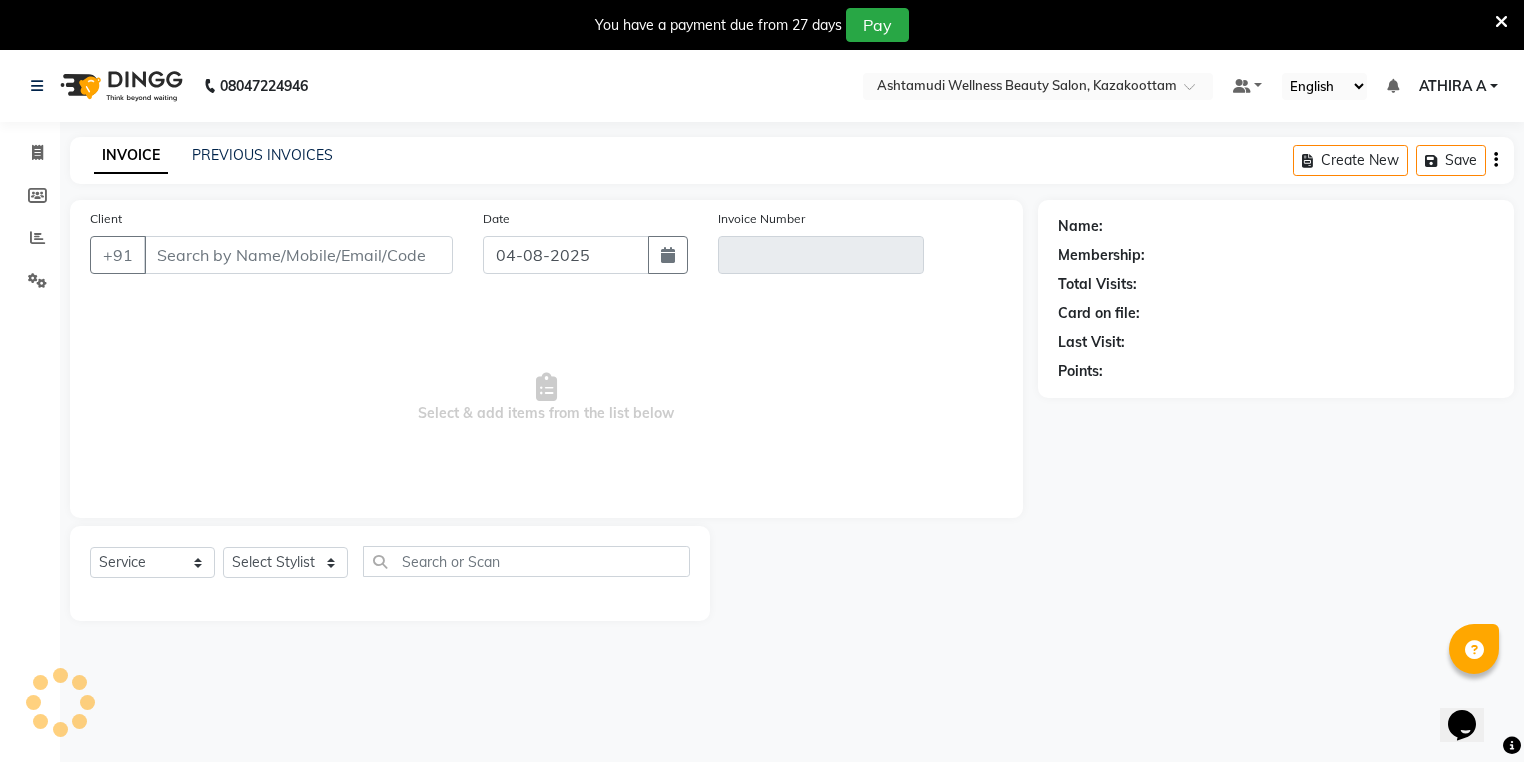 scroll, scrollTop: 50, scrollLeft: 0, axis: vertical 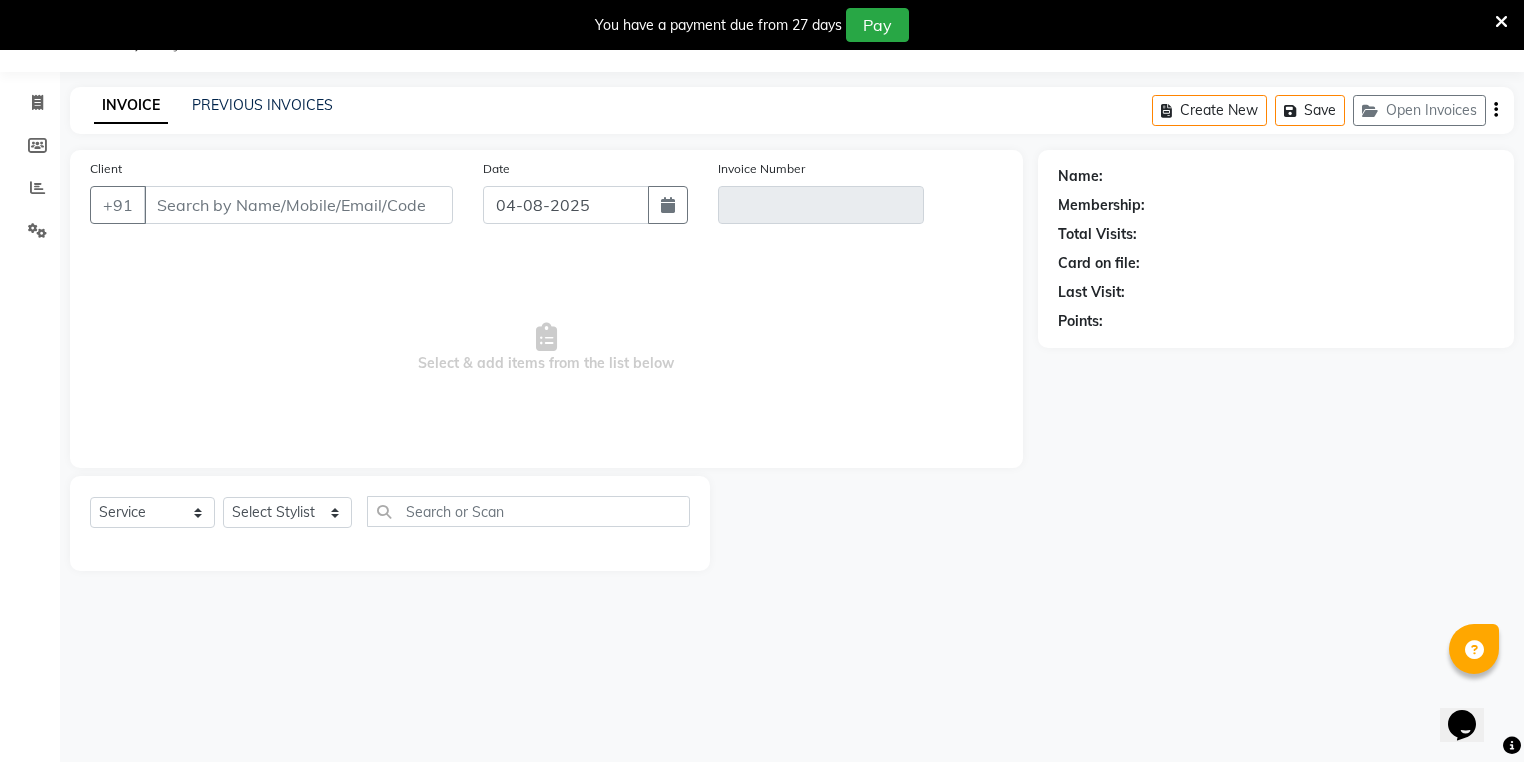 type on "97******13" 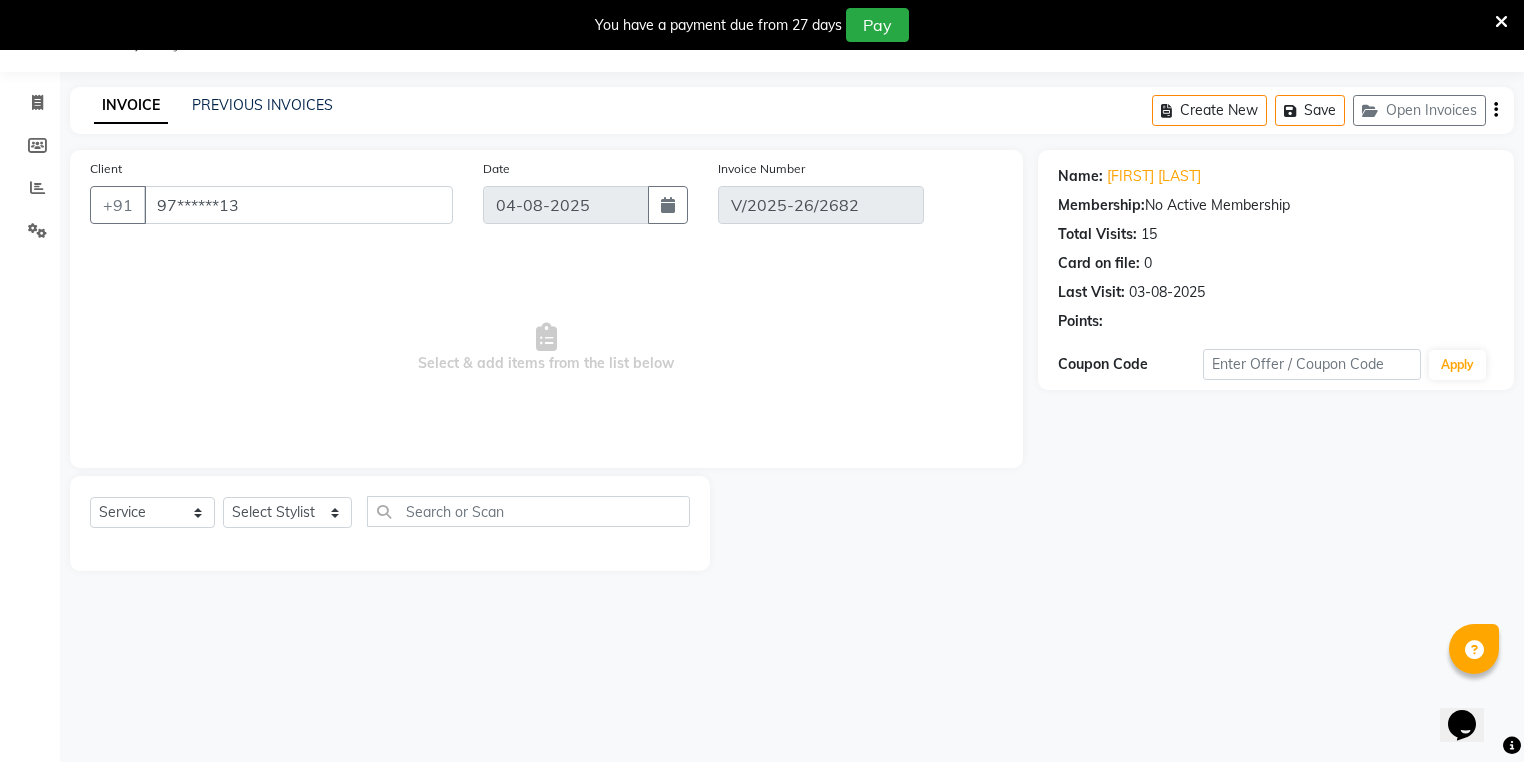 type on "03-08-2025" 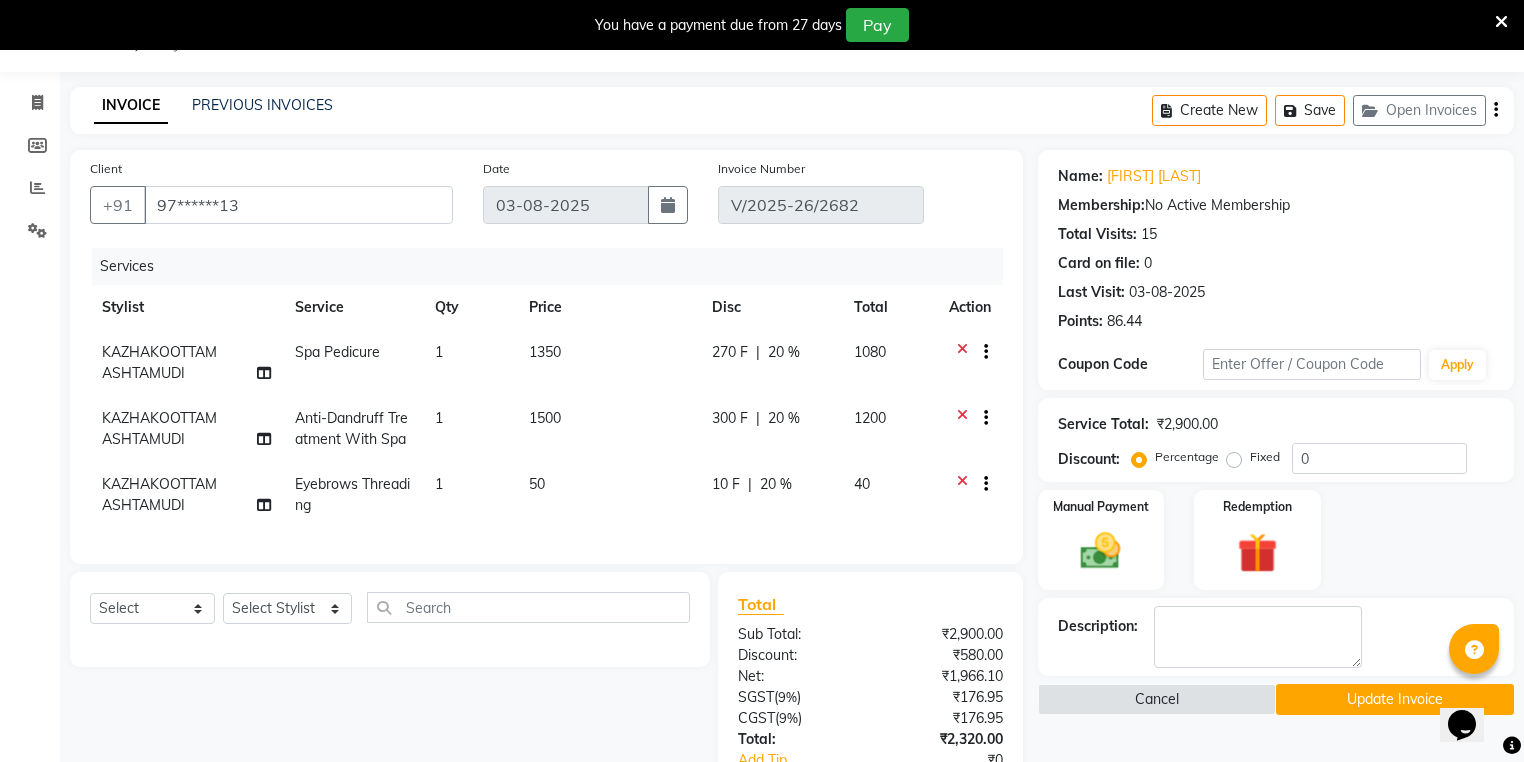 click on "KAZHAKOOTTAM ASHTAMUDI" 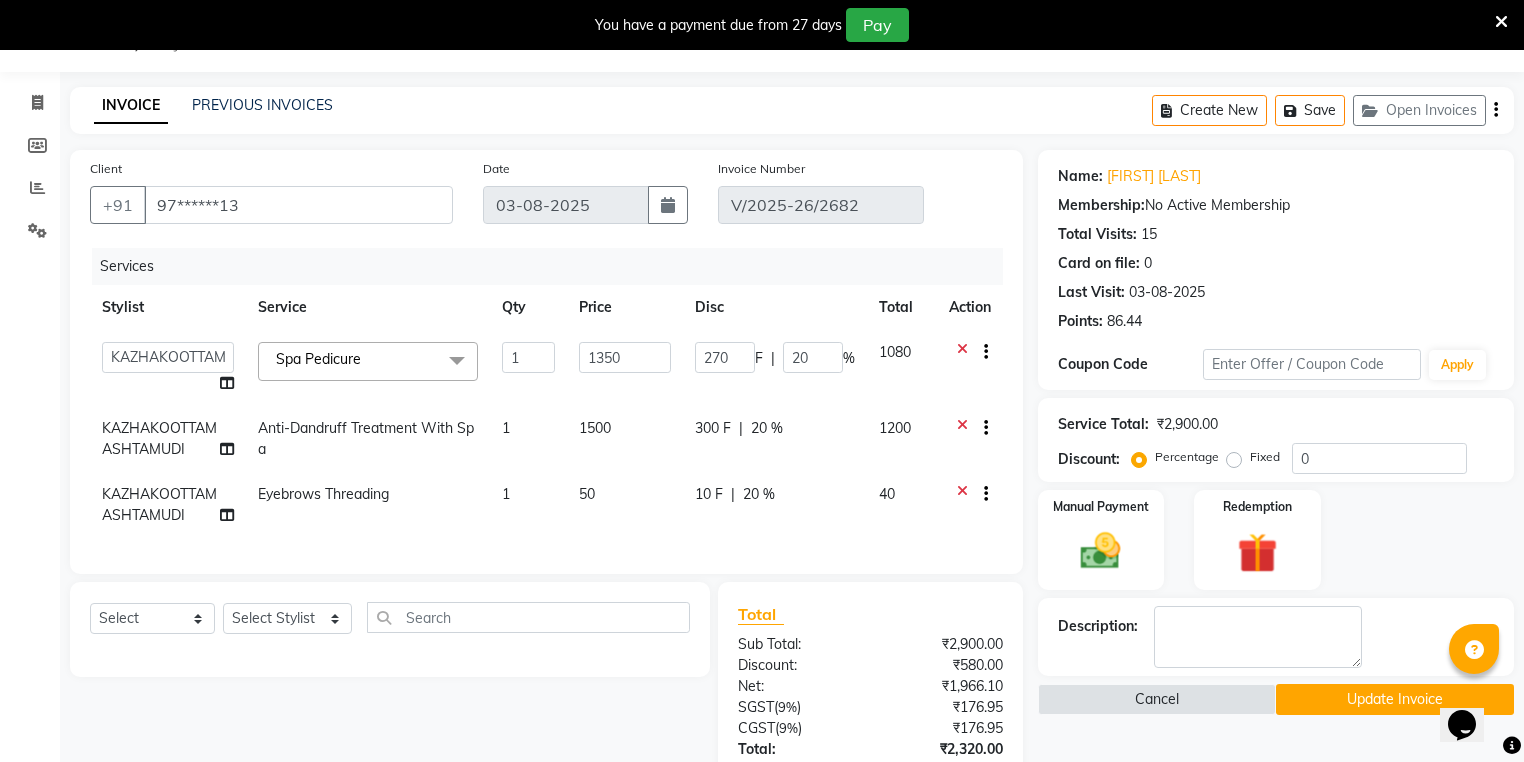 click on "Arya    CHINJU   GEETA   KAZHAKOOTTAM ASHTAMUDI   KRISHNA   LEKSHMI   MADONNA MICHAEL   MINCY VARGHESE   Poornima Gopal   PRIYA   RESHMA   ROSNI   Sindhu   SOORYAMOL" 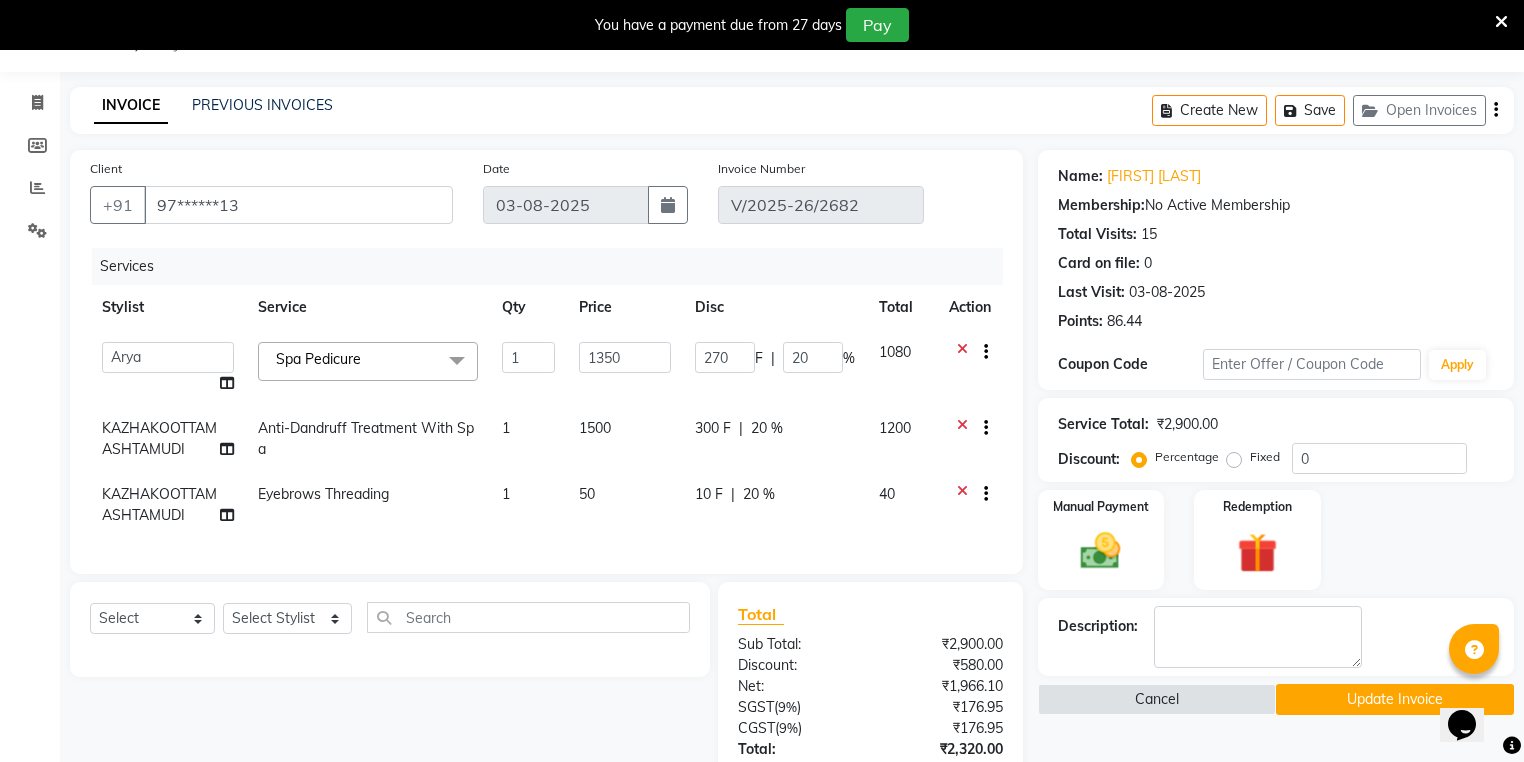 click on "KAZHAKOOTTAM ASHTAMUDI" 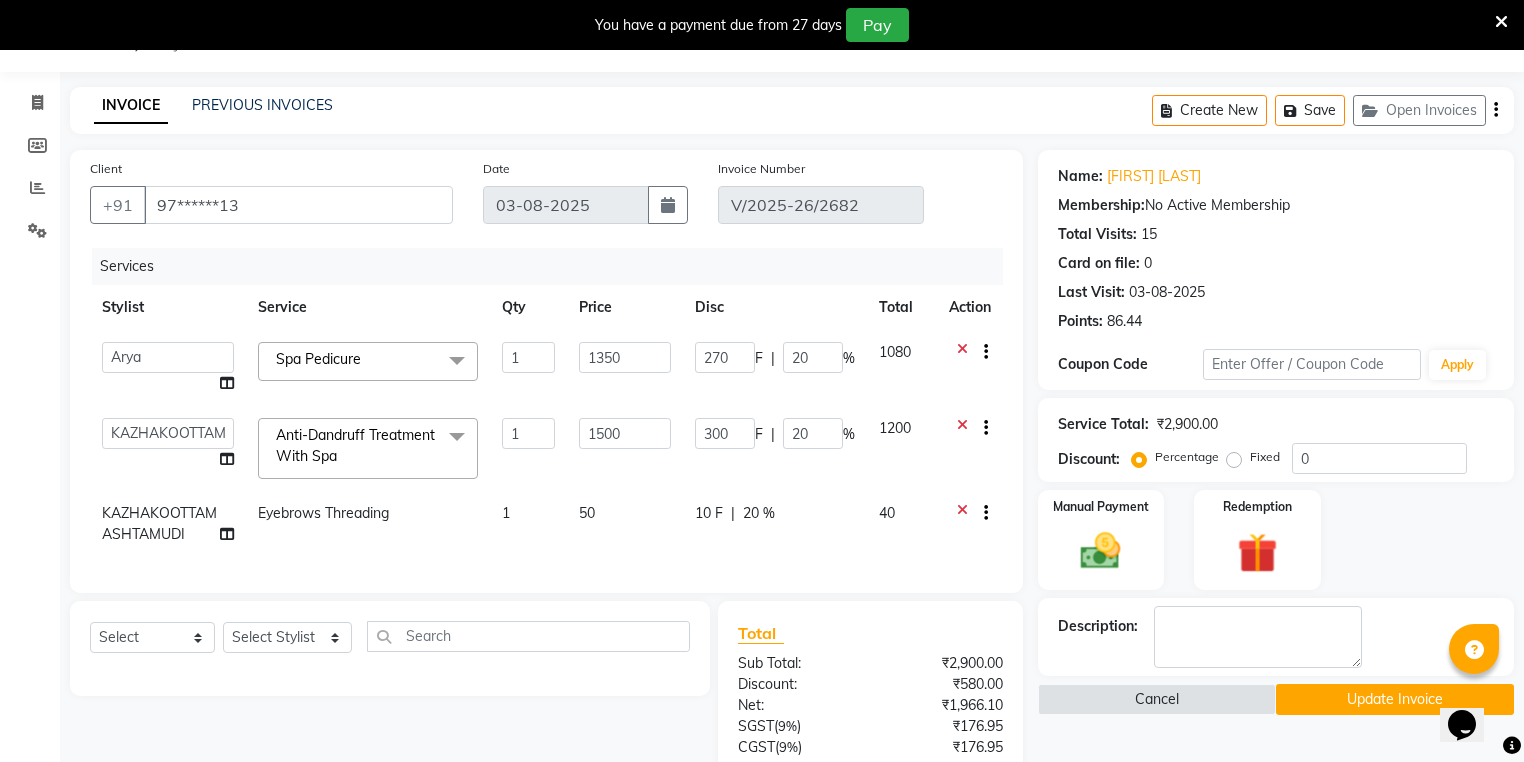 click on "[FIRST] [LAST] [LAST] [CITY] [CITY] [FIRST] [FIRST] [FIRST] [LAST] [FIRST] [LAST] [FIRST] [FIRST] [FIRST] [FIRST]" 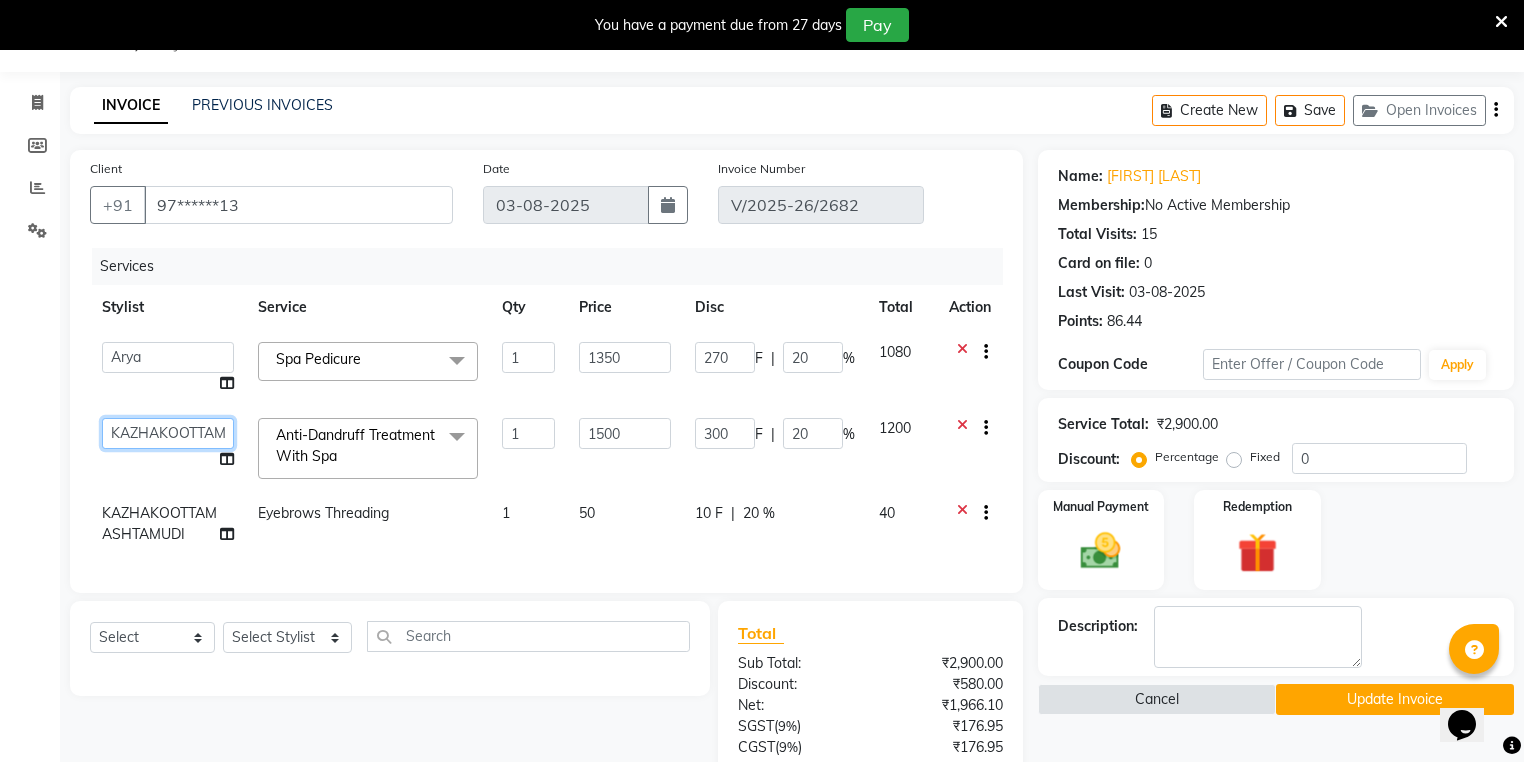 click on "[FIRST] [LAST] [LAST] [CITY] [CITY] [FIRST] [FIRST] [FIRST] [LAST] [FIRST] [LAST] [FIRST] [FIRST] [FIRST] [FIRST]" 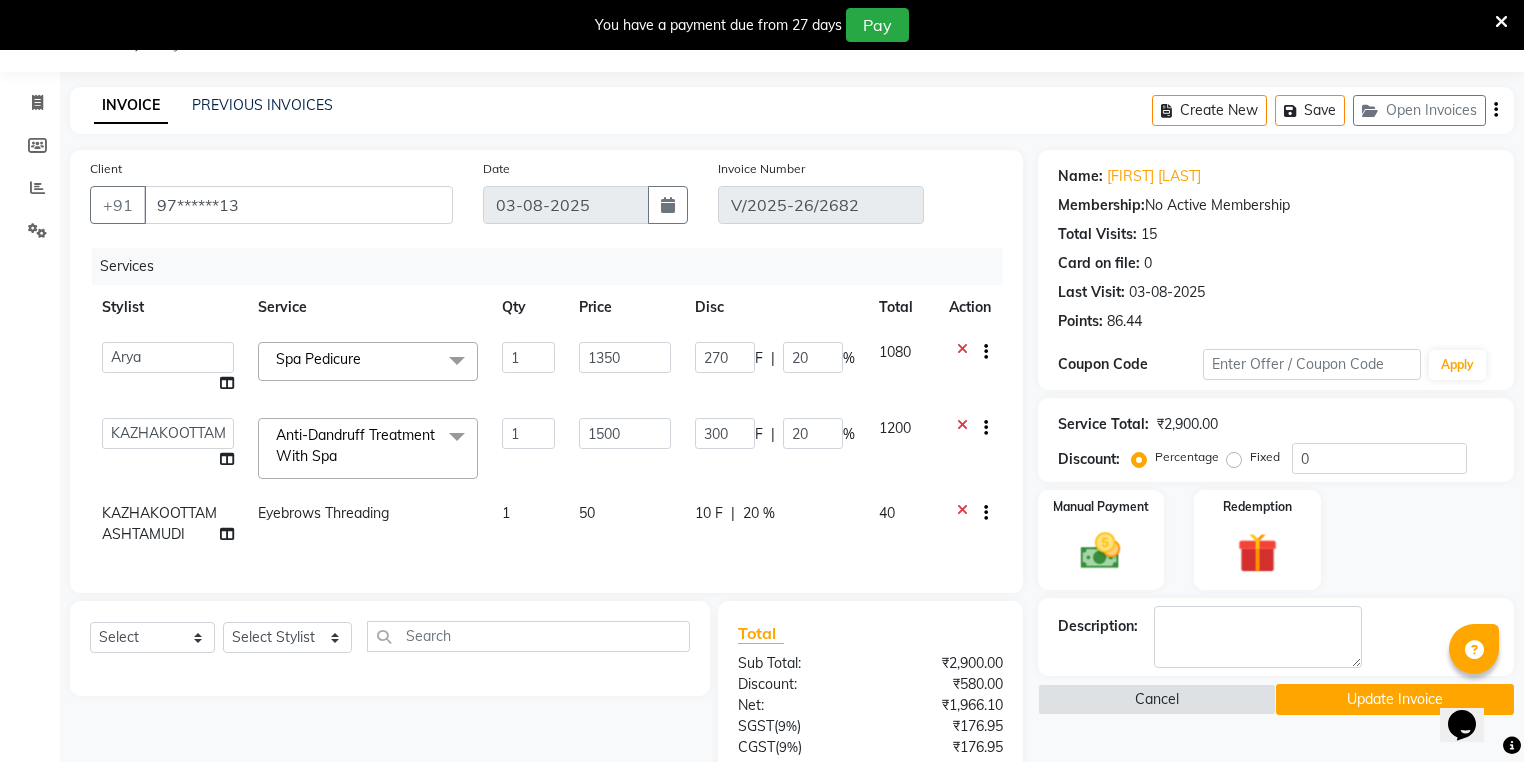 select on "61248" 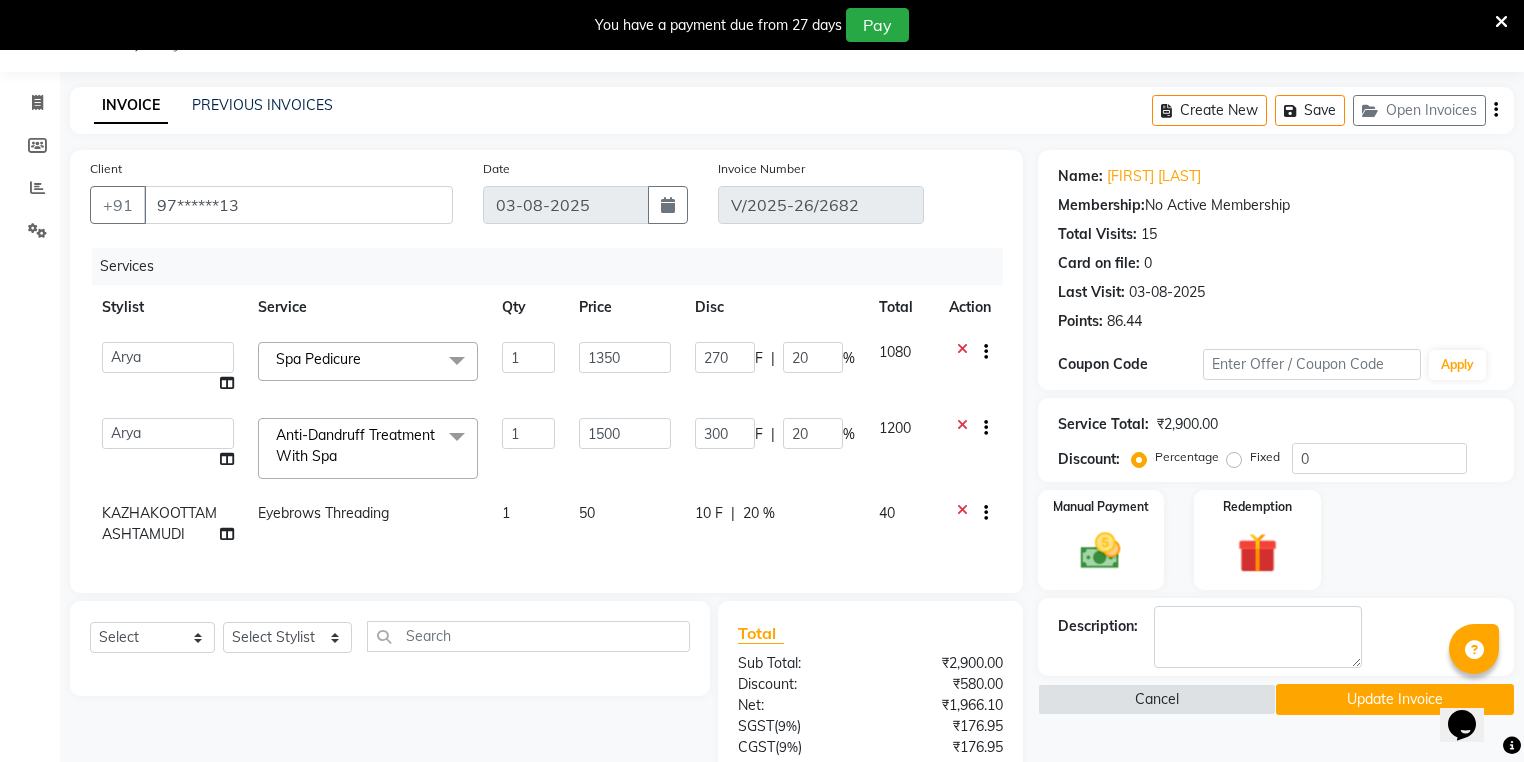 click on "KAZHAKOOTTAM ASHTAMUDI" 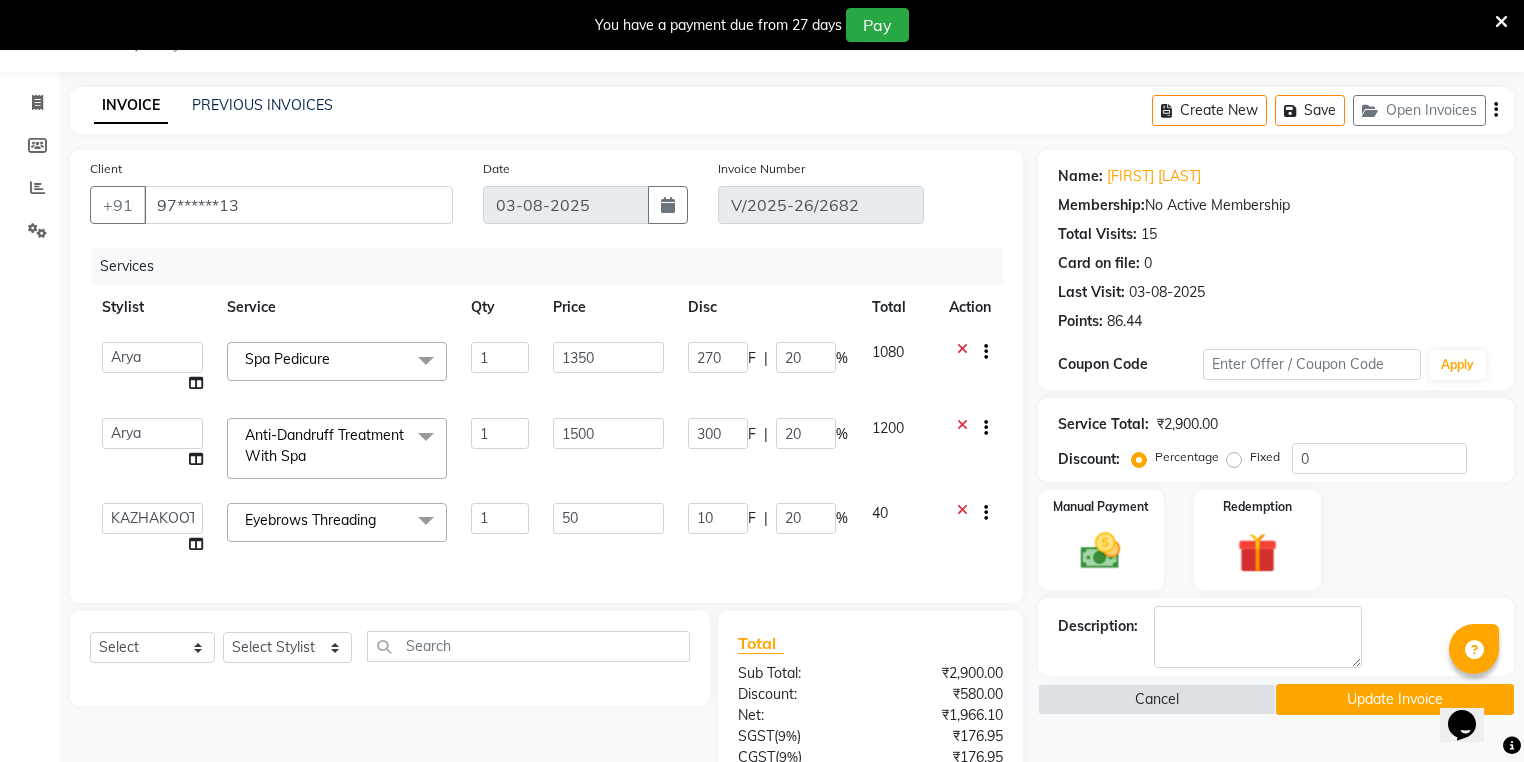 click on "[FIRST] [LAST] [LAST] [CITY] [CITY] [FIRST] [FIRST] [FIRST] [LAST] [FIRST] [LAST] [FIRST] [FIRST] [FIRST] [FIRST]" 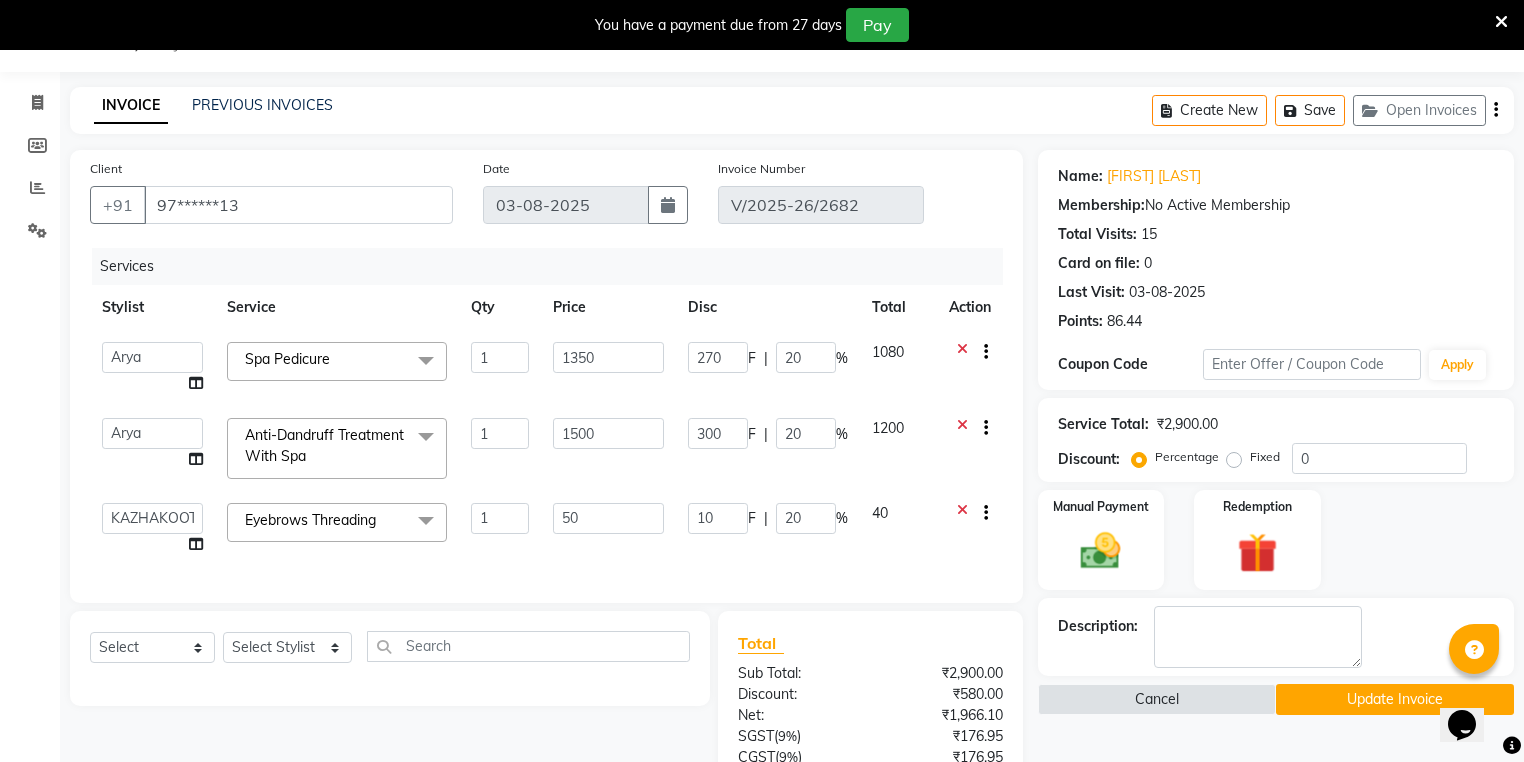 select on "61248" 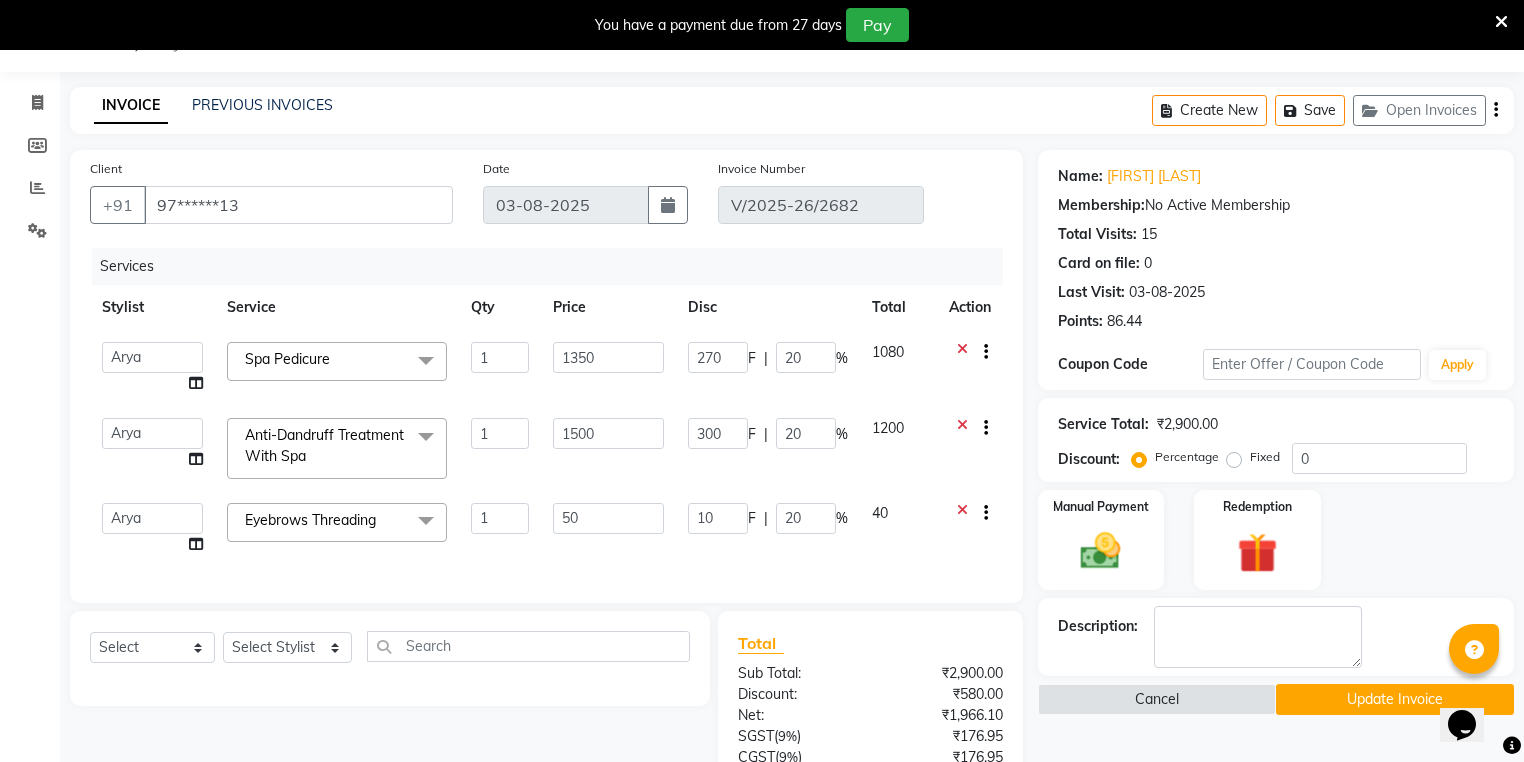 click on "Update Invoice" 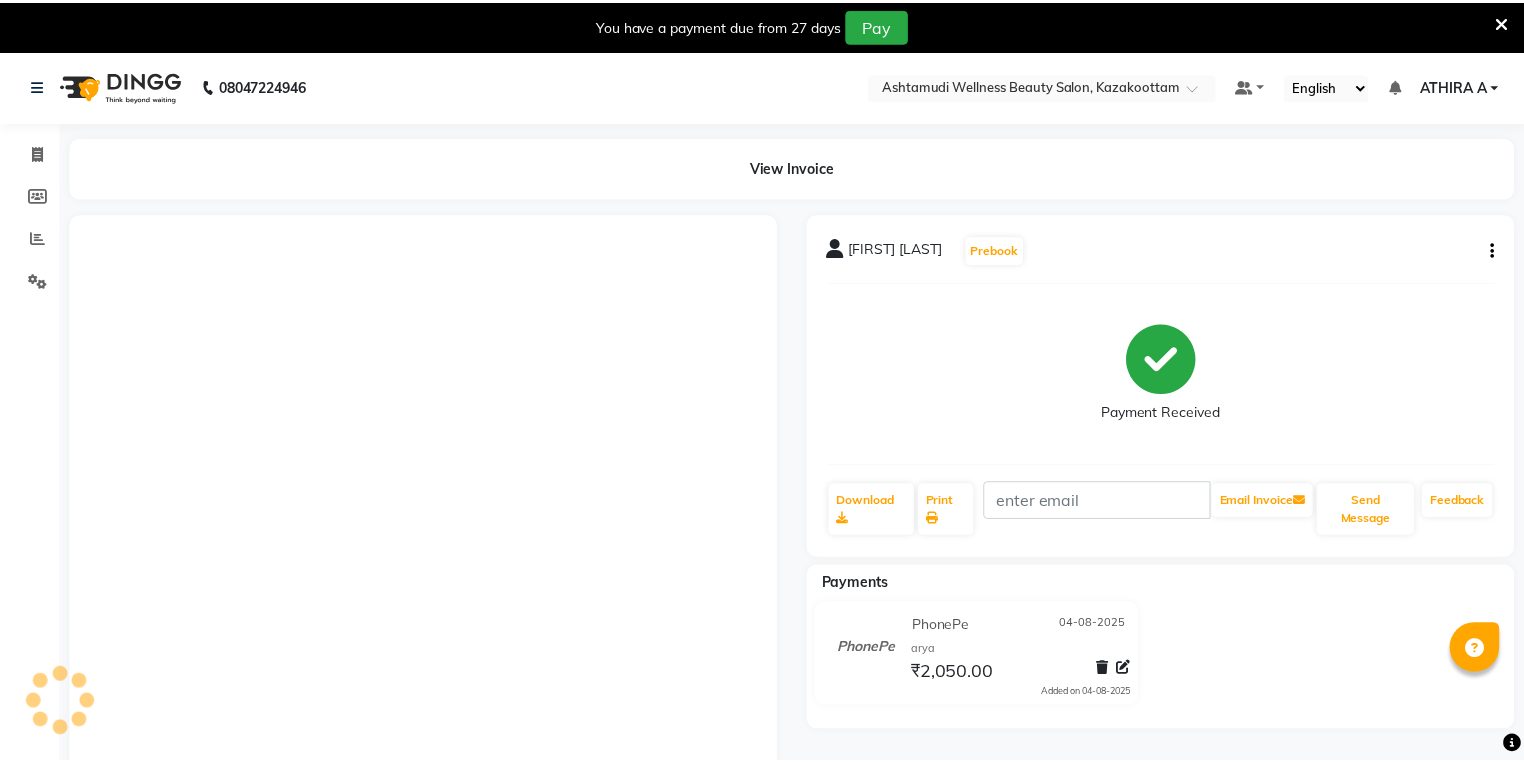 scroll, scrollTop: 0, scrollLeft: 0, axis: both 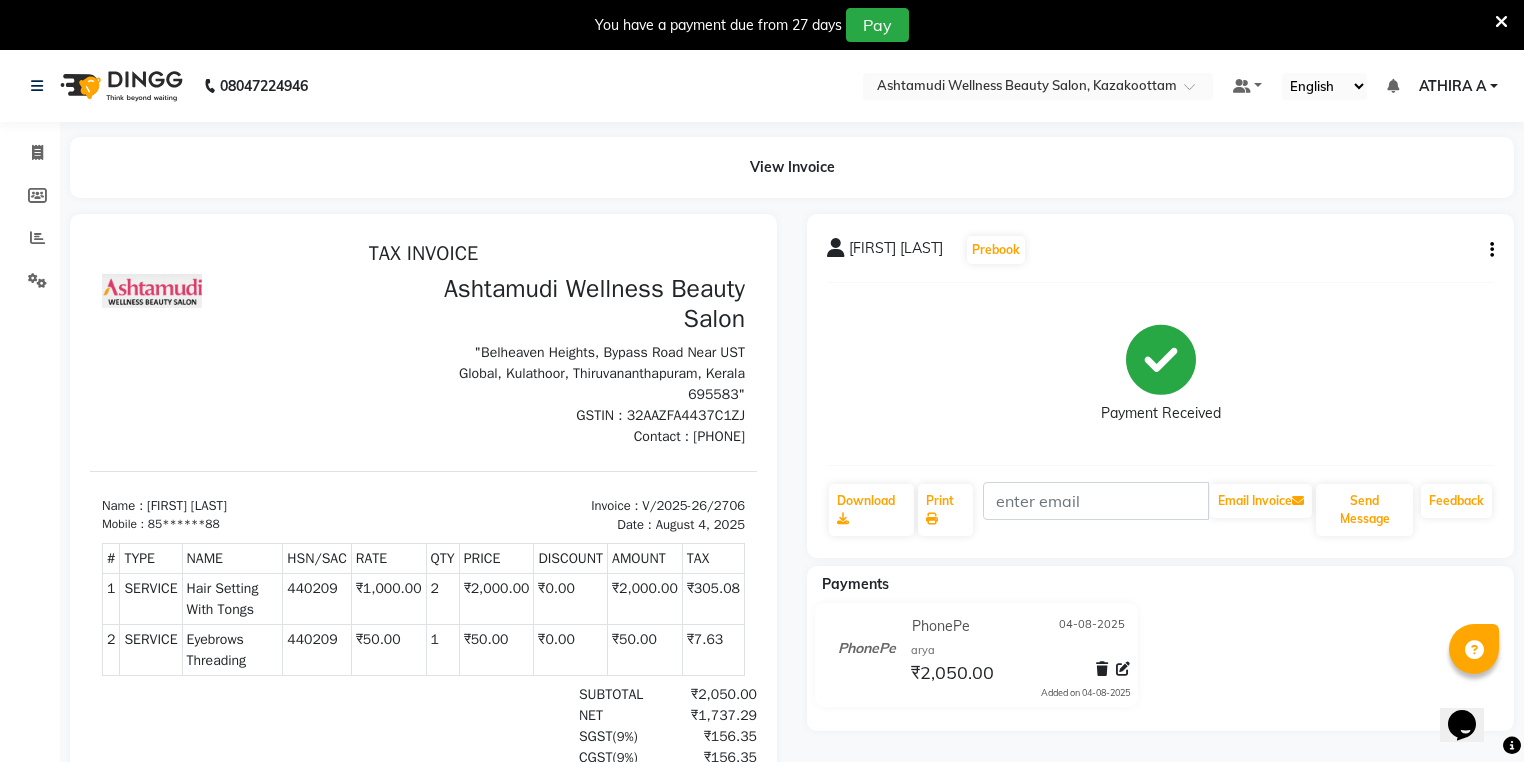 click 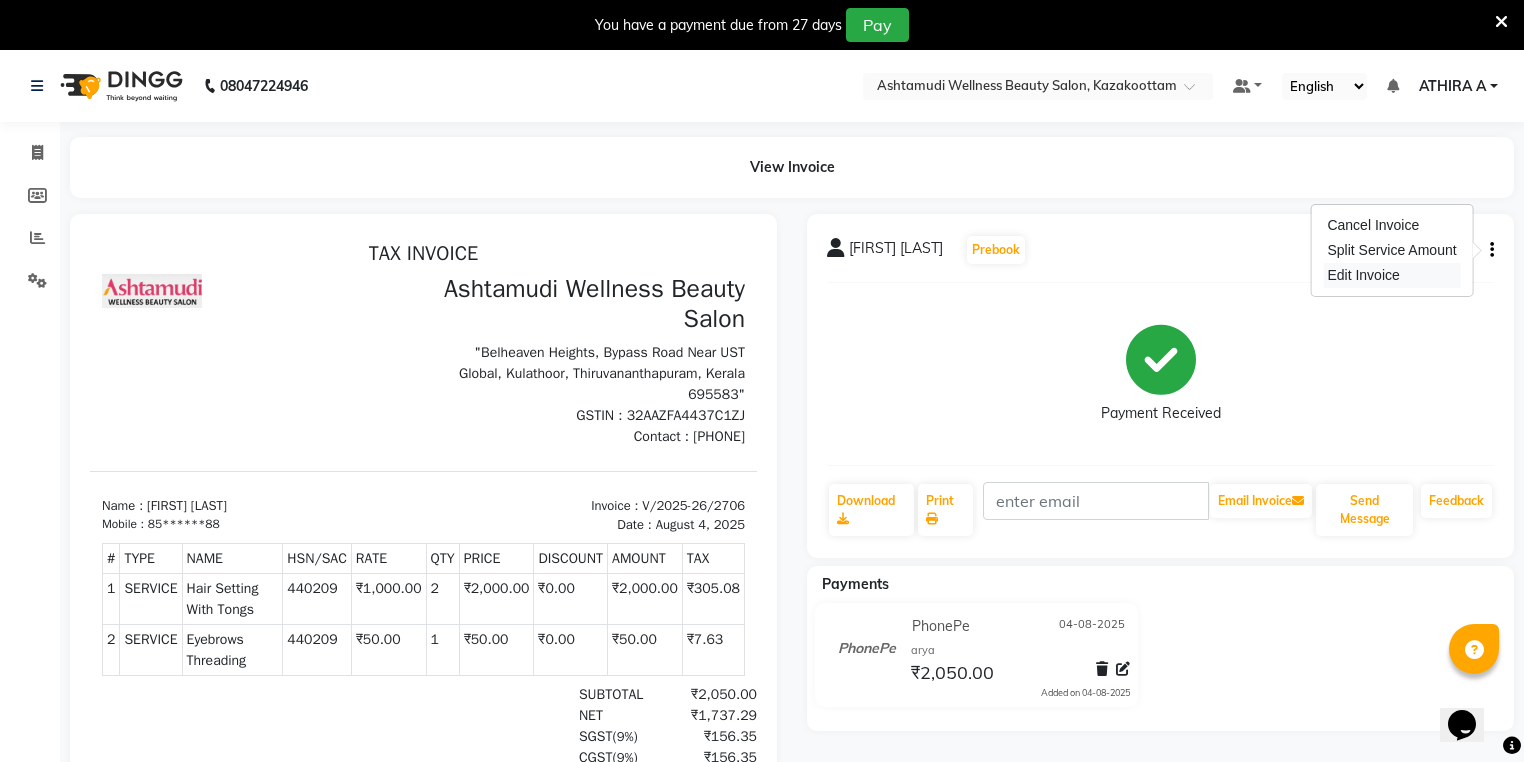 click on "Edit Invoice" at bounding box center [1391, 275] 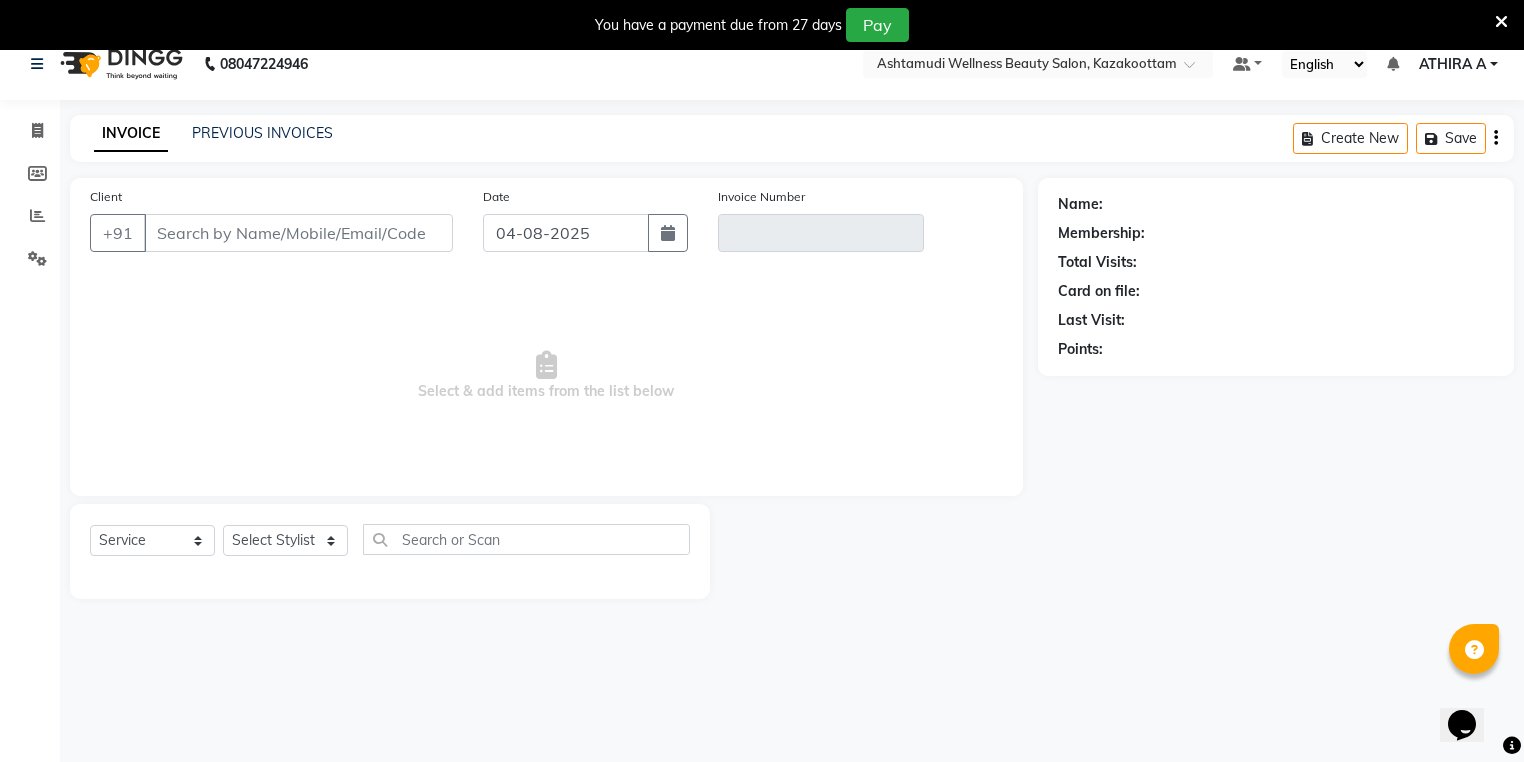 scroll, scrollTop: 50, scrollLeft: 0, axis: vertical 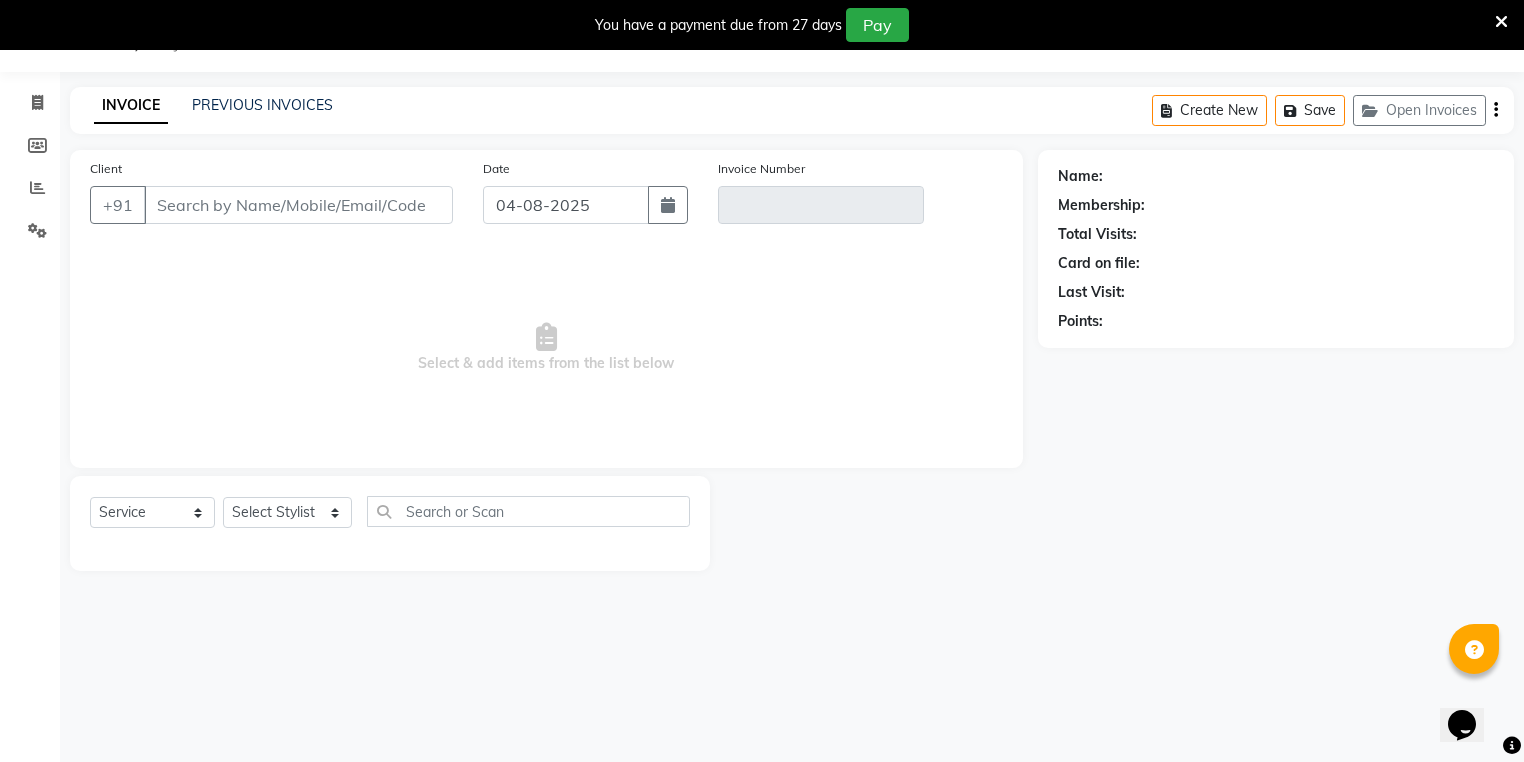 type on "85******88" 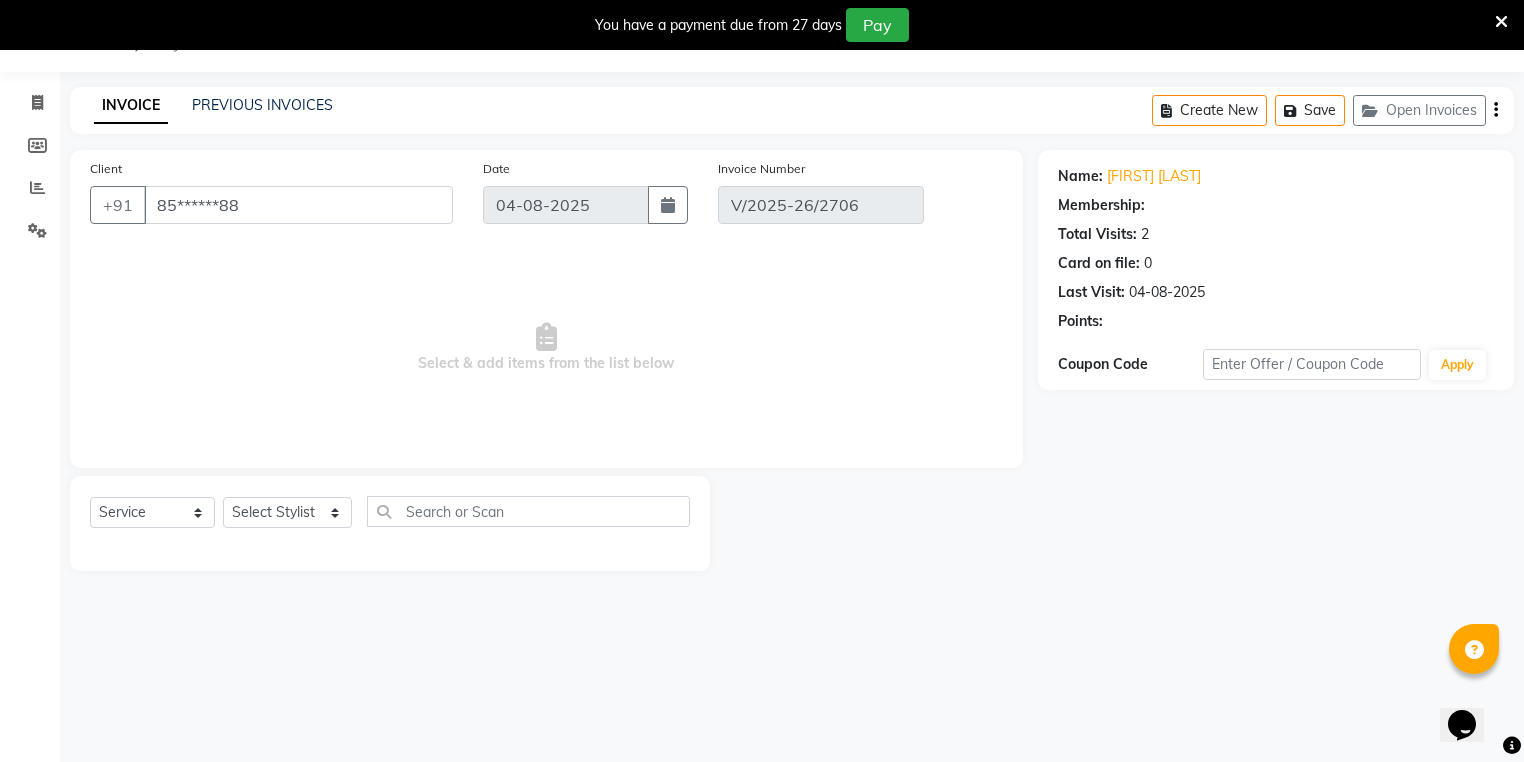 select on "select" 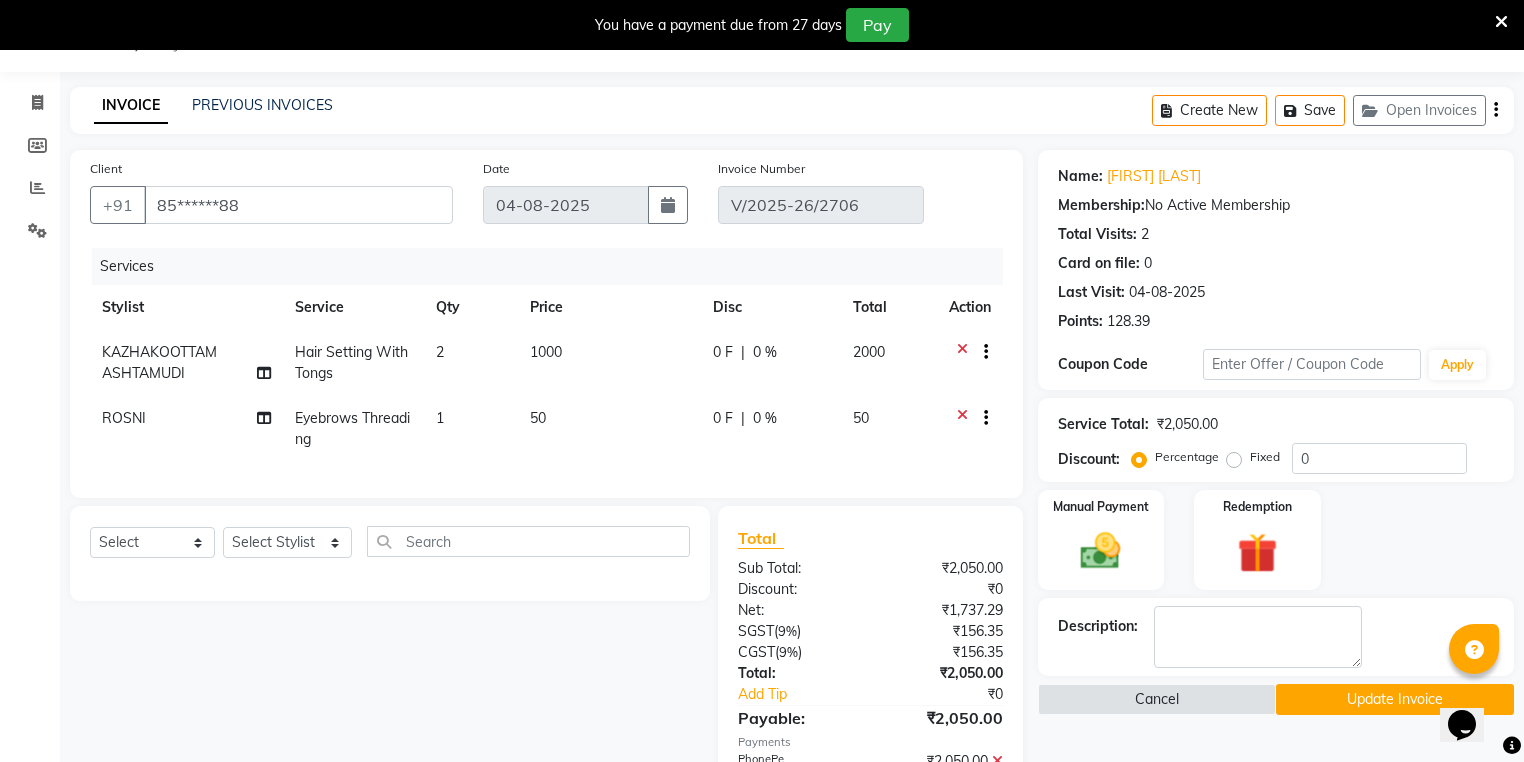 click on "KAZHAKOOTTAM ASHTAMUDI" 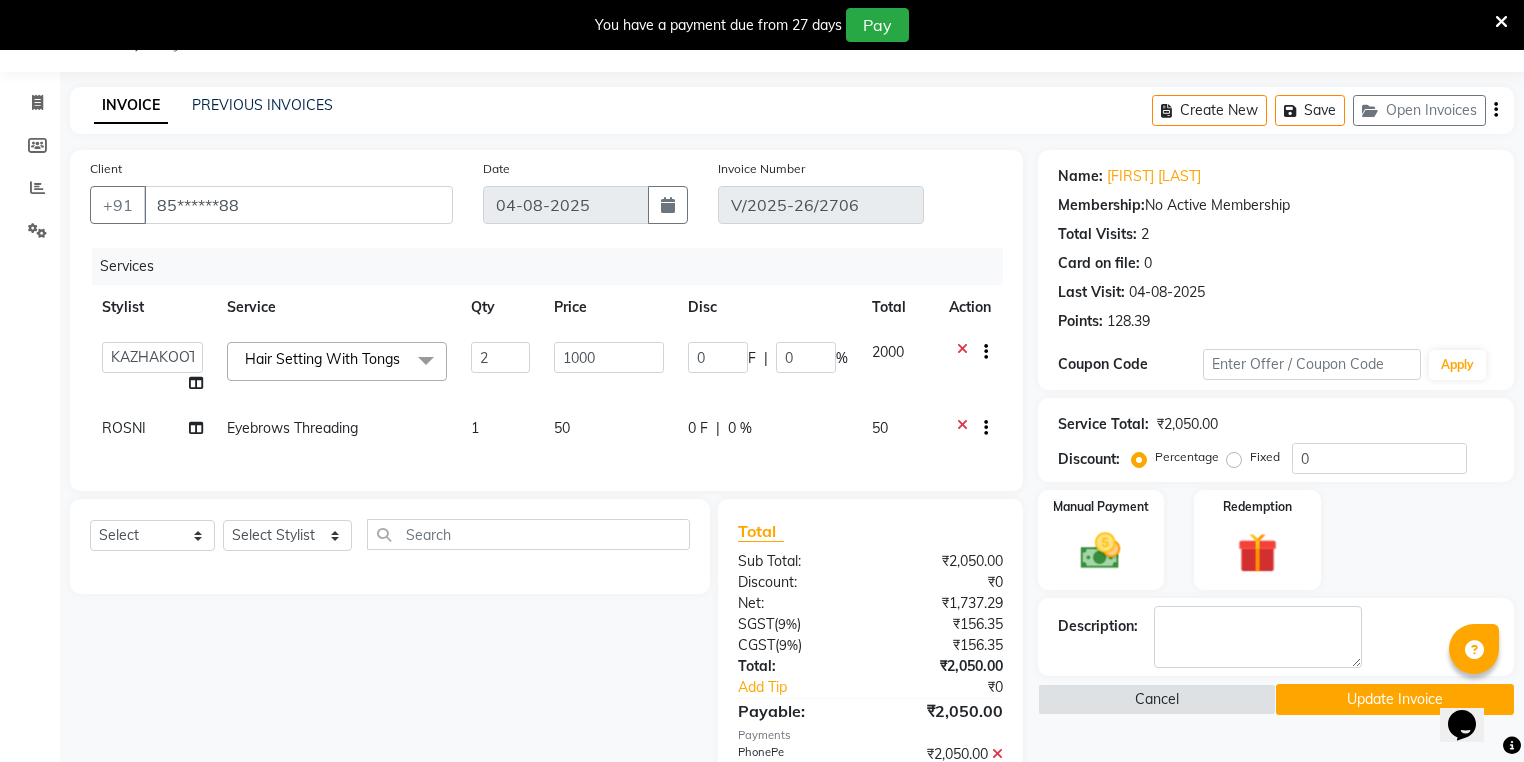 click on "[FIRST] [LAST] [LAST] [CITY] [CITY] [FIRST] [FIRST] [FIRST] [LAST] [FIRST] [LAST] [FIRST] [FIRST] [FIRST] [FIRST]" 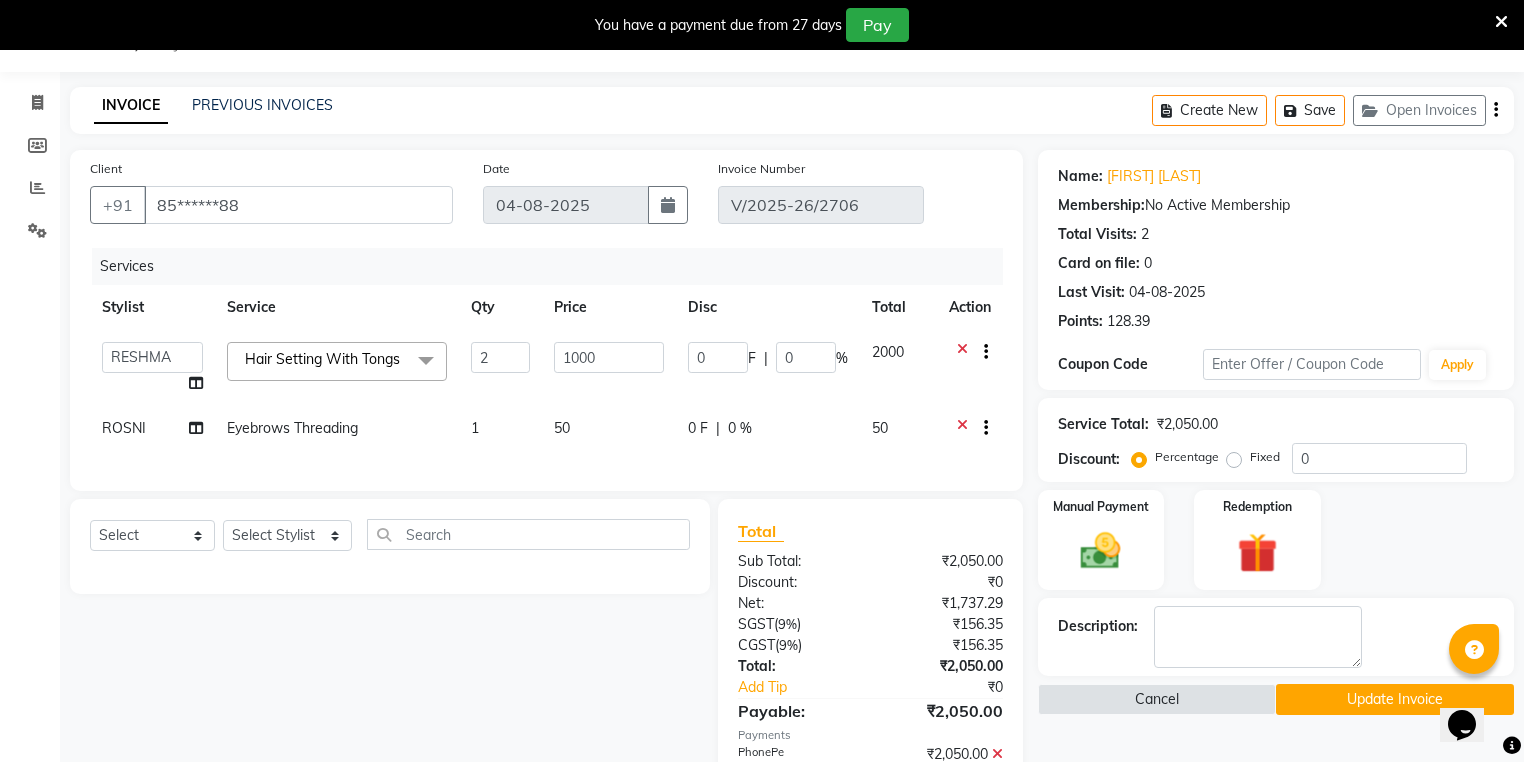select on "61248" 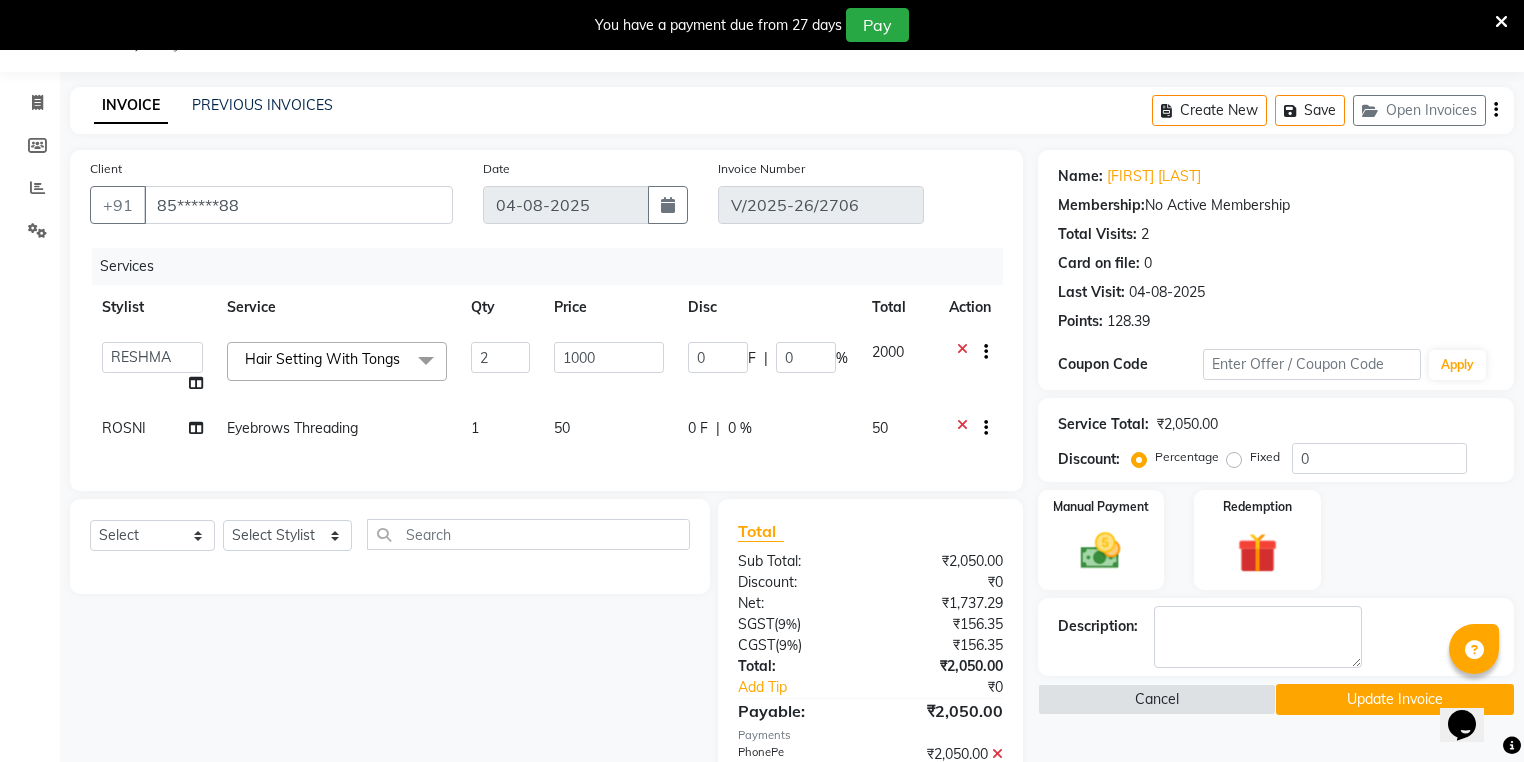 click on "Update Invoice" 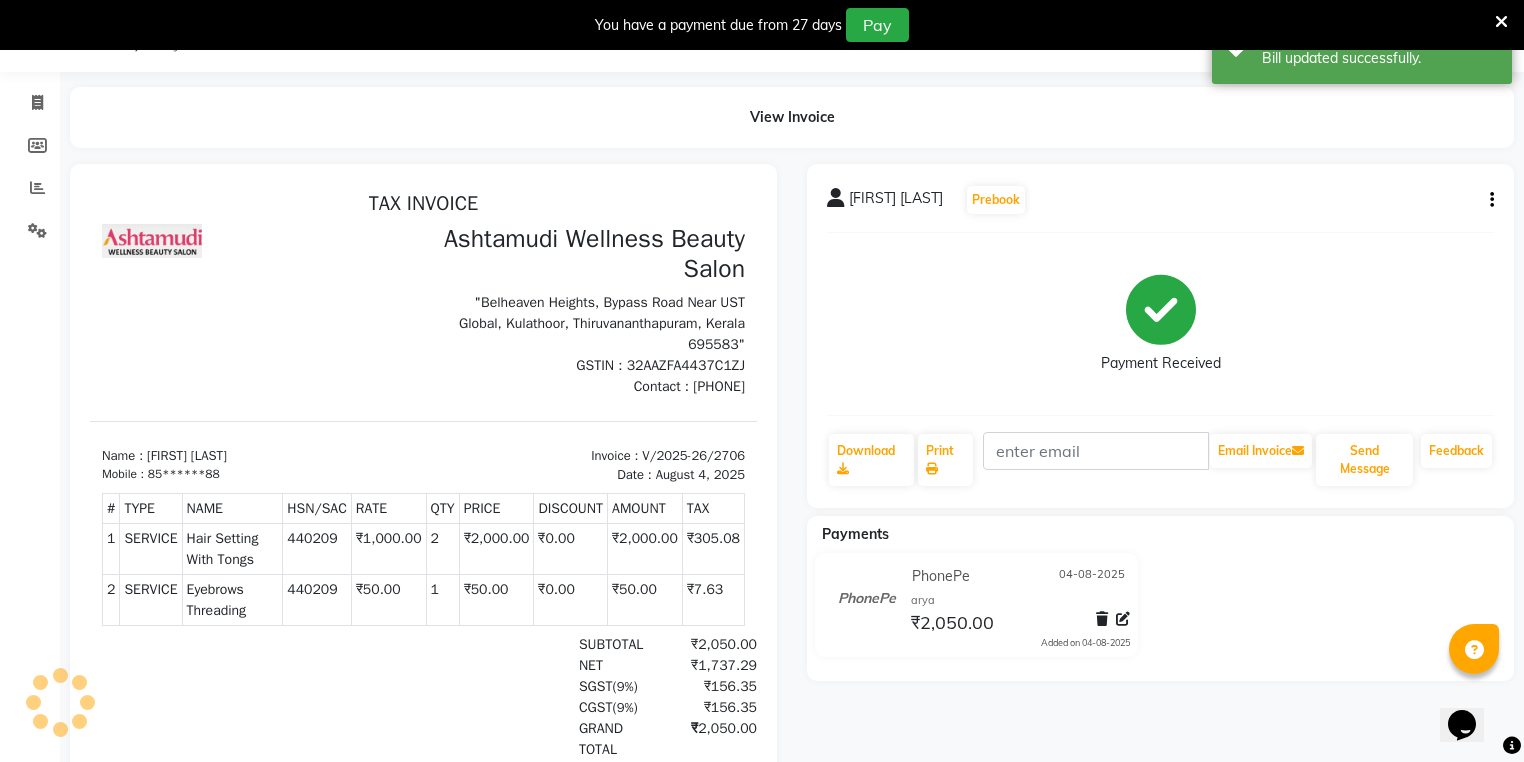 scroll, scrollTop: 0, scrollLeft: 0, axis: both 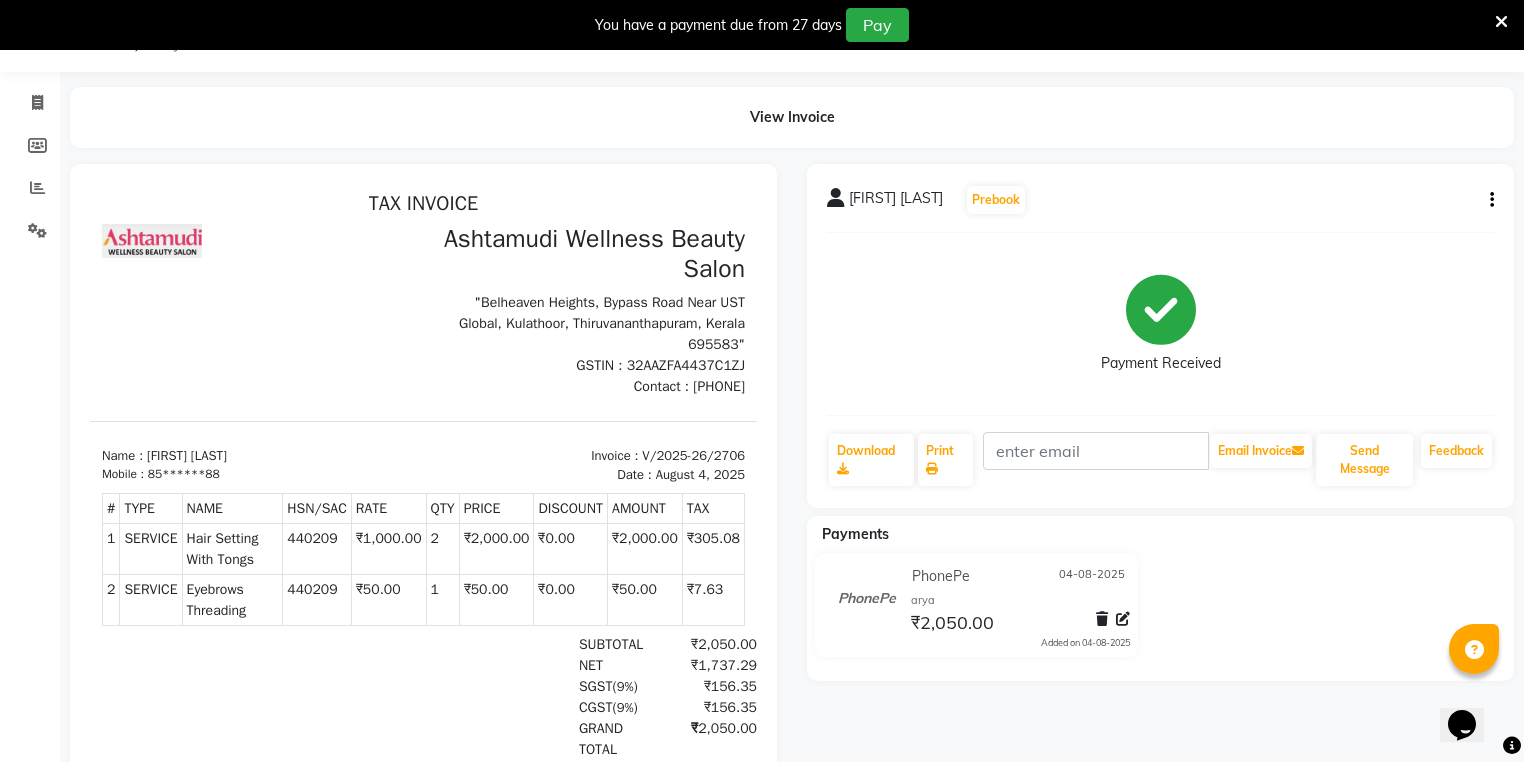 click on "PhonePe [DATE] [FIRST] ₹2,050.00  Added on [DATE]" 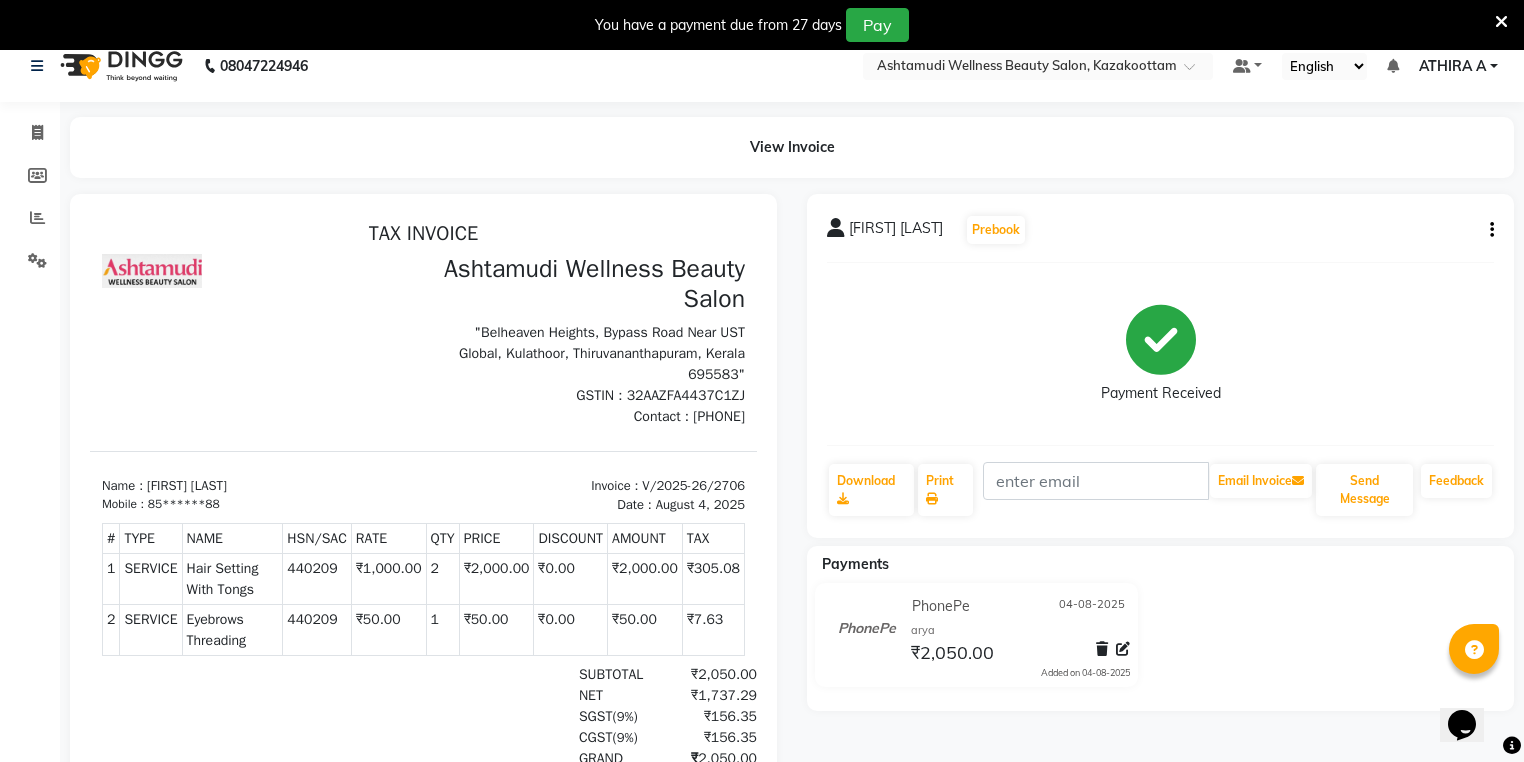 scroll, scrollTop: 0, scrollLeft: 0, axis: both 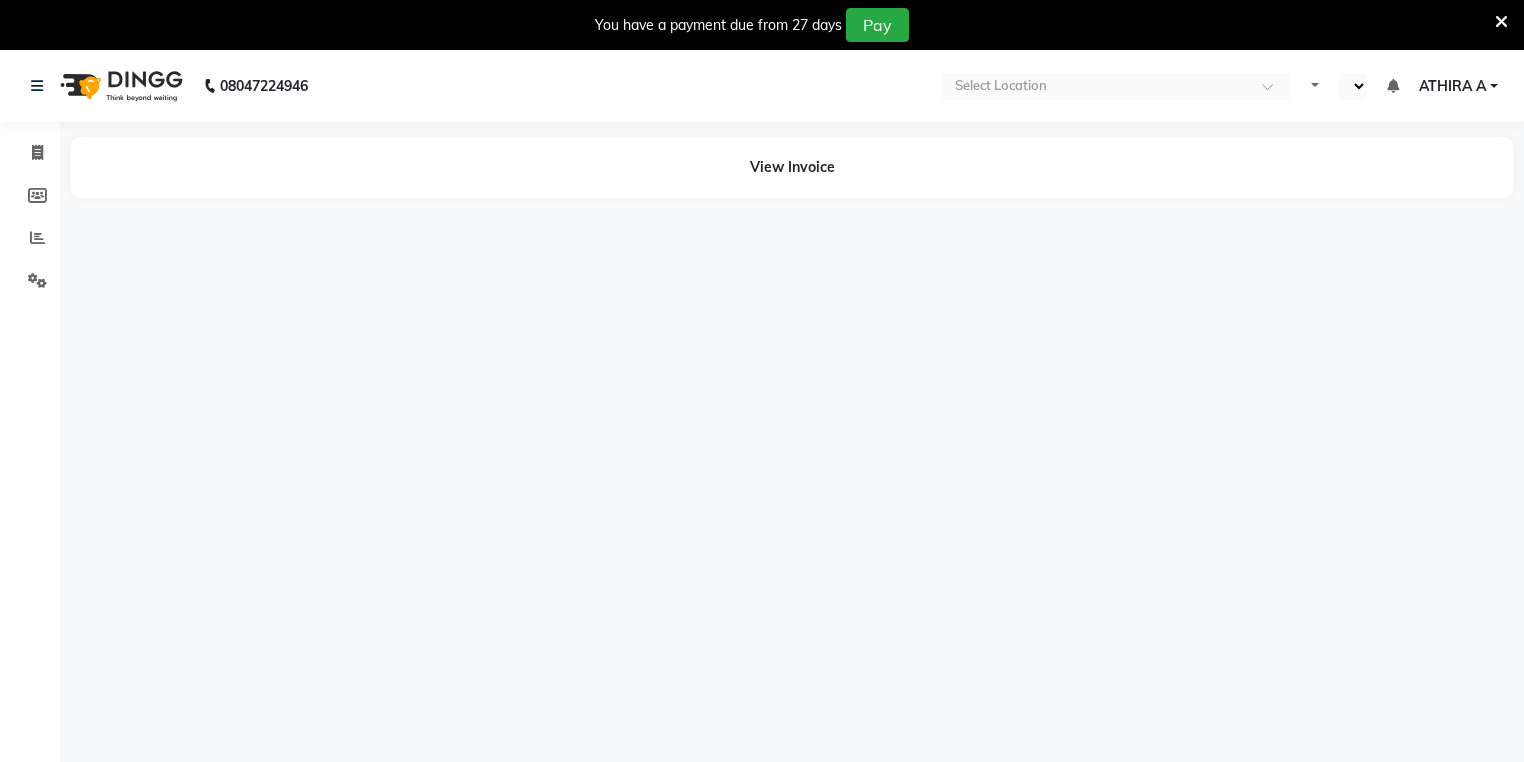 select on "en" 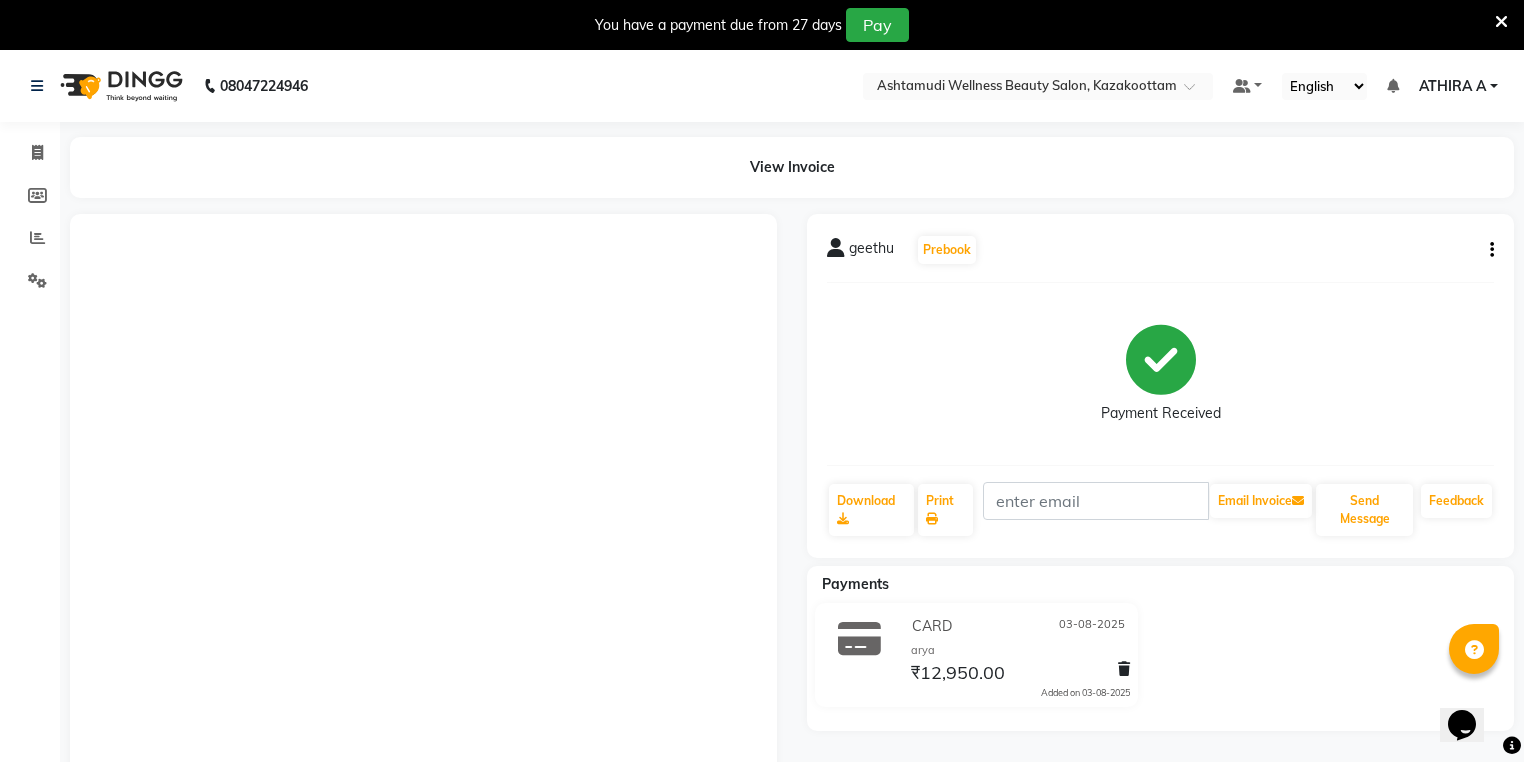 scroll, scrollTop: 0, scrollLeft: 0, axis: both 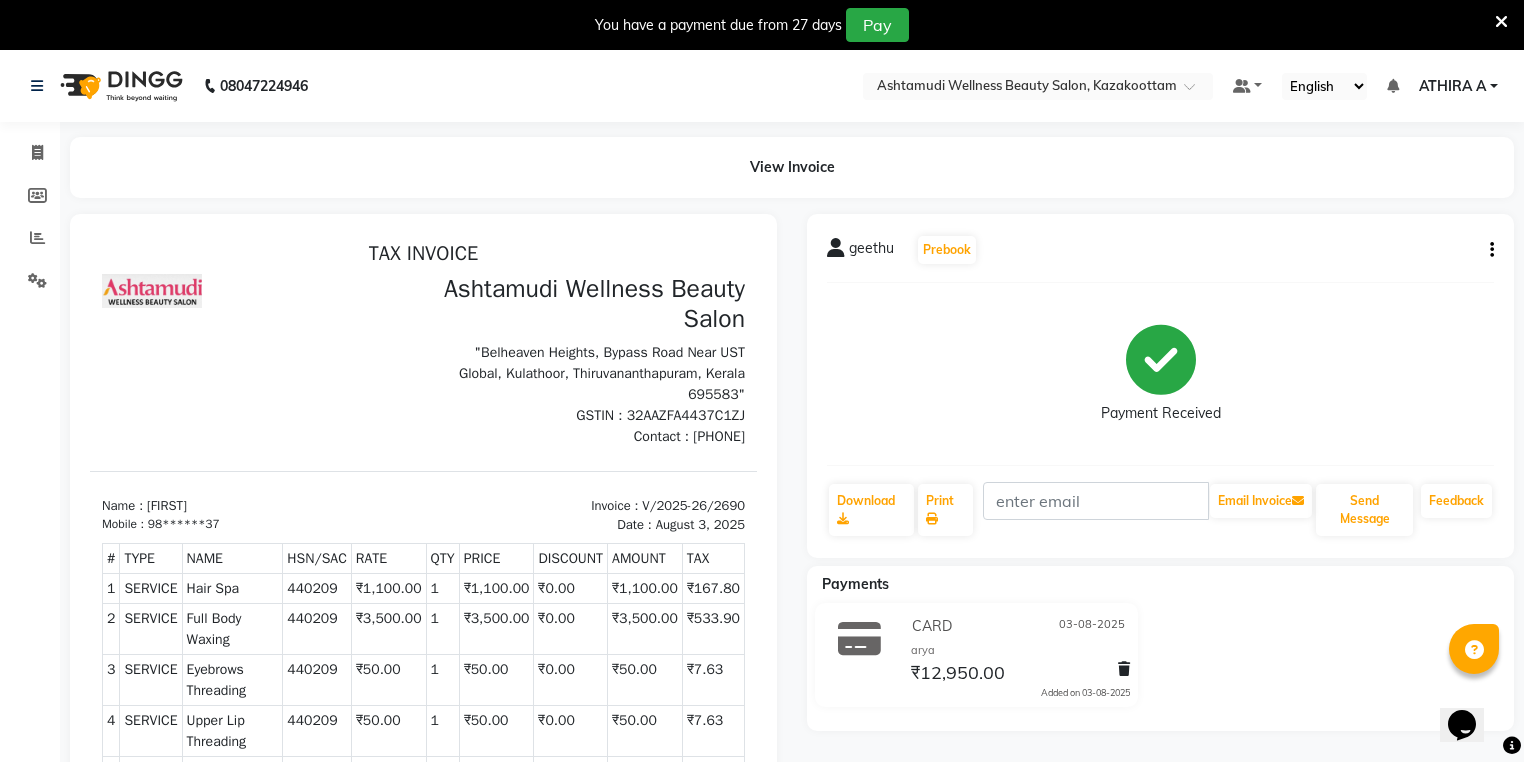 click 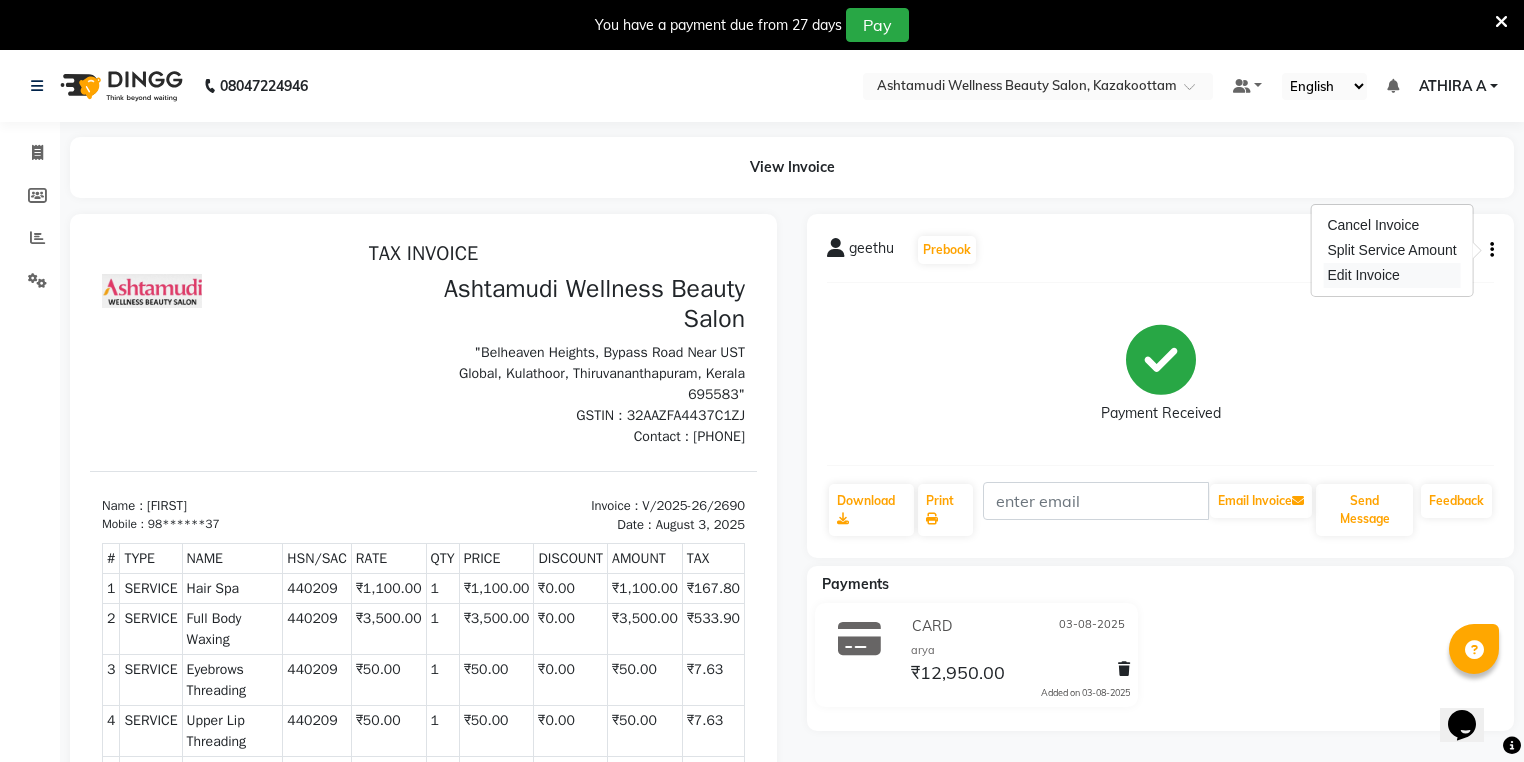 click on "Edit Invoice" at bounding box center (1391, 275) 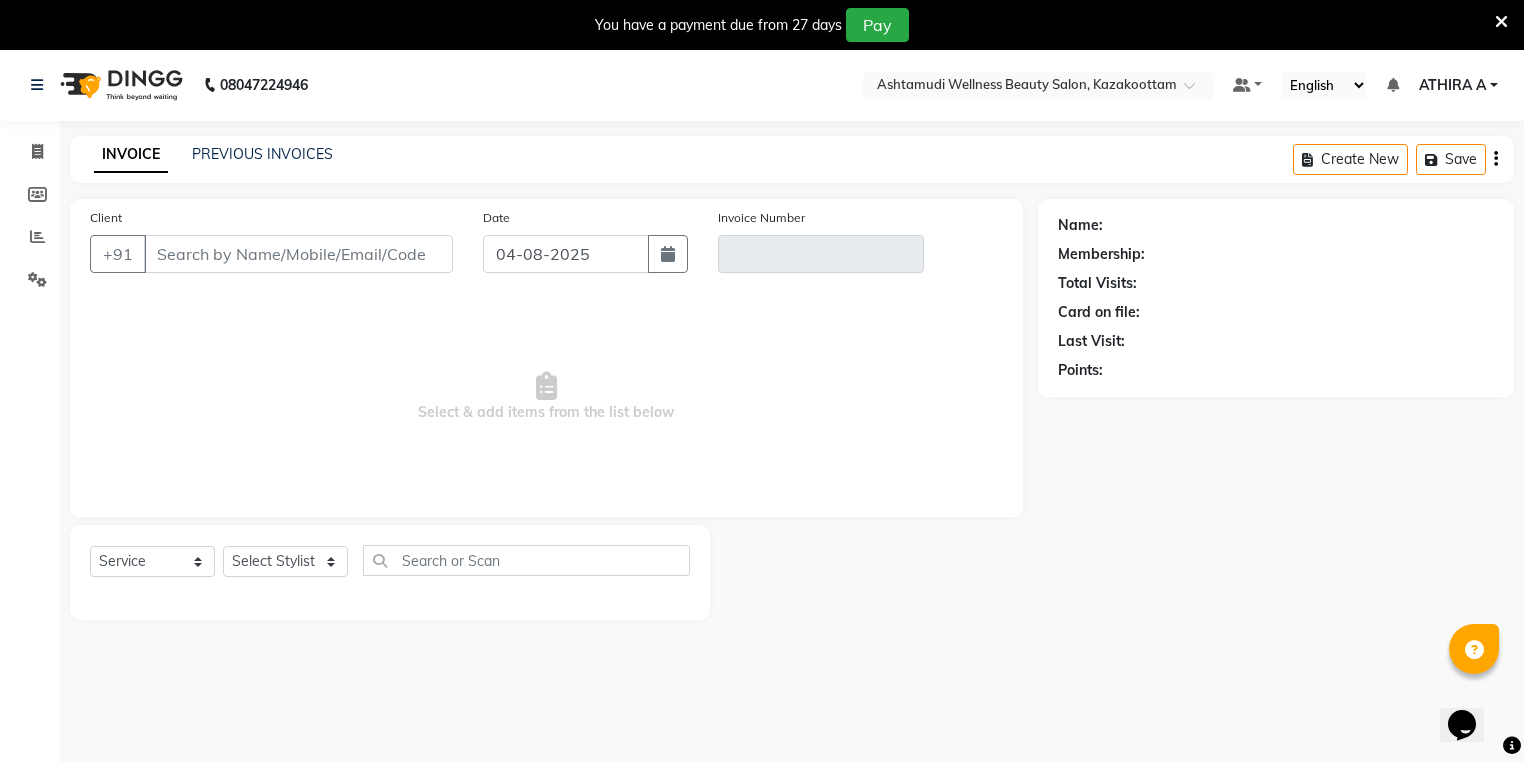 scroll, scrollTop: 50, scrollLeft: 0, axis: vertical 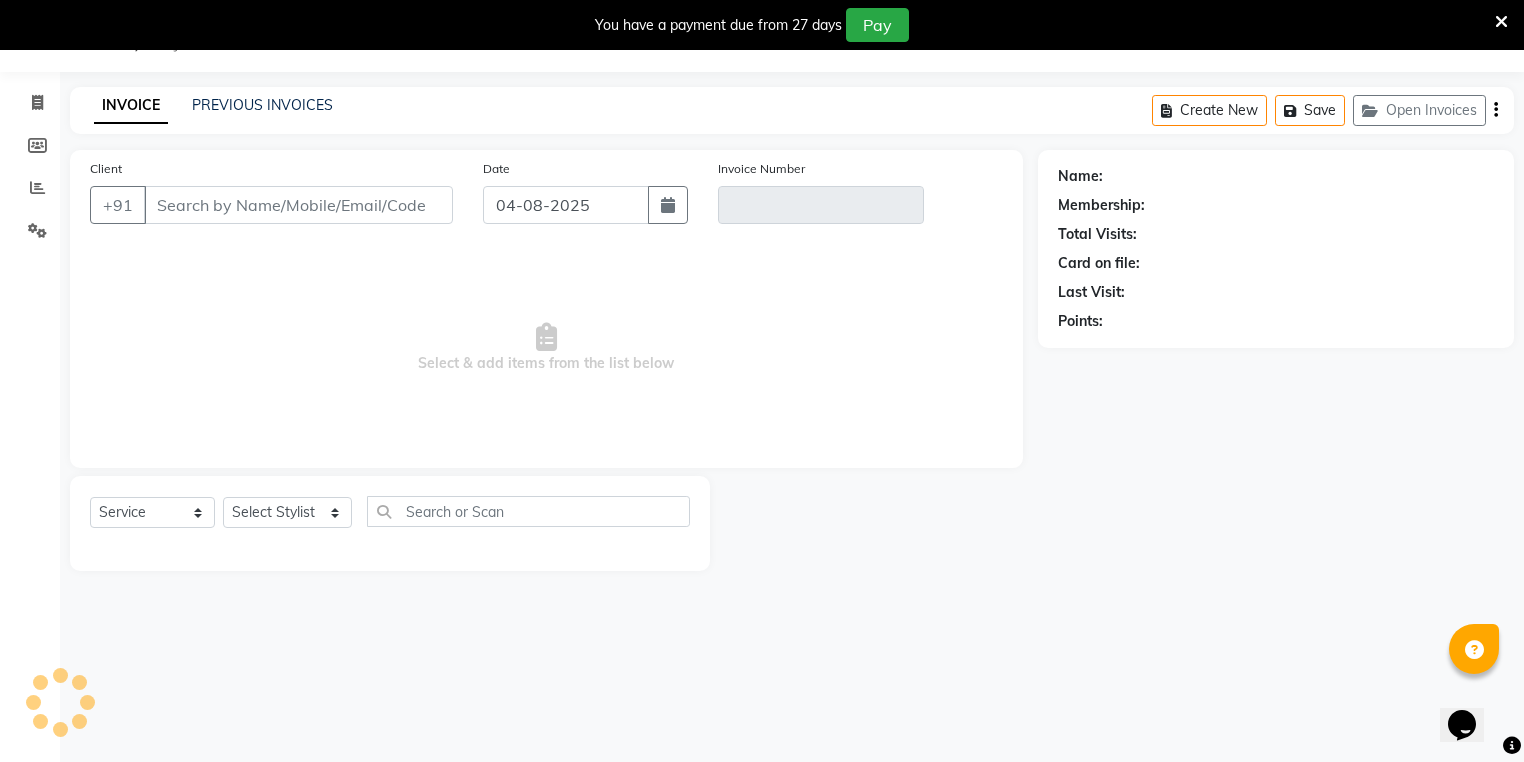 type on "98******37" 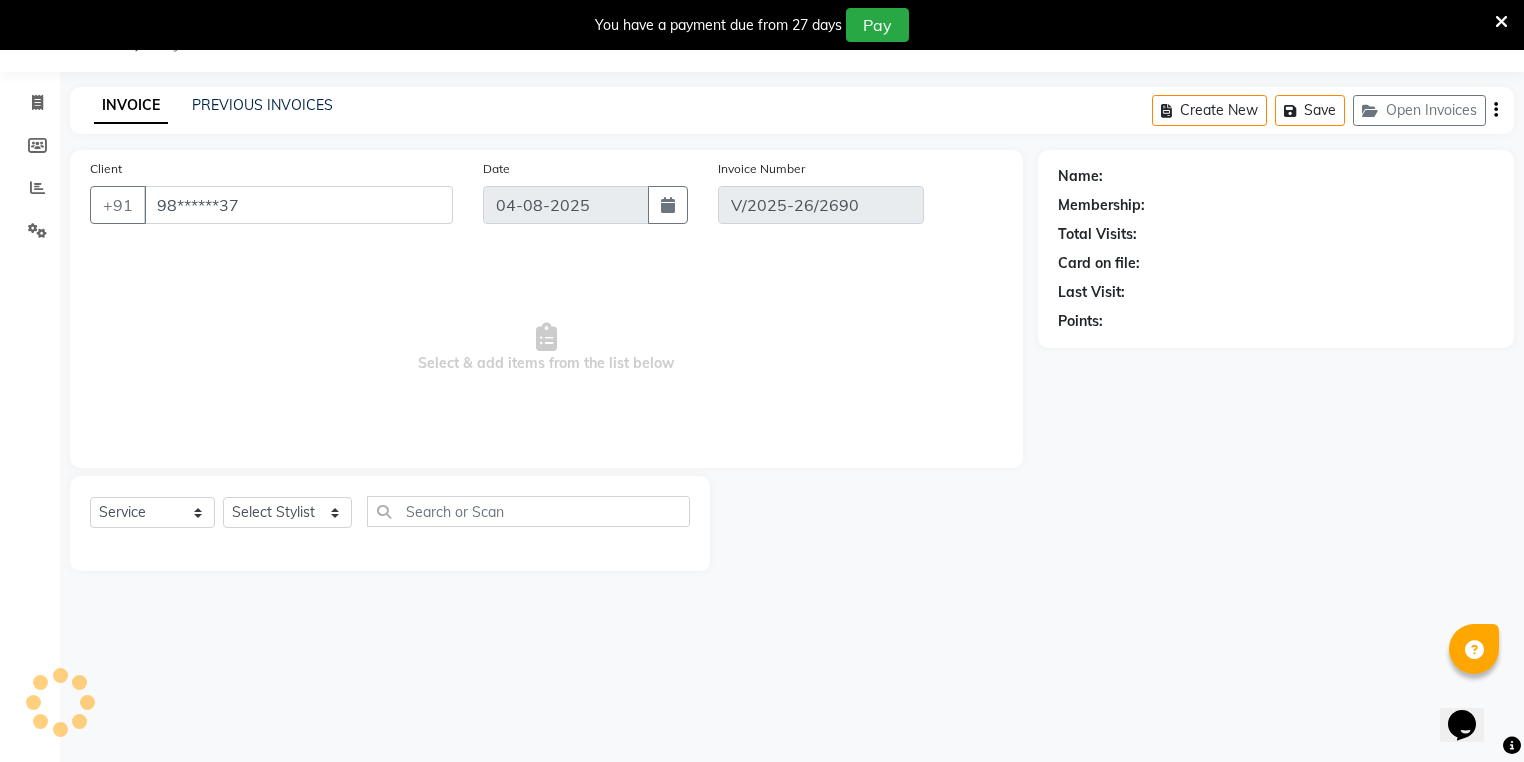select on "1: Object" 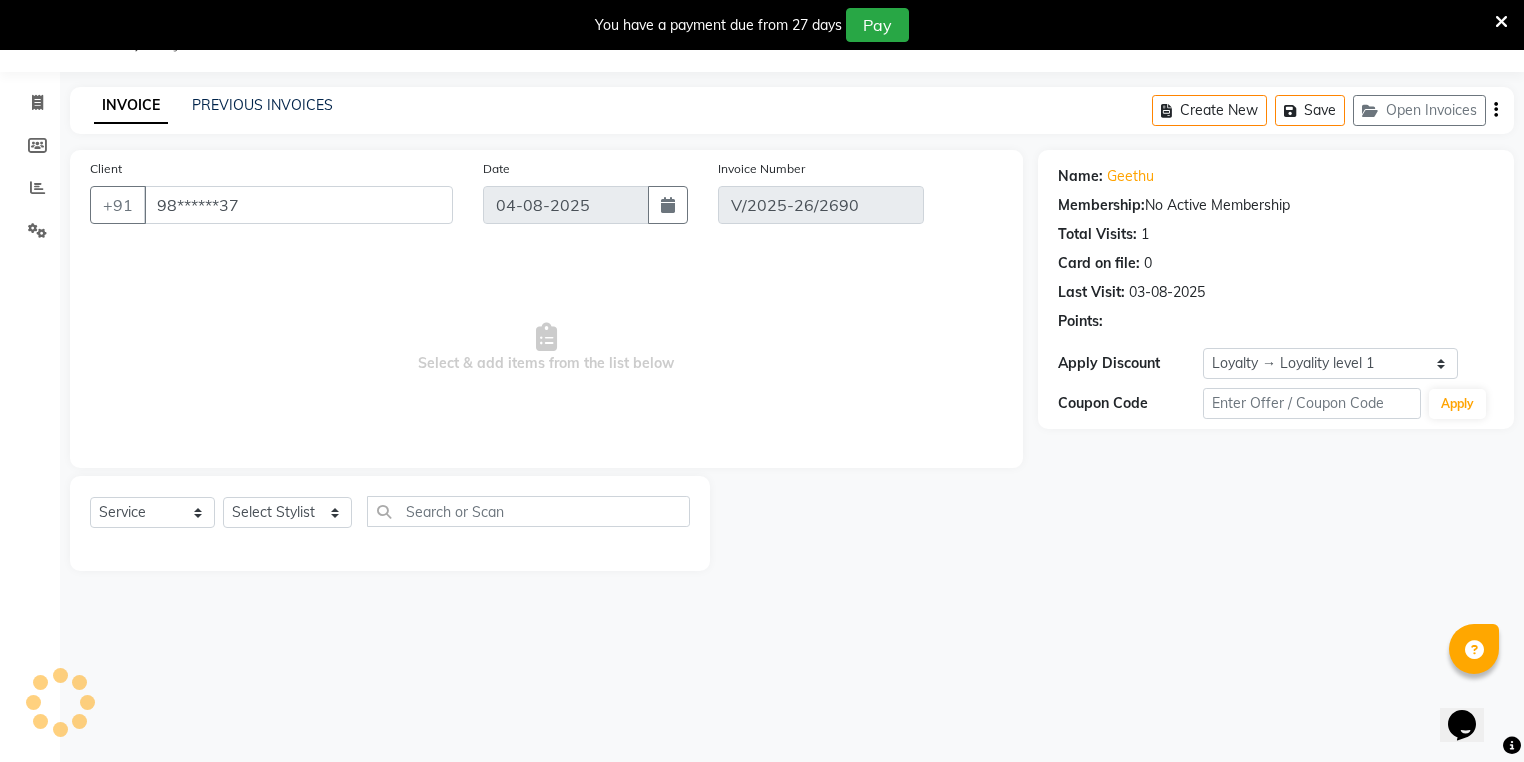 type on "03-08-2025" 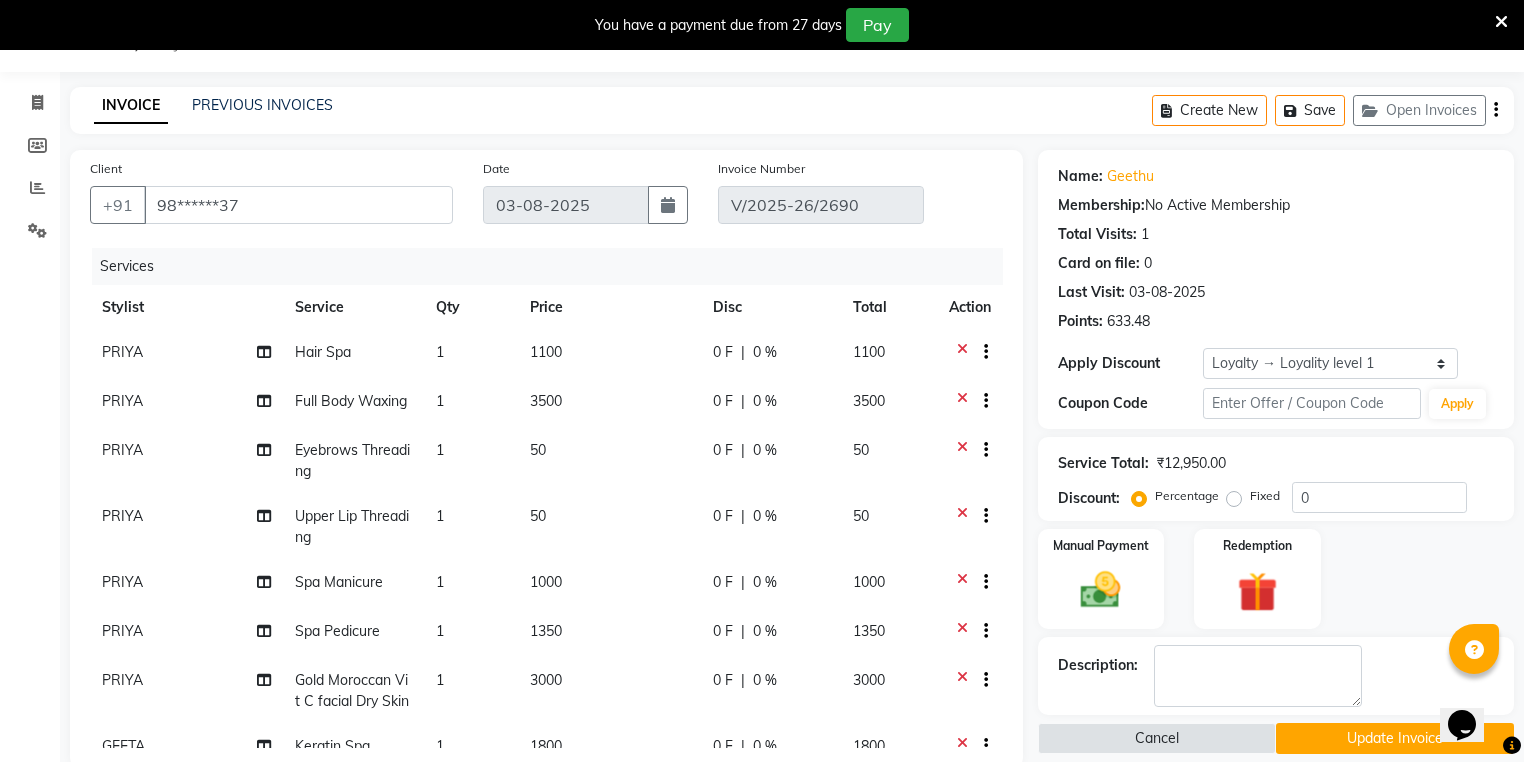 scroll, scrollTop: 140, scrollLeft: 0, axis: vertical 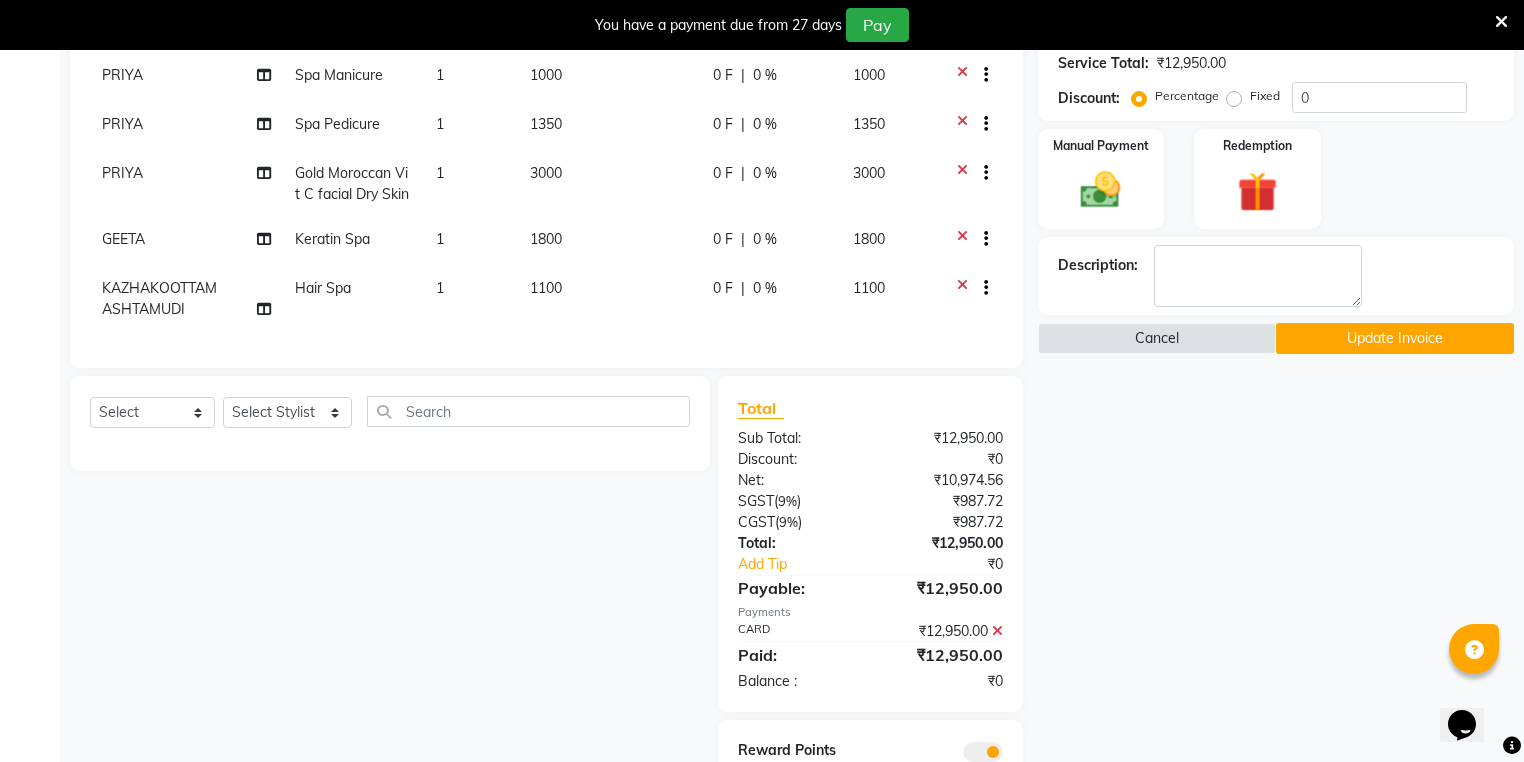 click on "KAZHAKOOTTAM ASHTAMUDI" 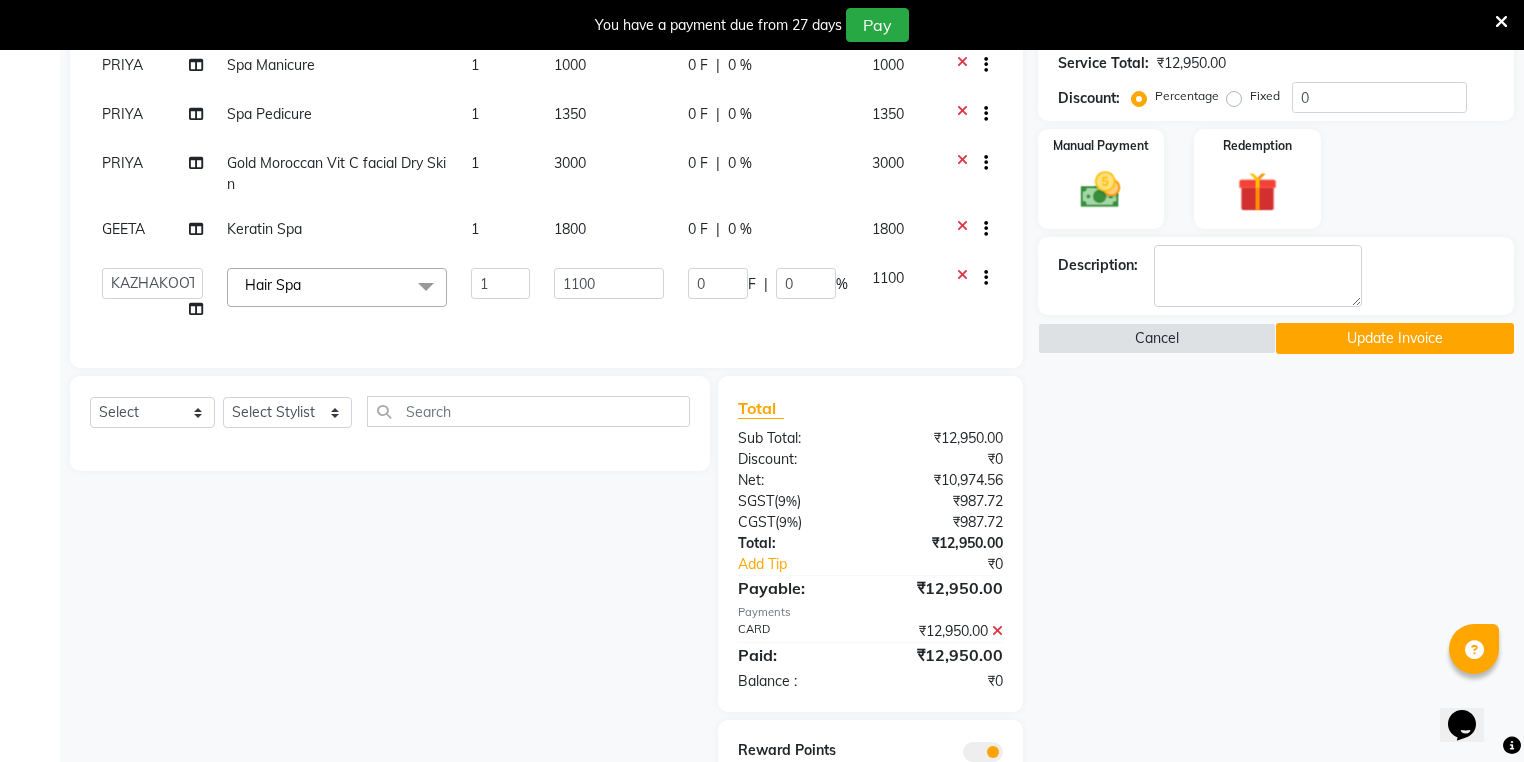scroll, scrollTop: 95, scrollLeft: 0, axis: vertical 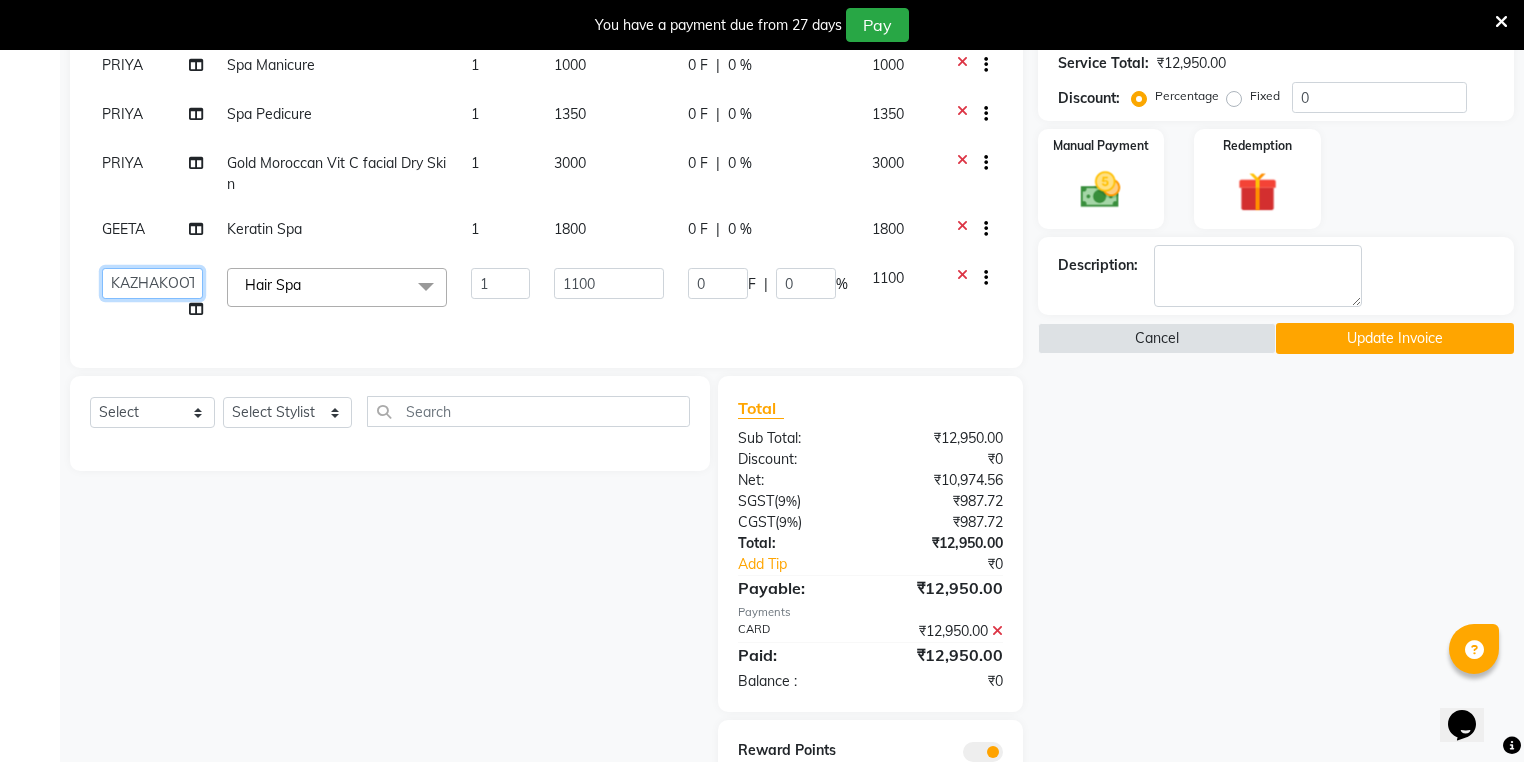 click on "[FIRST] [LAST] [FIRST] [LAST] [LAST] [LAST] [LAST] [LAST] [LAST] [LAST] [LAST] [LAST] [LAST] [LAST] [LAST]" 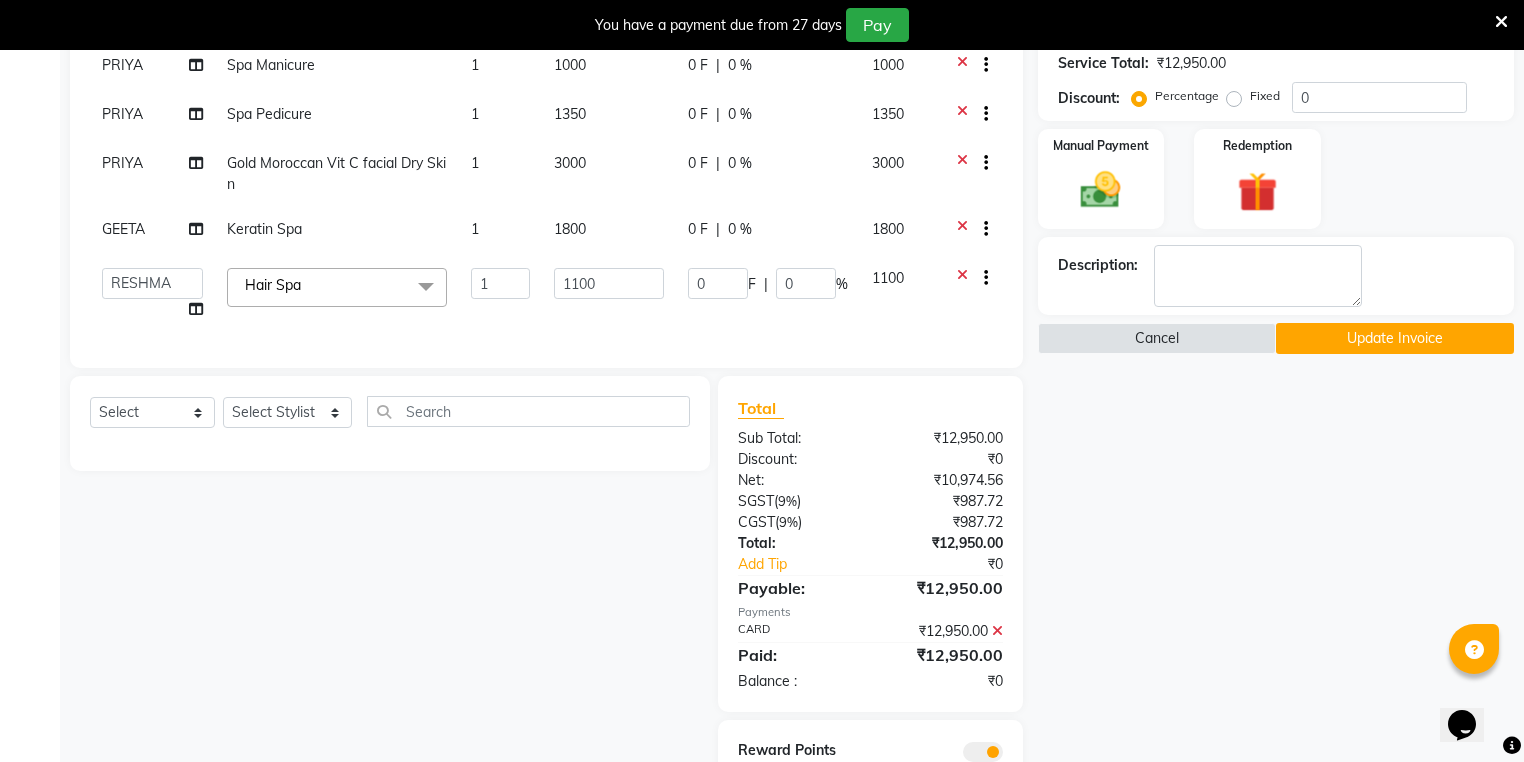 select on "61248" 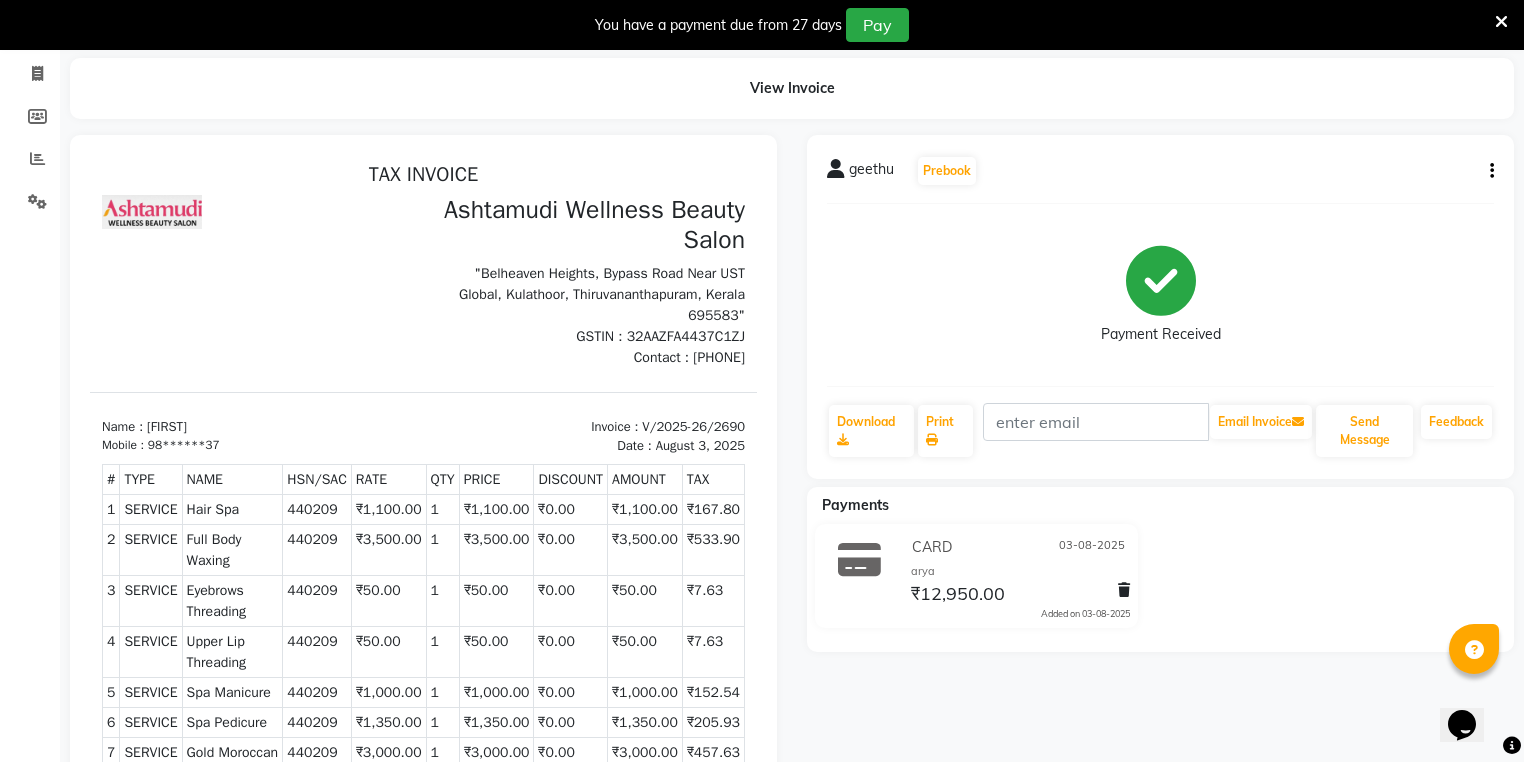 scroll, scrollTop: 0, scrollLeft: 0, axis: both 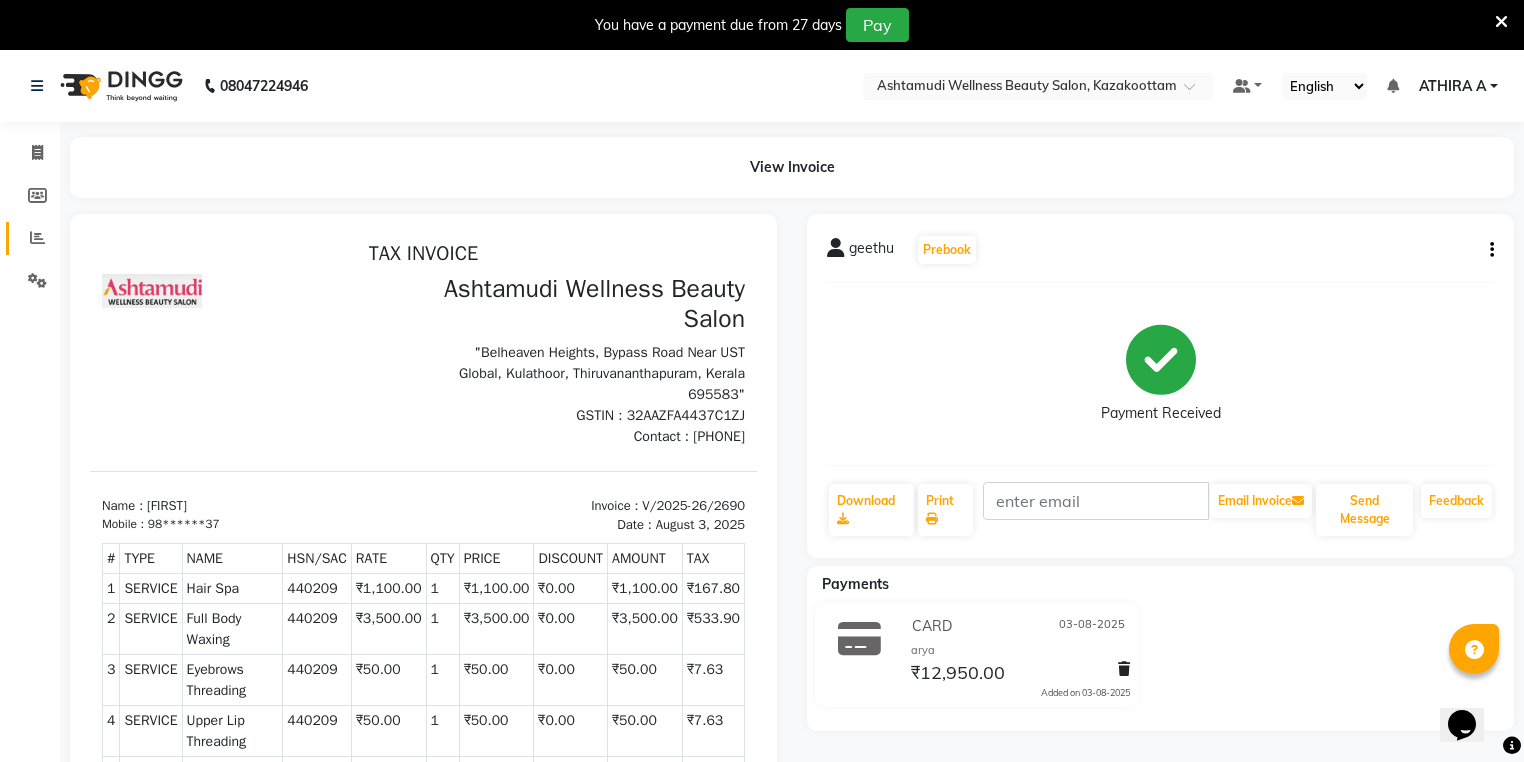 click 